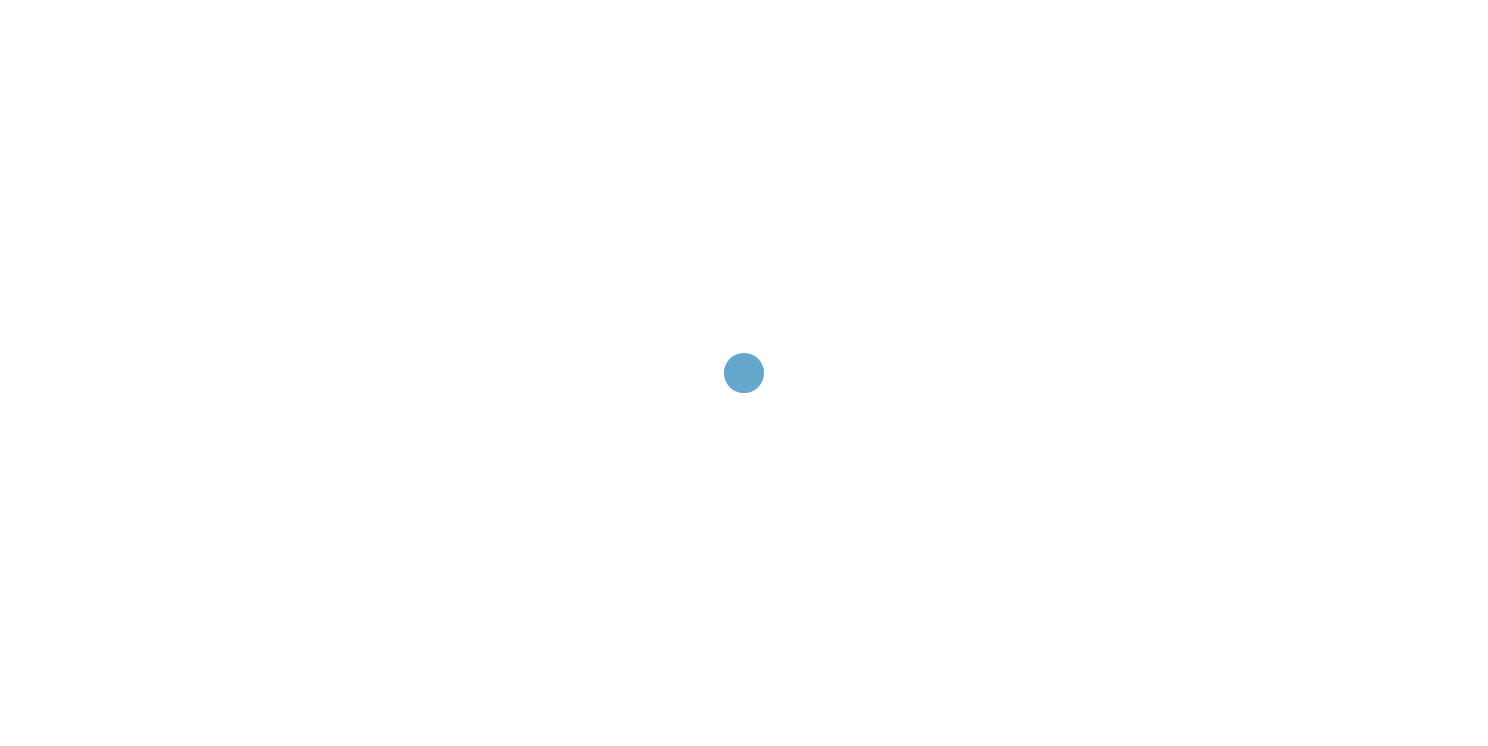 scroll, scrollTop: 0, scrollLeft: 0, axis: both 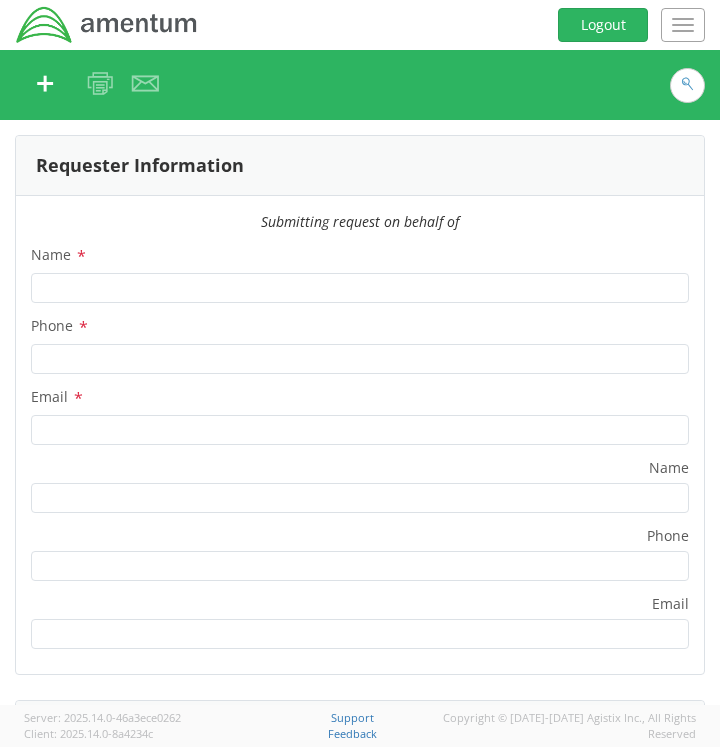 type on "[PERSON_NAME]" 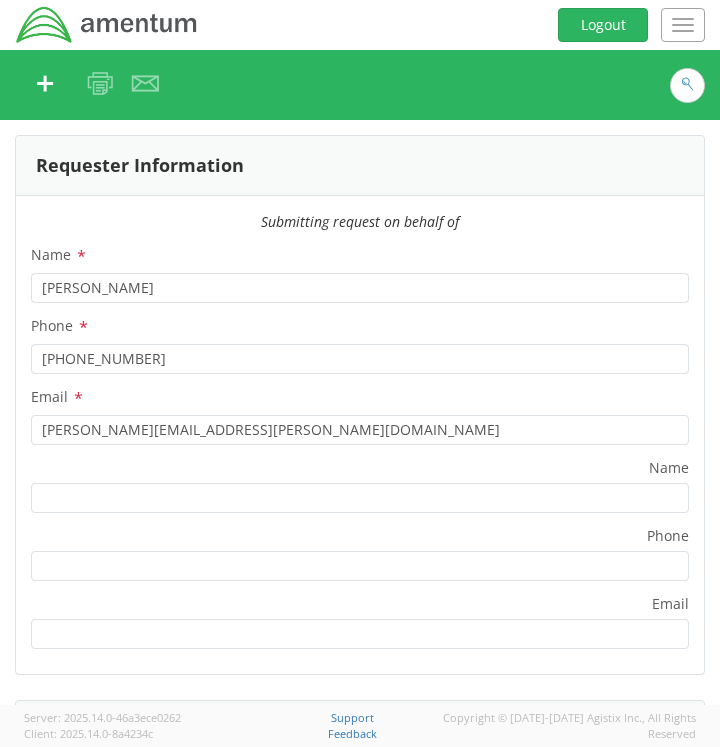 select on "[DOMAIN_NAME]" 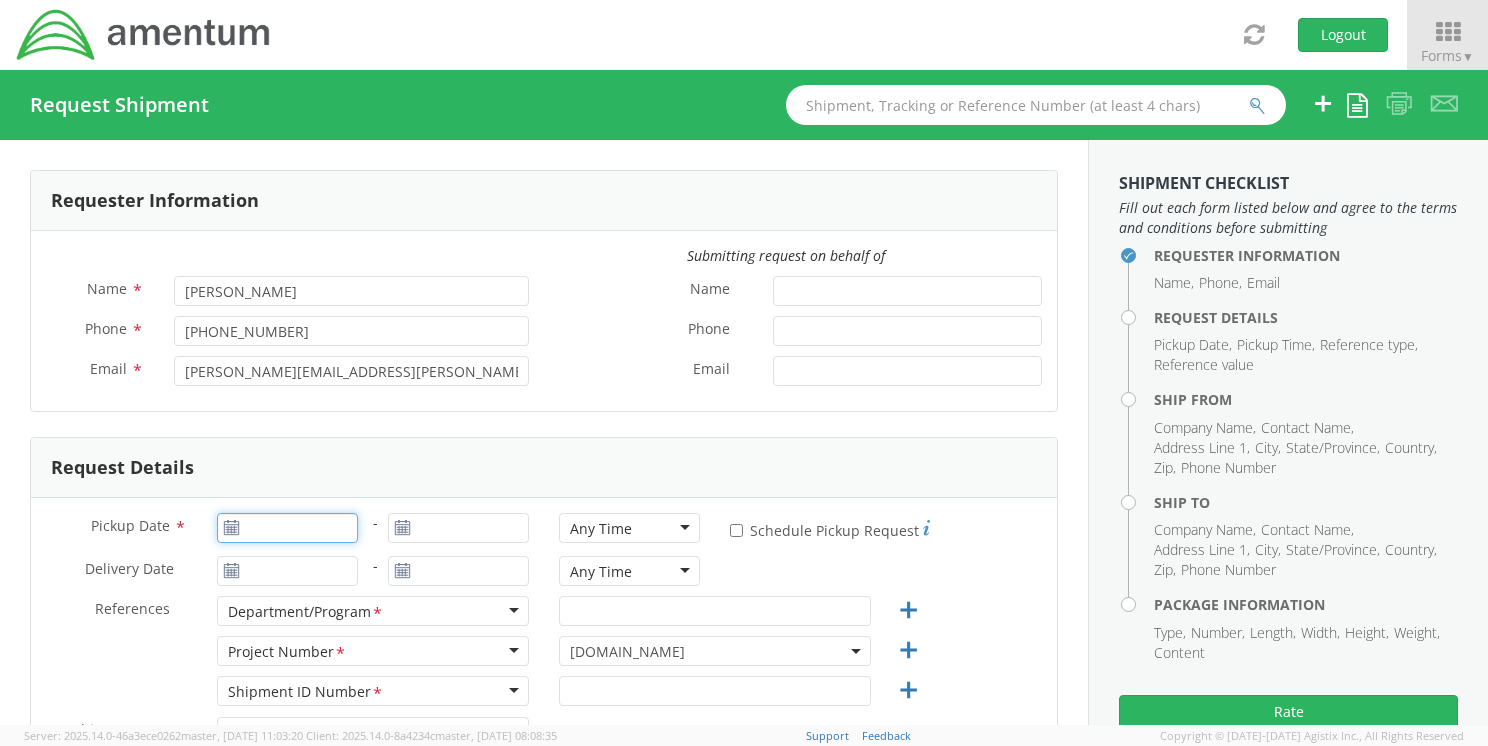 type on "07/10/2025" 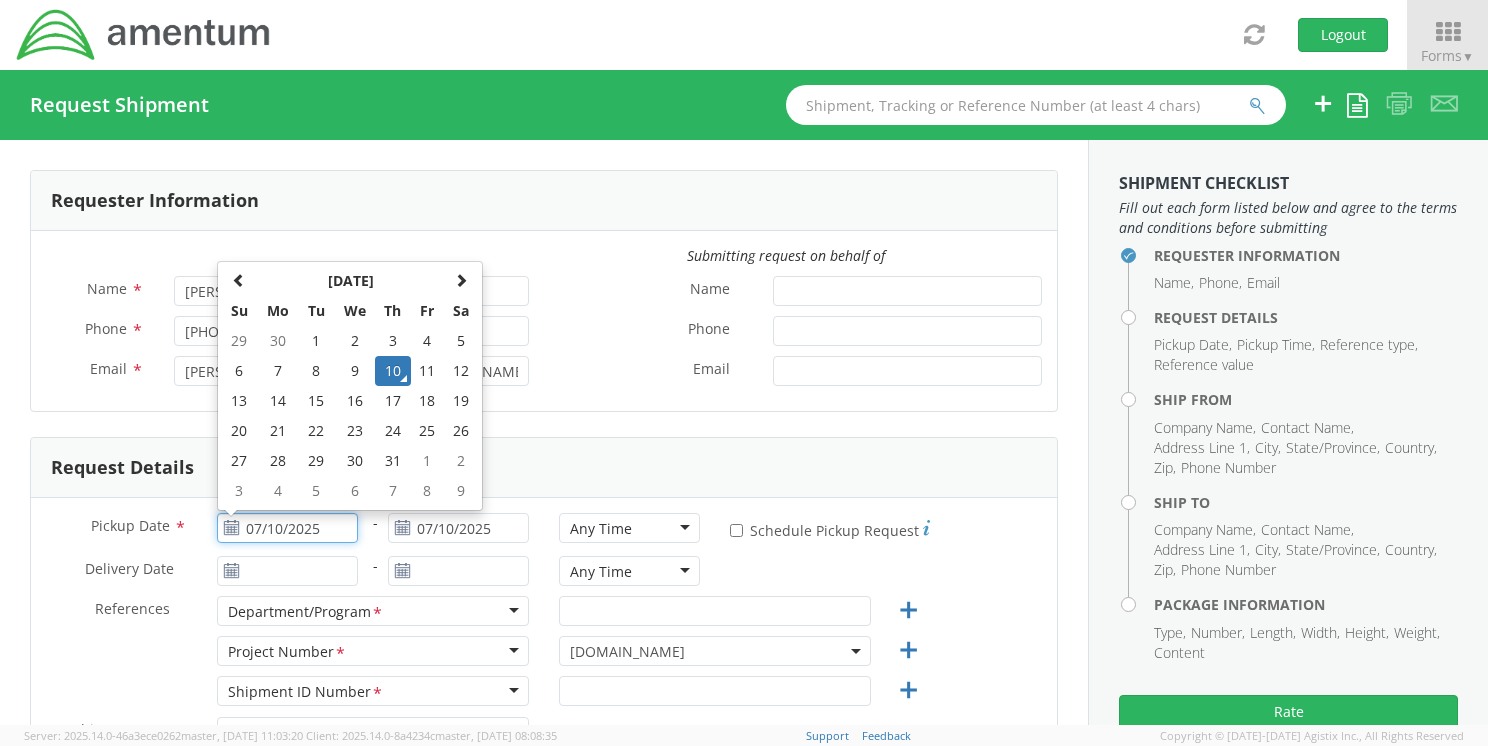 click on "07/10/2025" at bounding box center [287, 528] 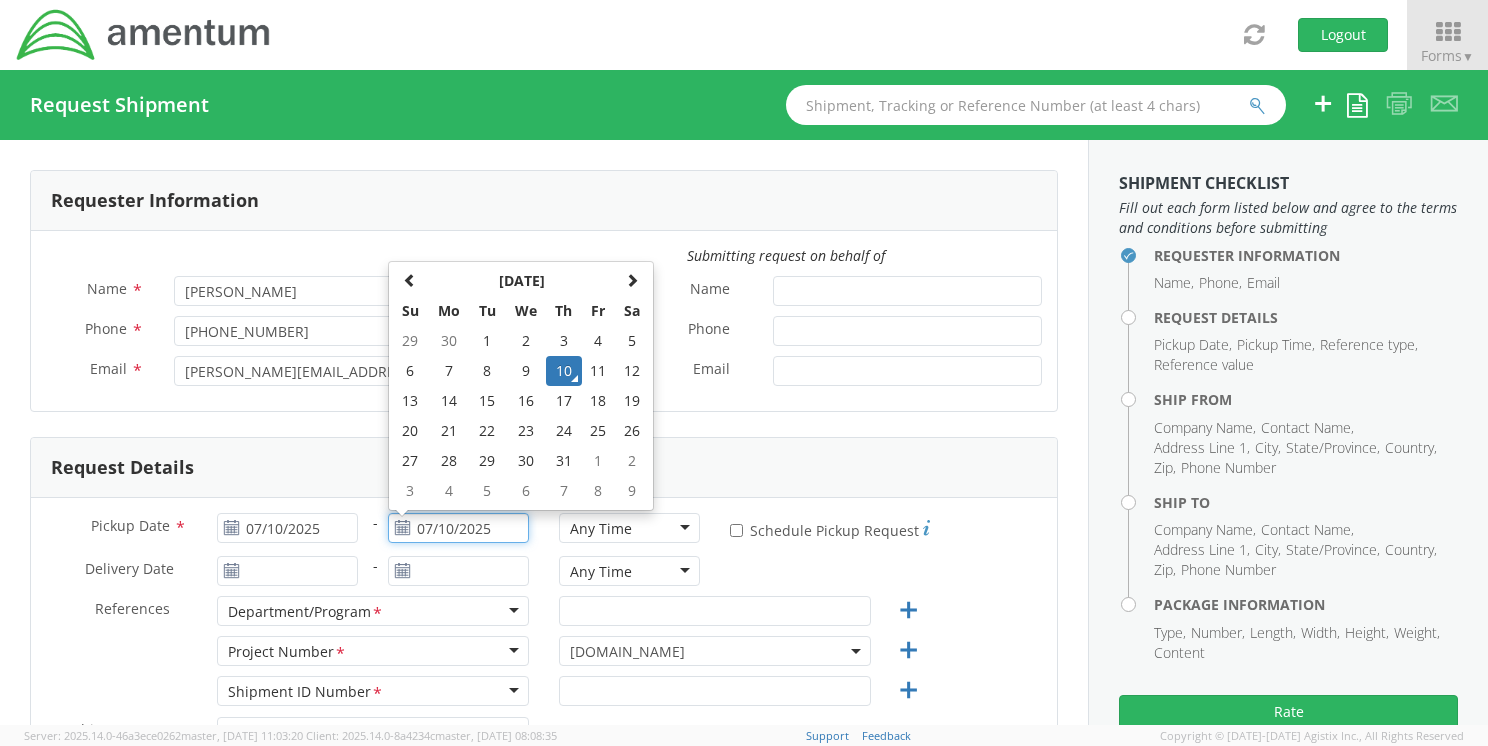 click on "07/10/2025" at bounding box center (458, 528) 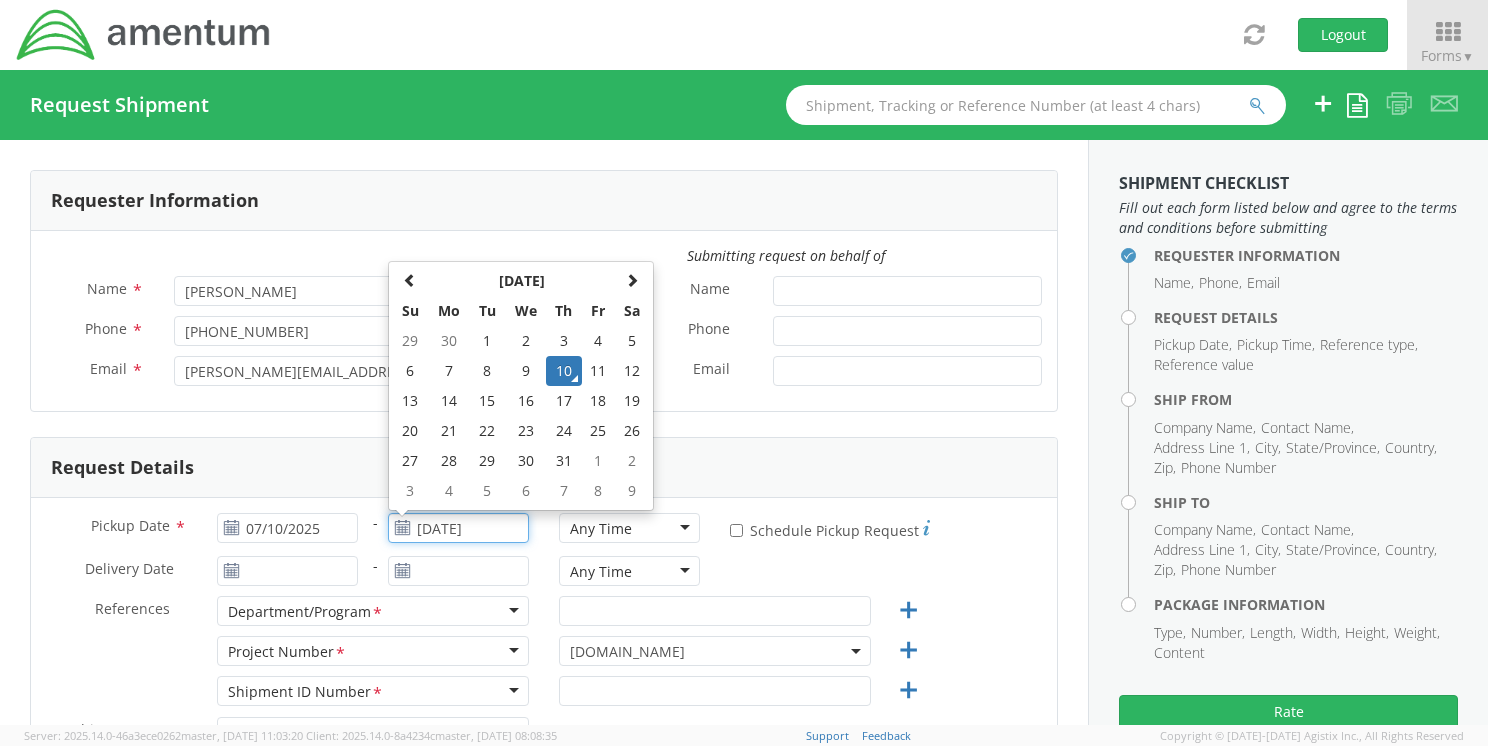 type on "[DATE]" 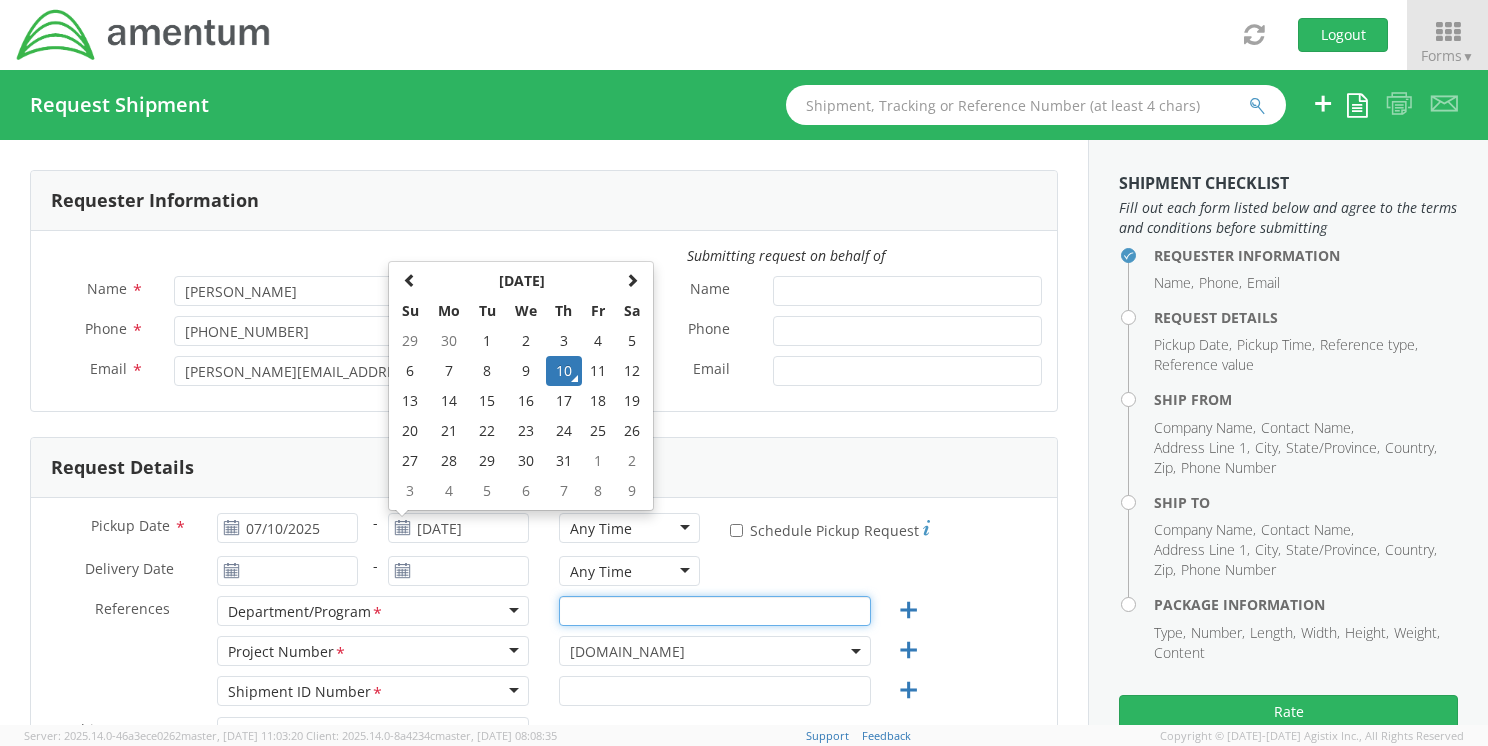 click at bounding box center (715, 611) 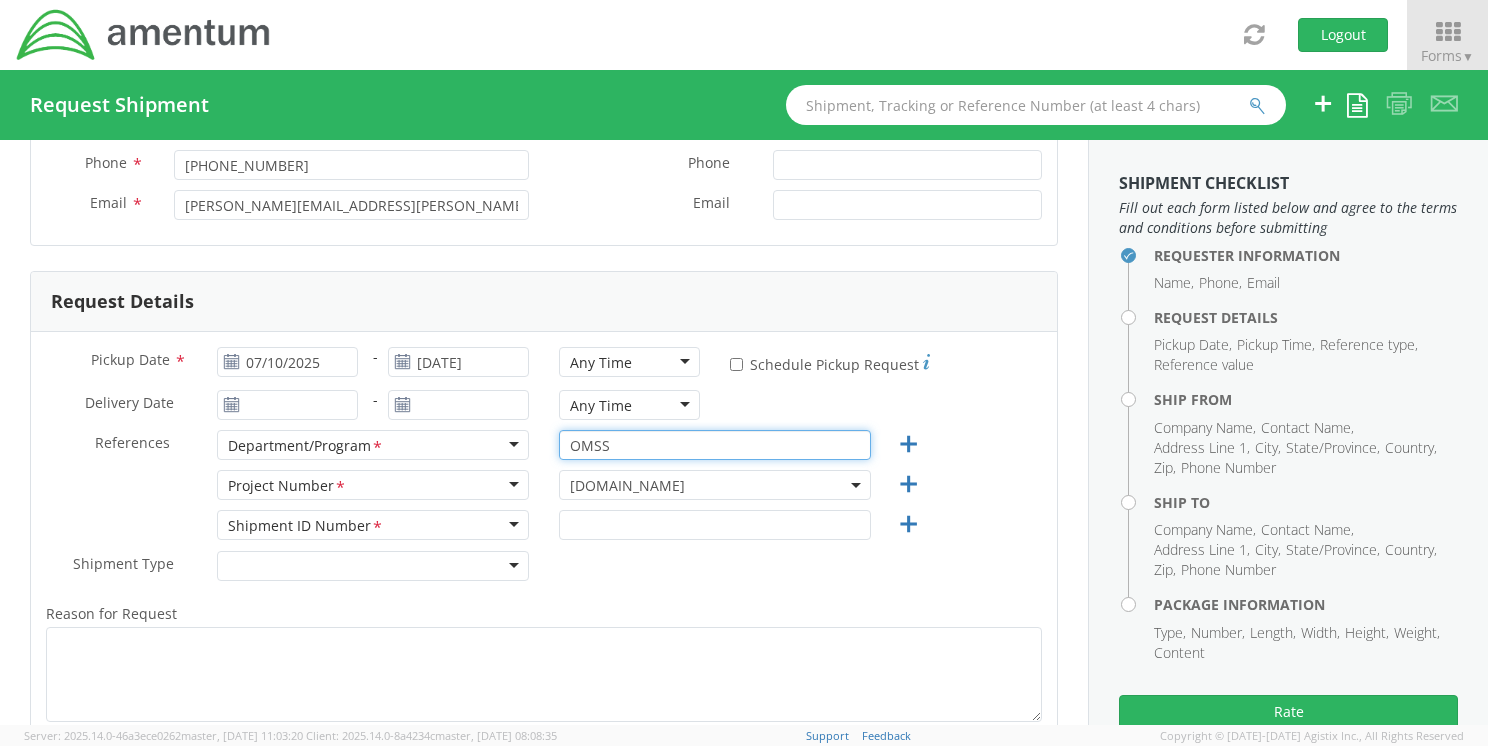 scroll, scrollTop: 282, scrollLeft: 0, axis: vertical 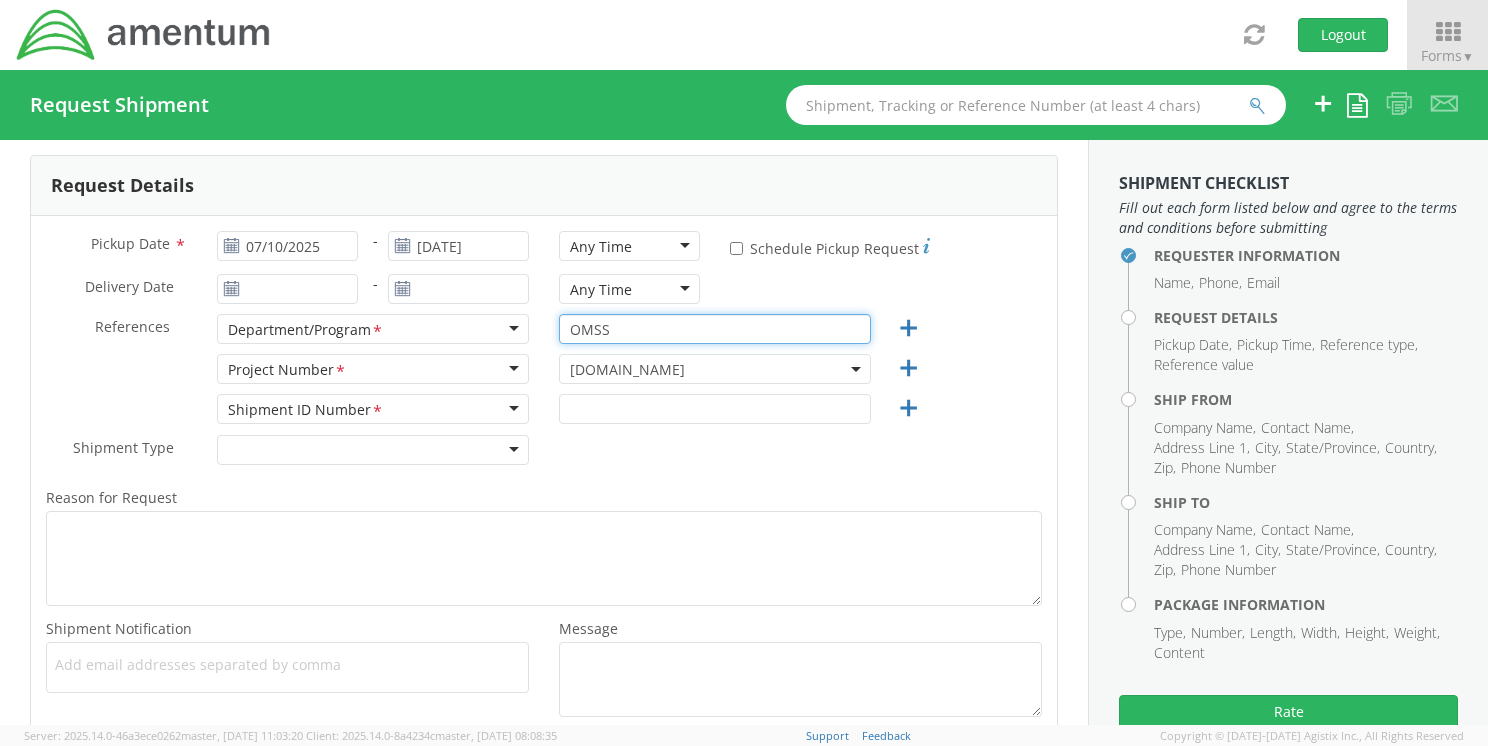 type on "OMSS" 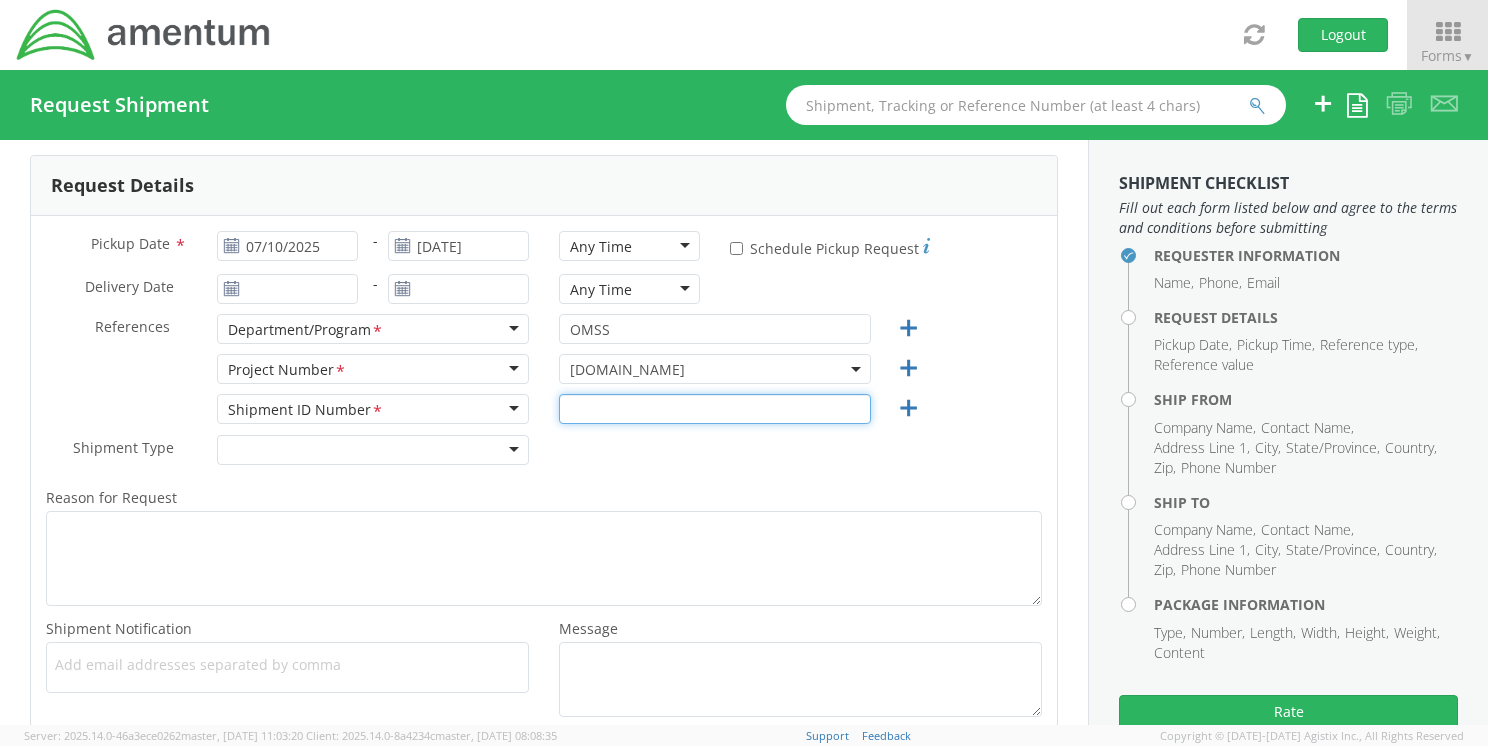click at bounding box center (715, 409) 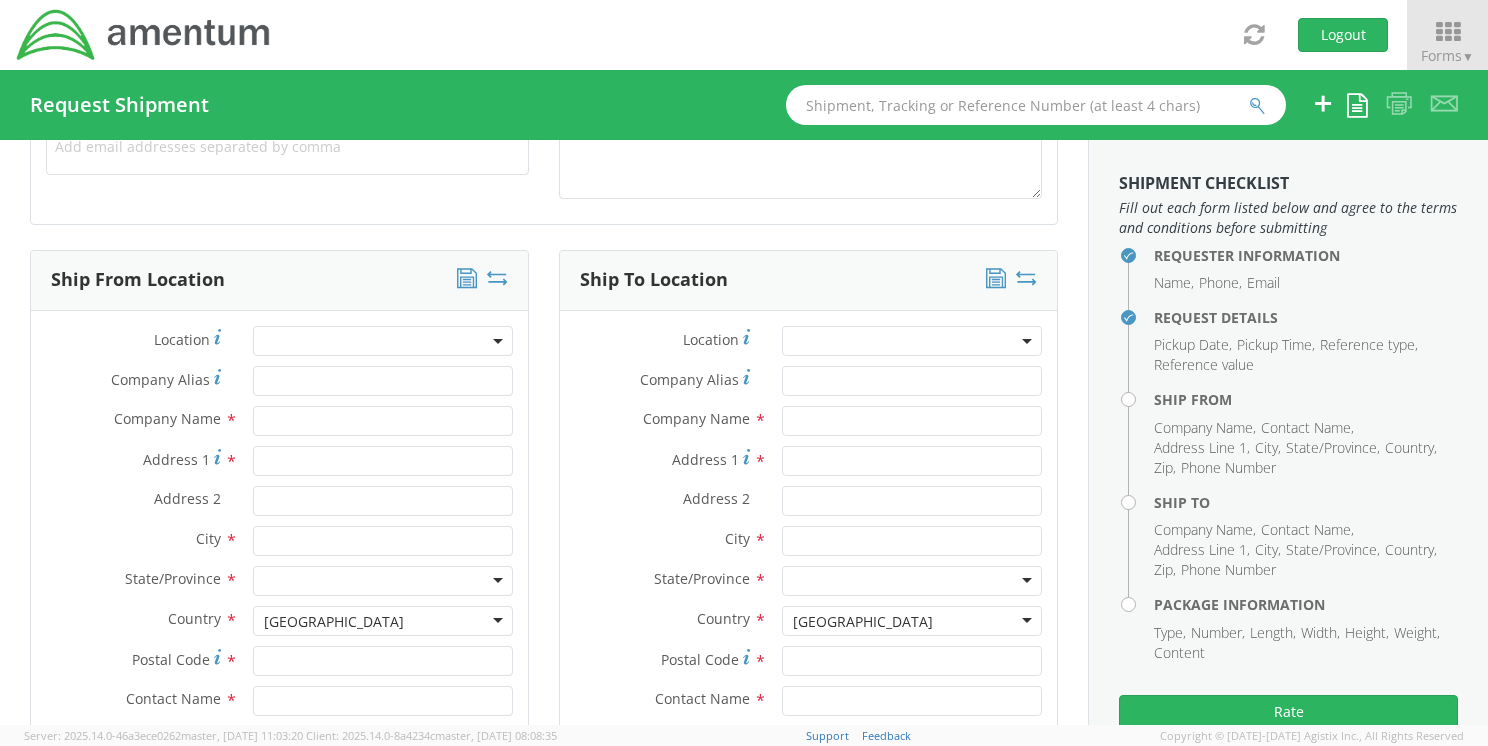scroll, scrollTop: 906, scrollLeft: 0, axis: vertical 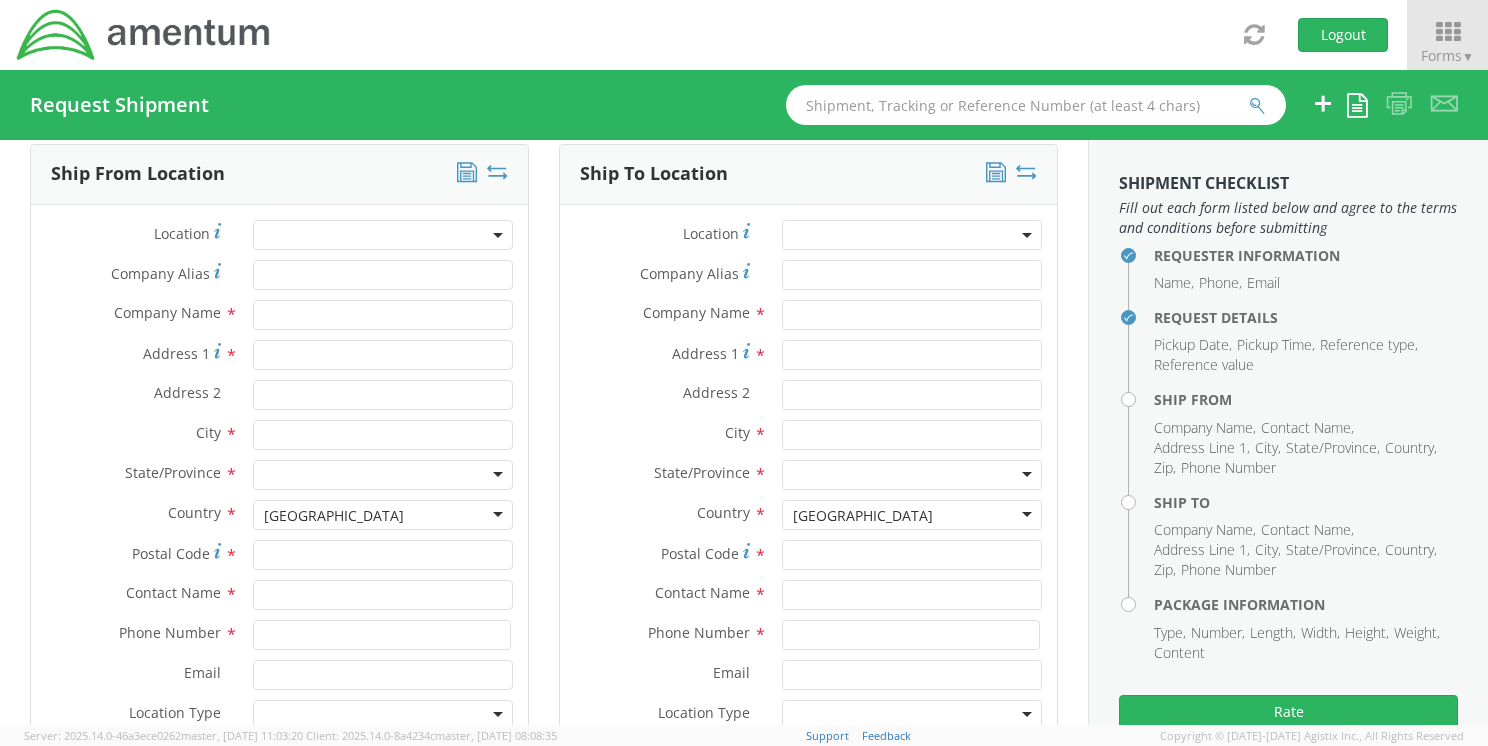 type on "7102025" 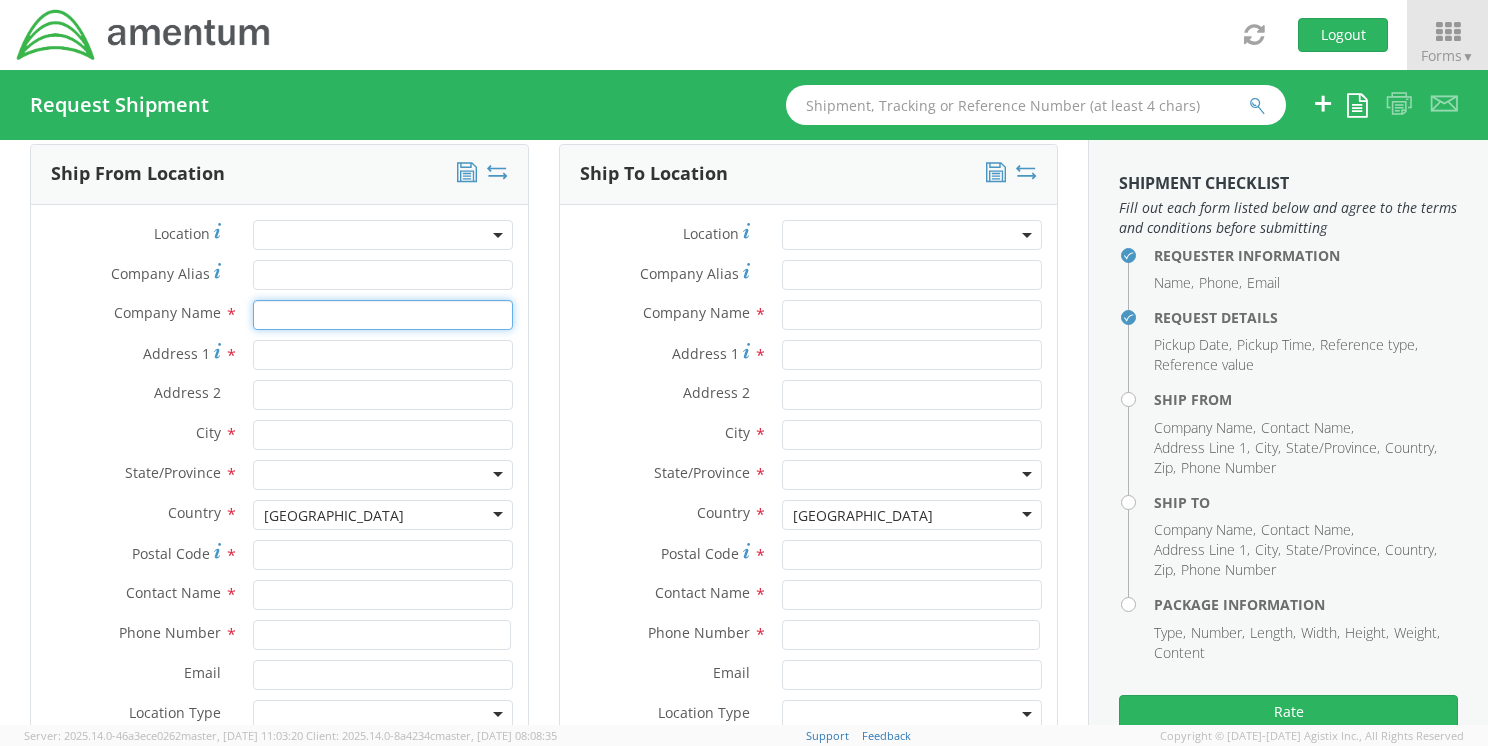 click at bounding box center [383, 315] 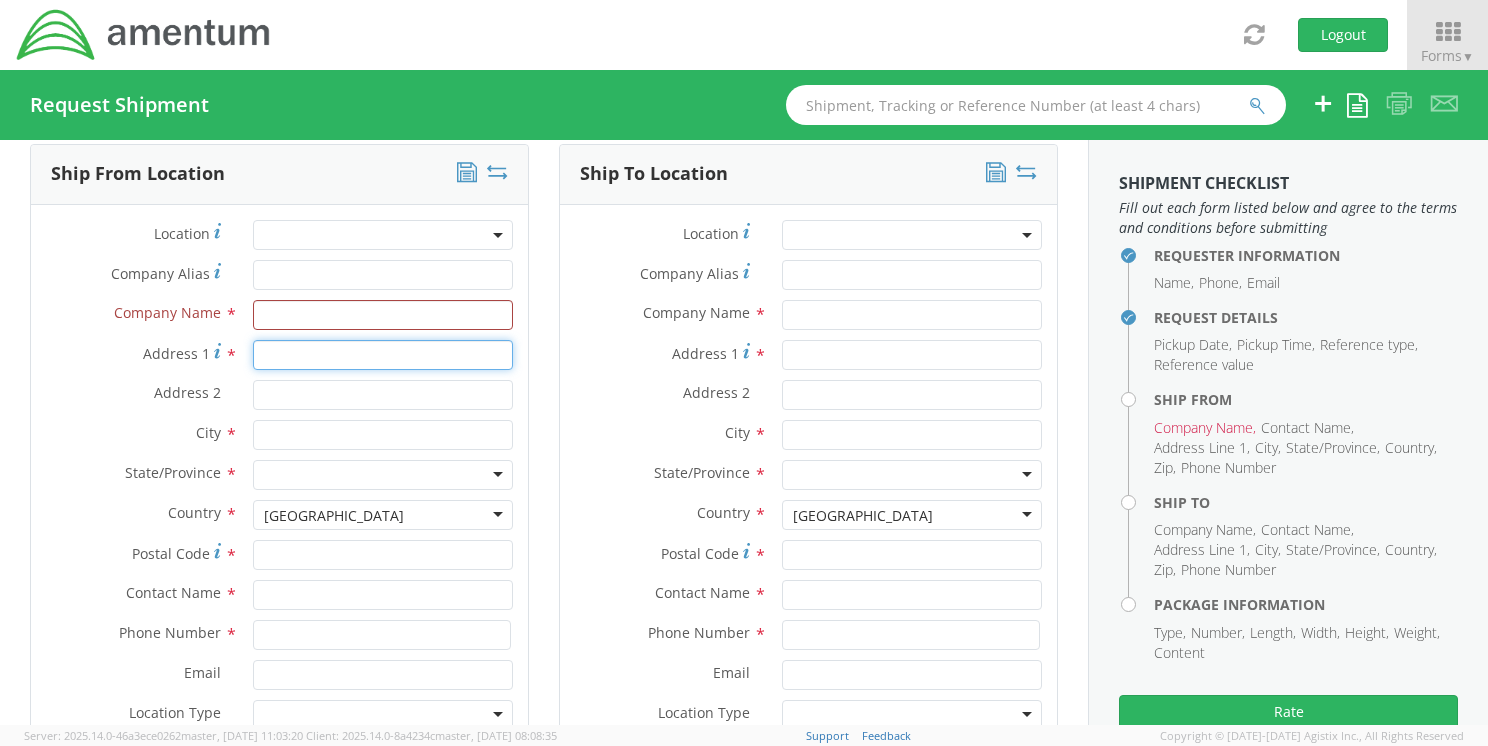 paste on "RDC-U Warehouse, 190E" 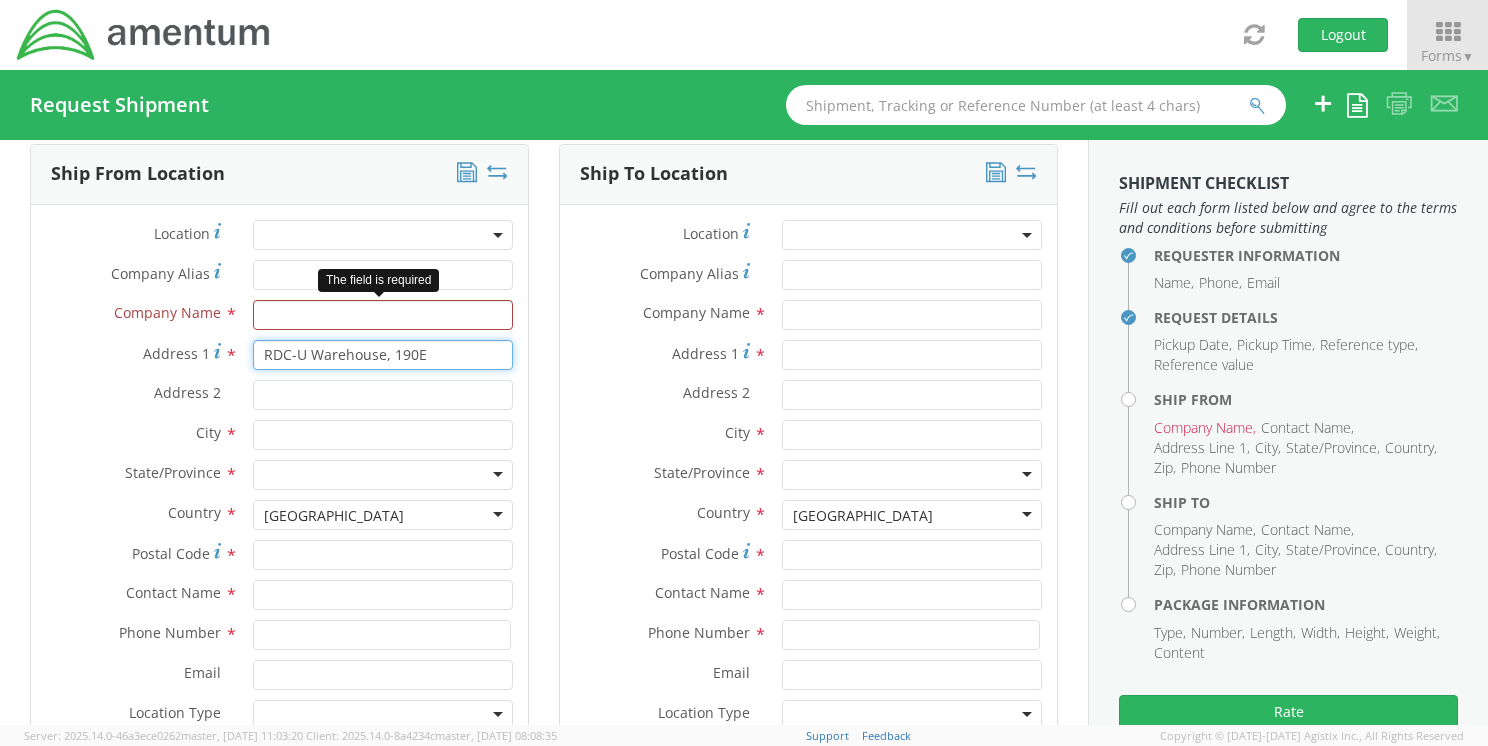 type on "RDC-U Warehouse, 190E" 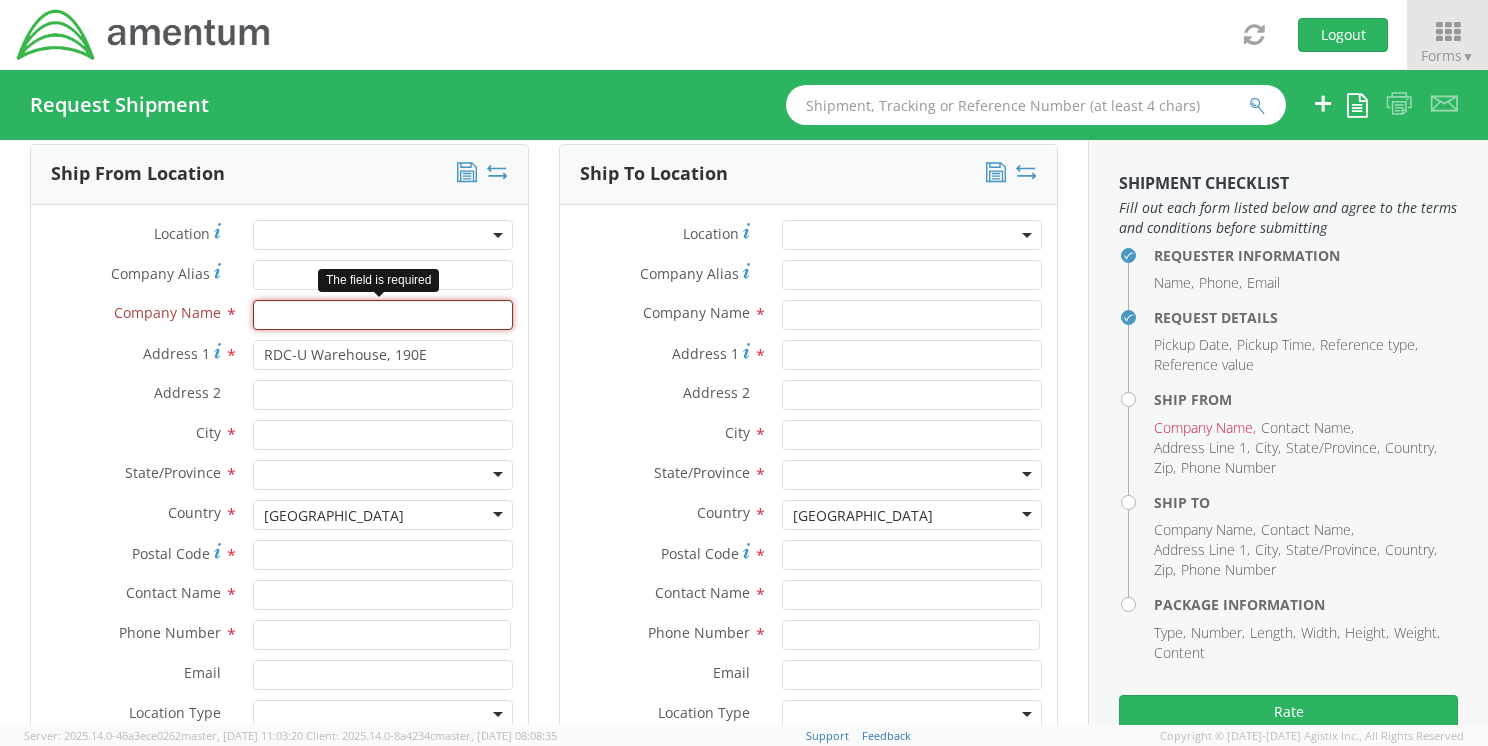 click at bounding box center [383, 315] 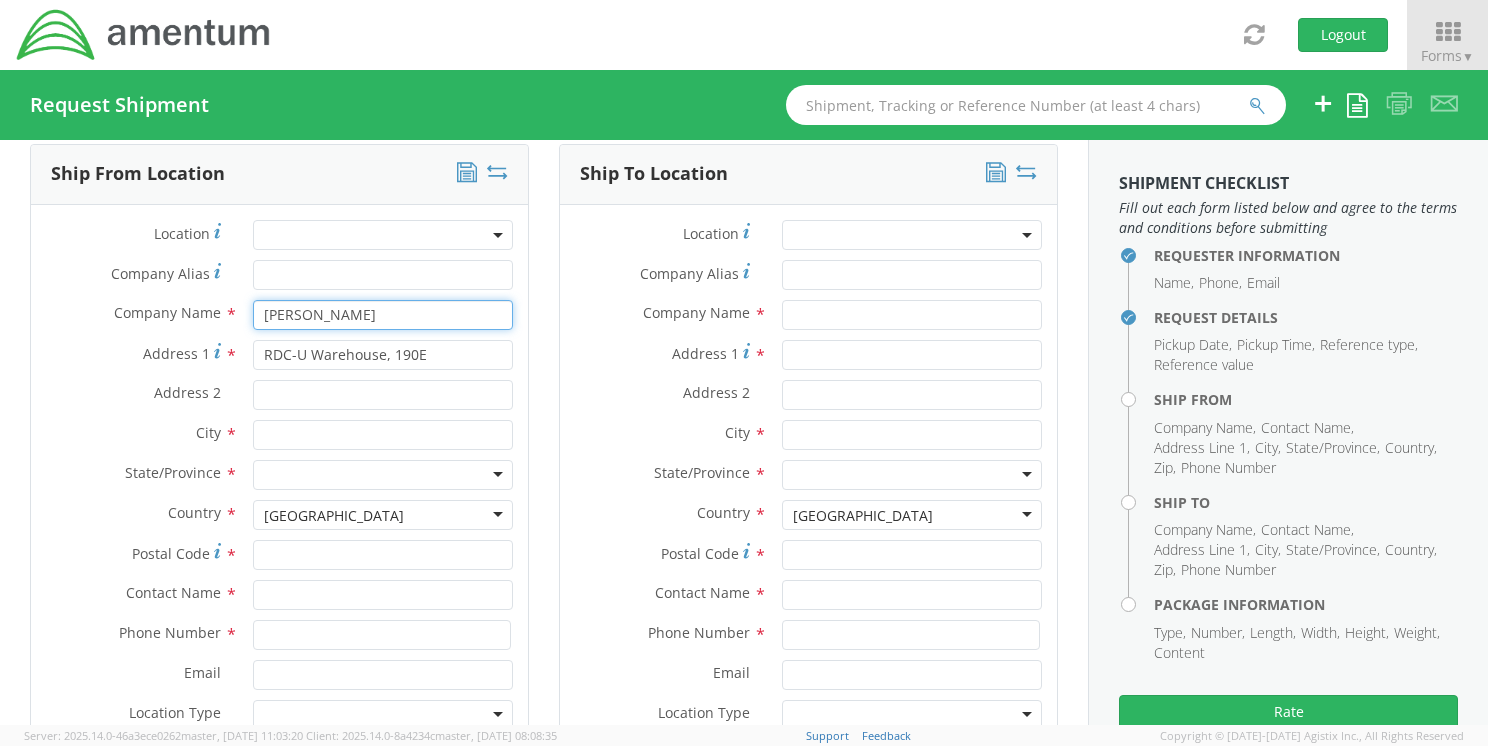 type on "[PERSON_NAME]" 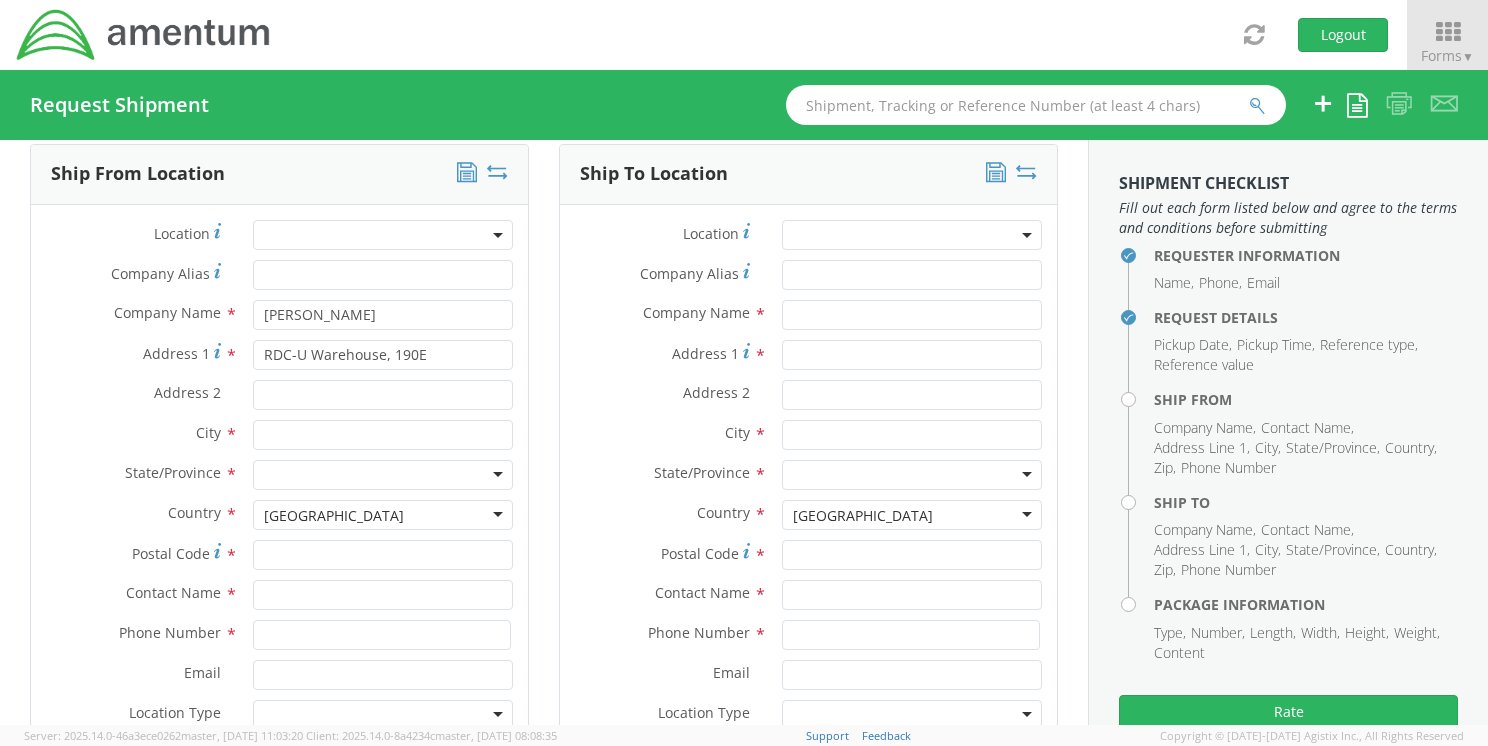 click on "[GEOGRAPHIC_DATA]" at bounding box center [334, 516] 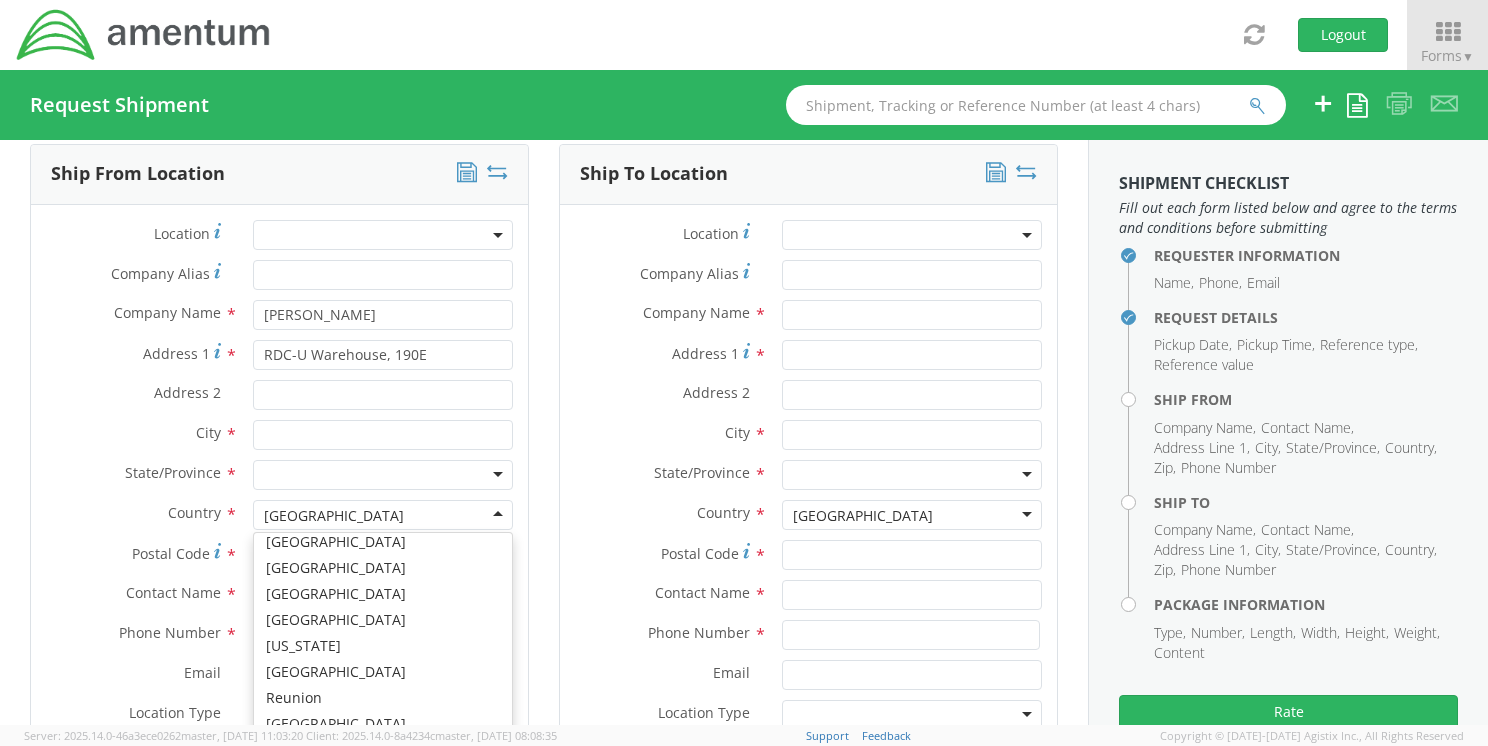 scroll, scrollTop: 3992, scrollLeft: 0, axis: vertical 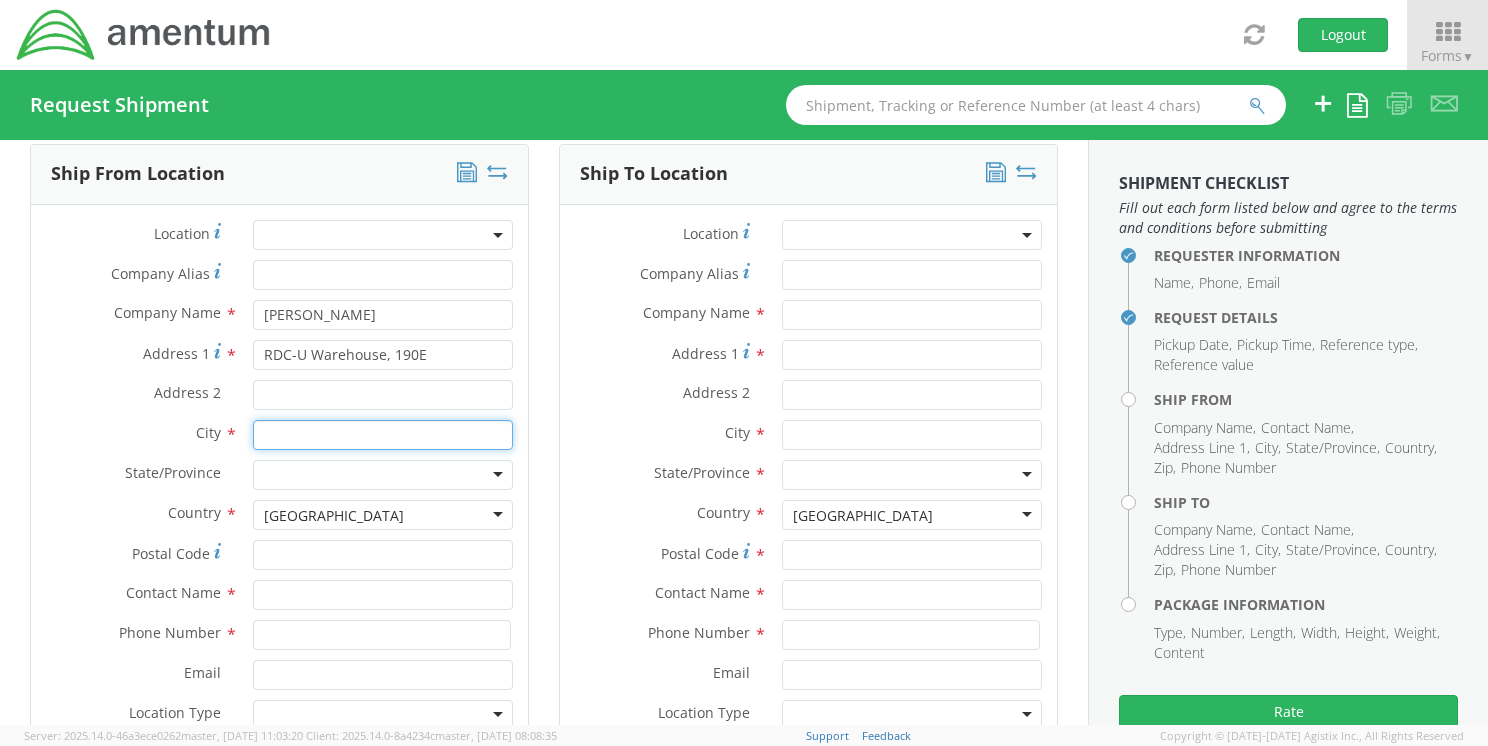 paste on "Zacernie" 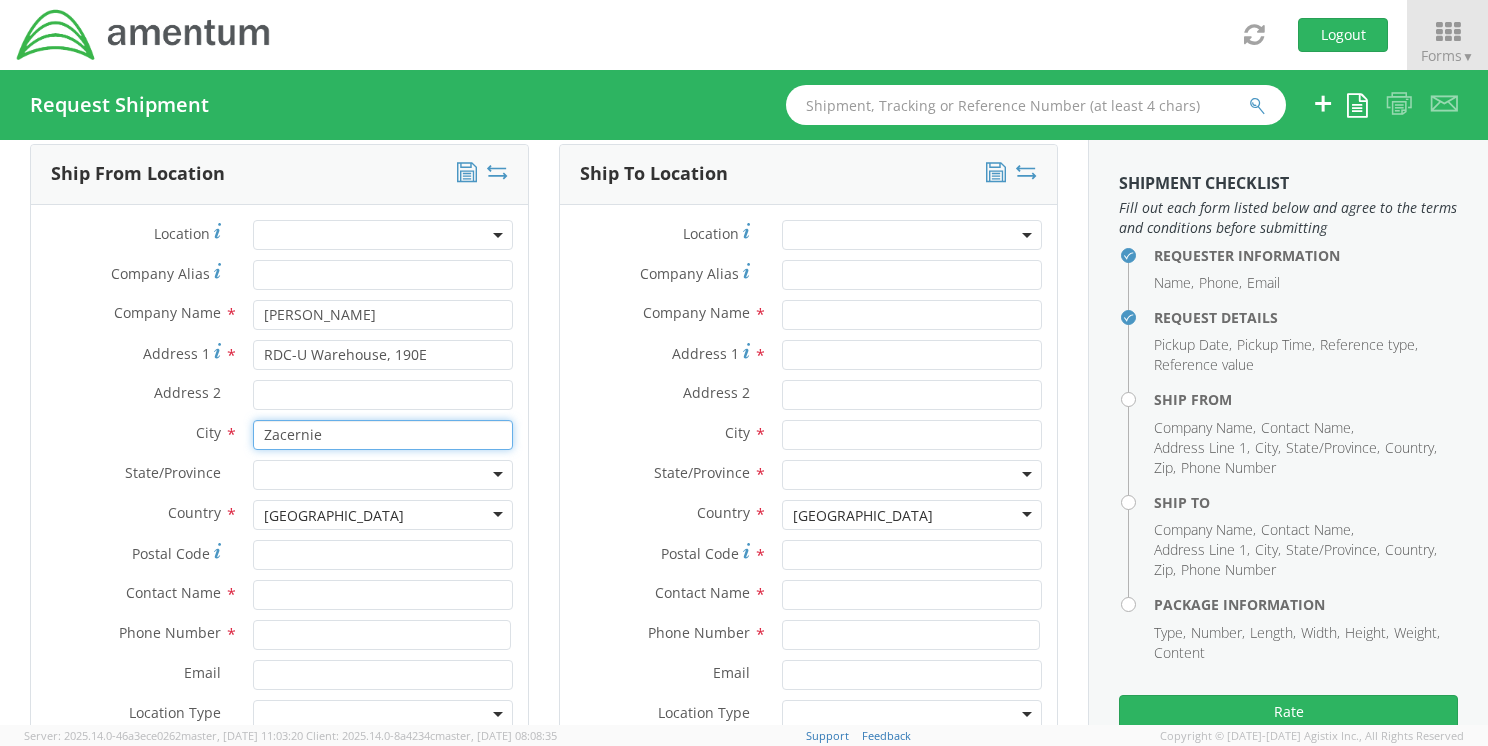 type on "Zacernie" 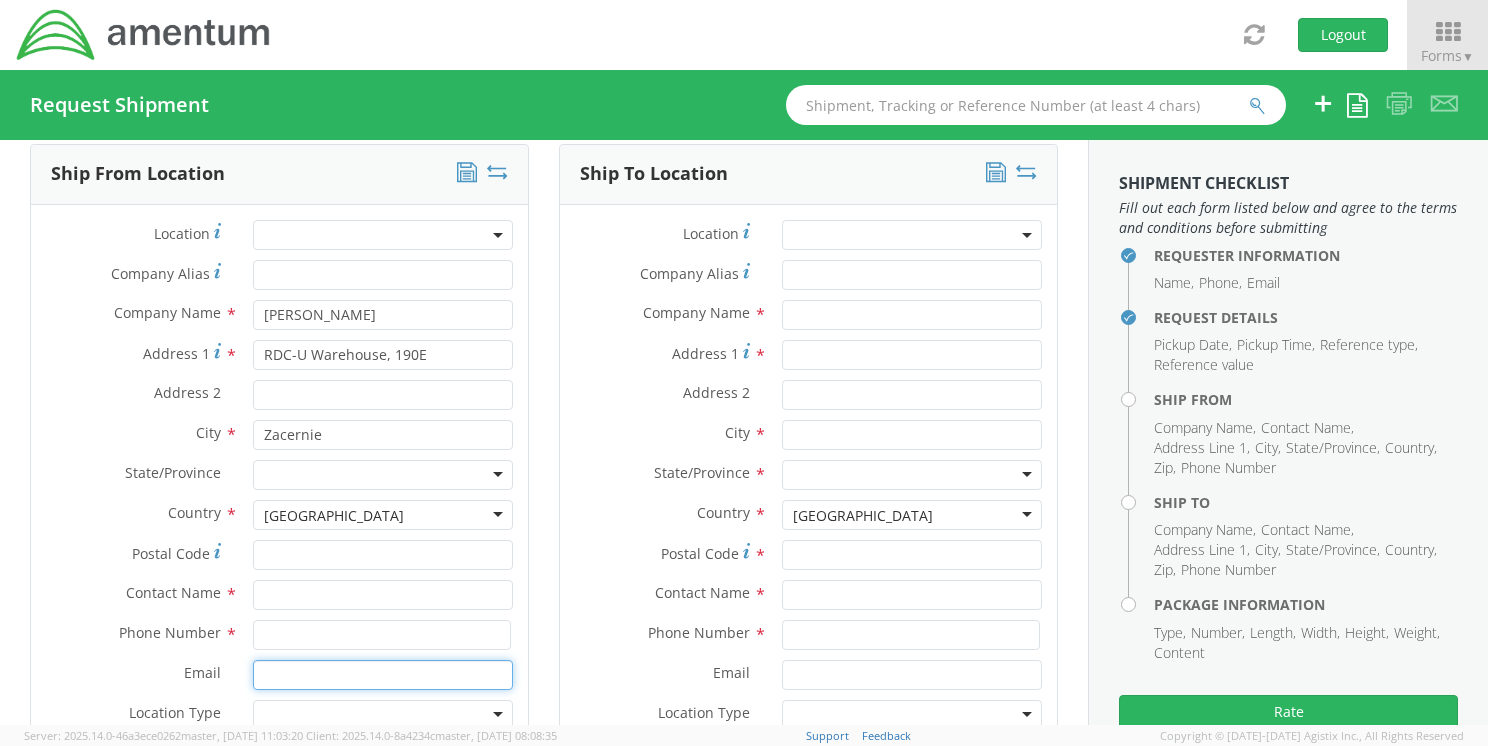 paste on "[EMAIL_ADDRESS][DOMAIN_NAME]" 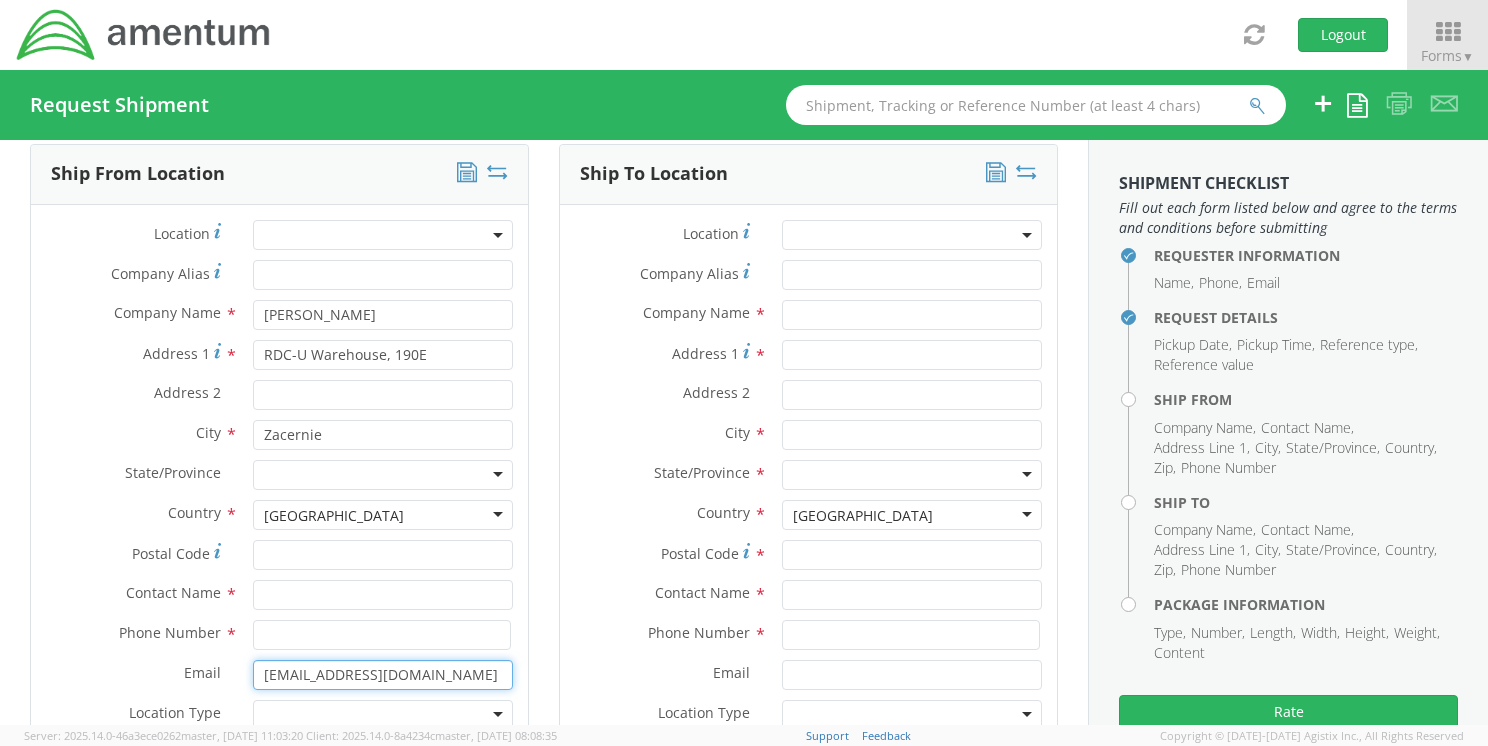 type on "[EMAIL_ADDRESS][DOMAIN_NAME]" 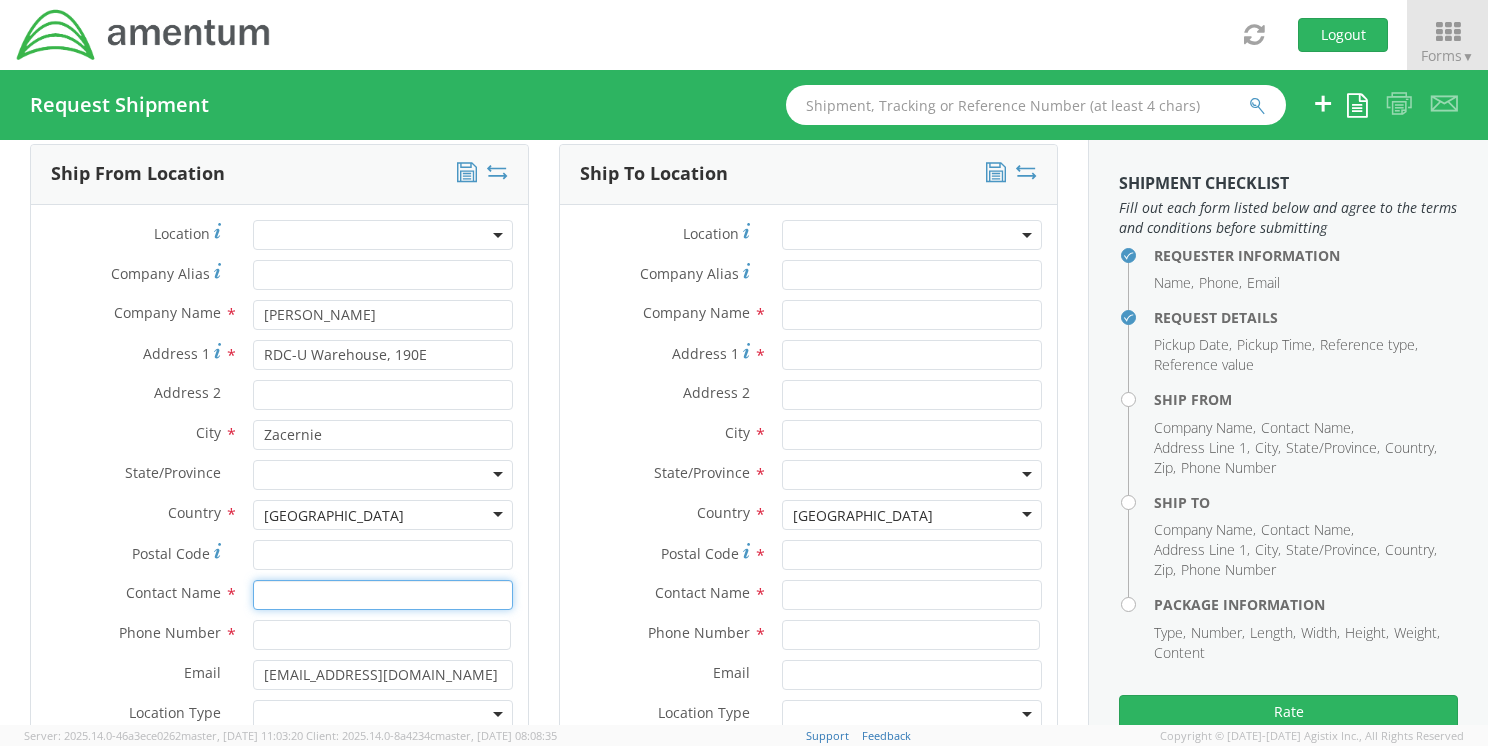click at bounding box center (383, 595) 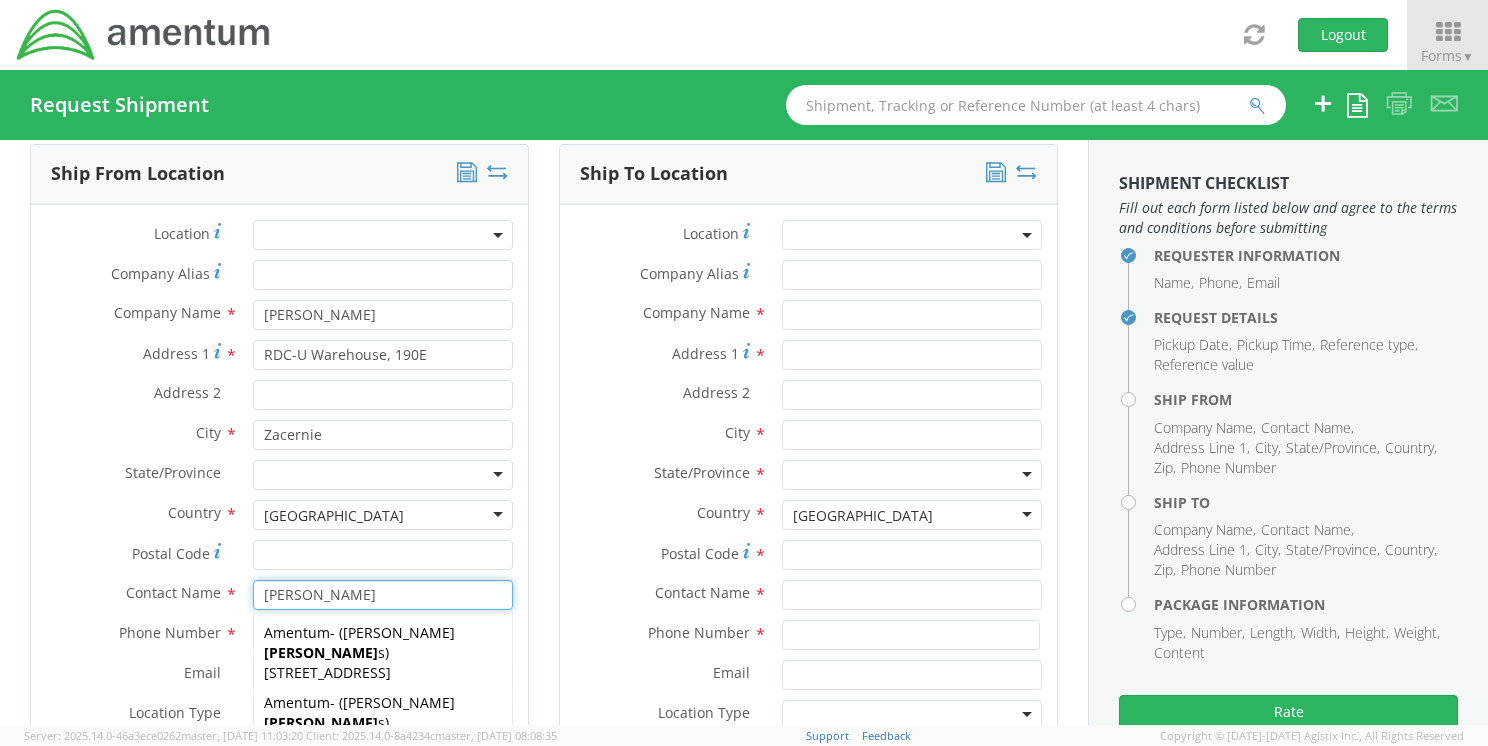 type on "[PERSON_NAME]" 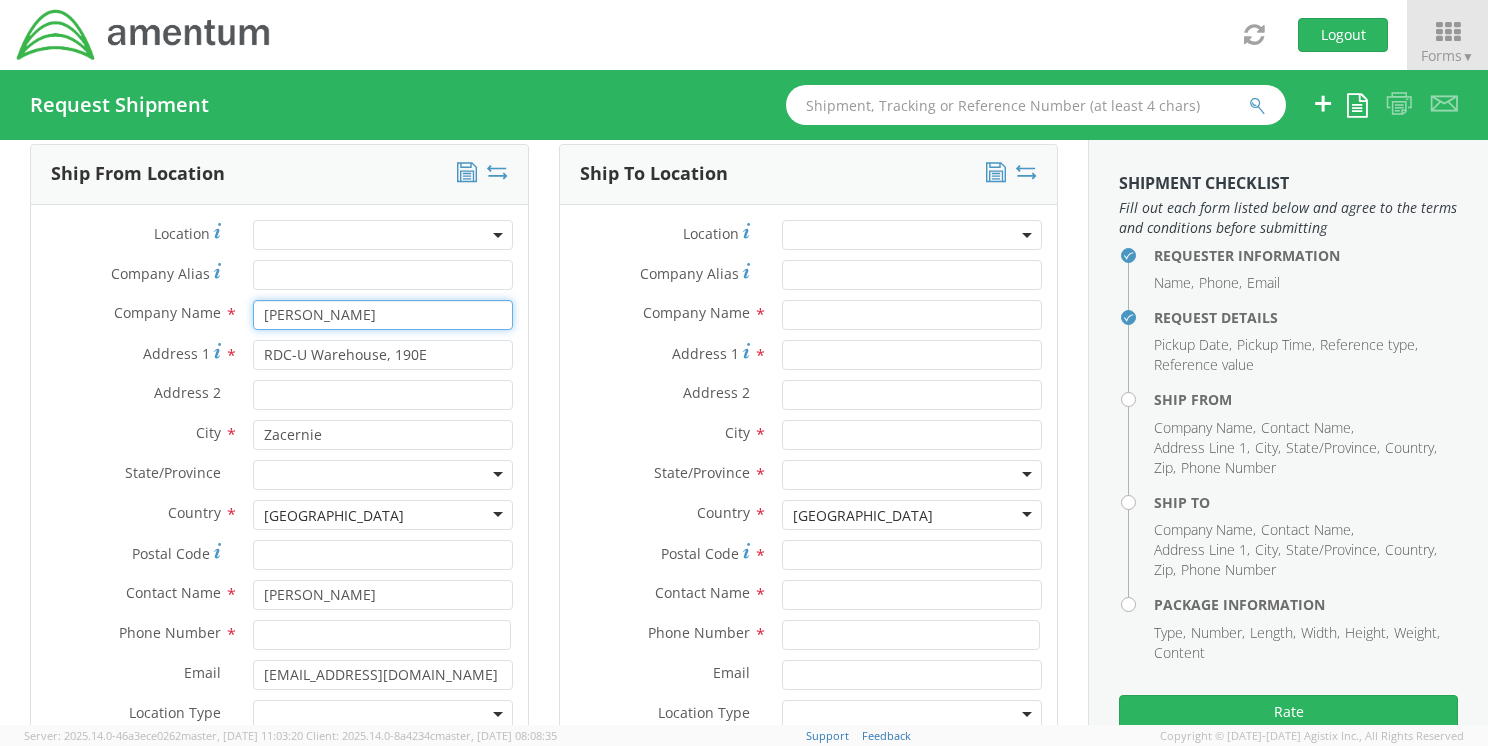 drag, startPoint x: 313, startPoint y: 313, endPoint x: 280, endPoint y: 313, distance: 33 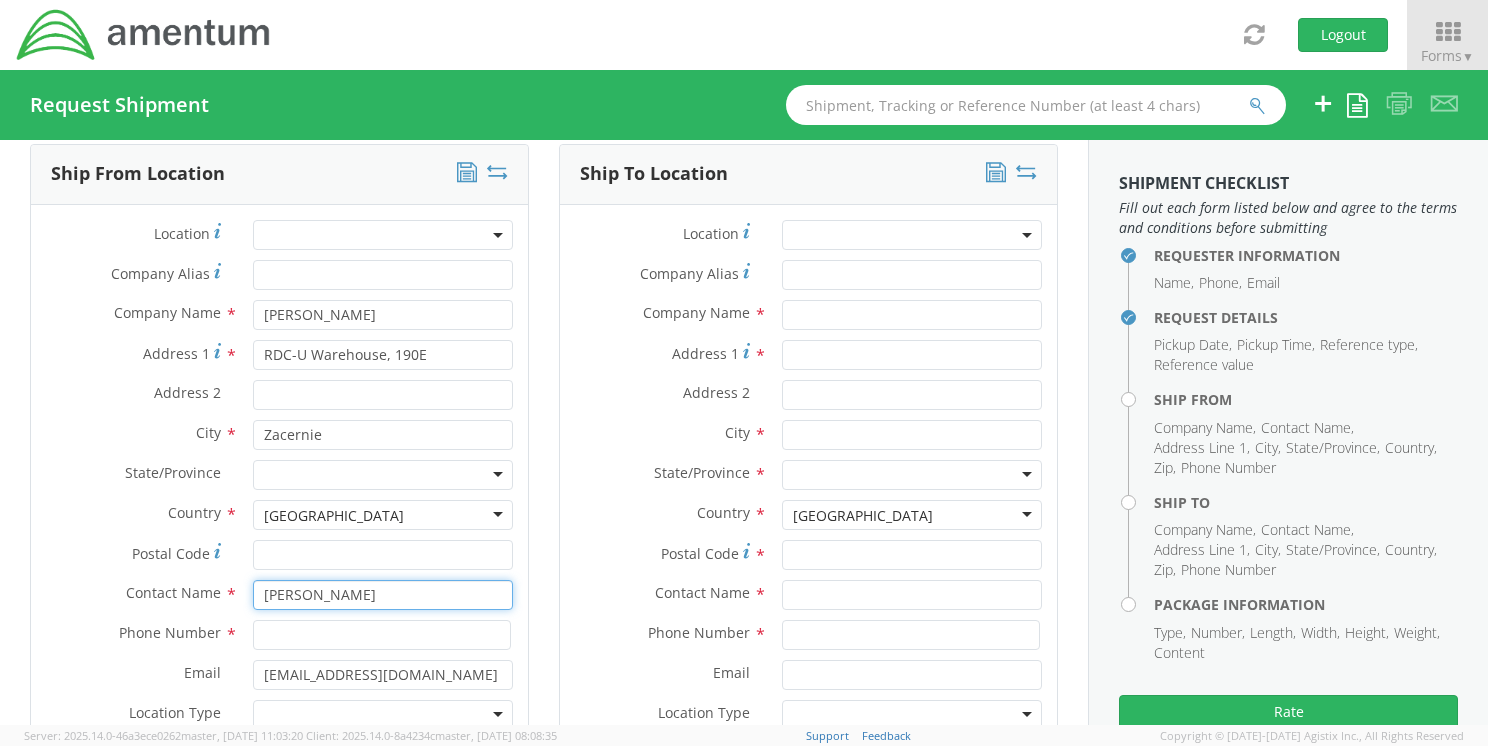 click on "[PERSON_NAME]" at bounding box center (383, 595) 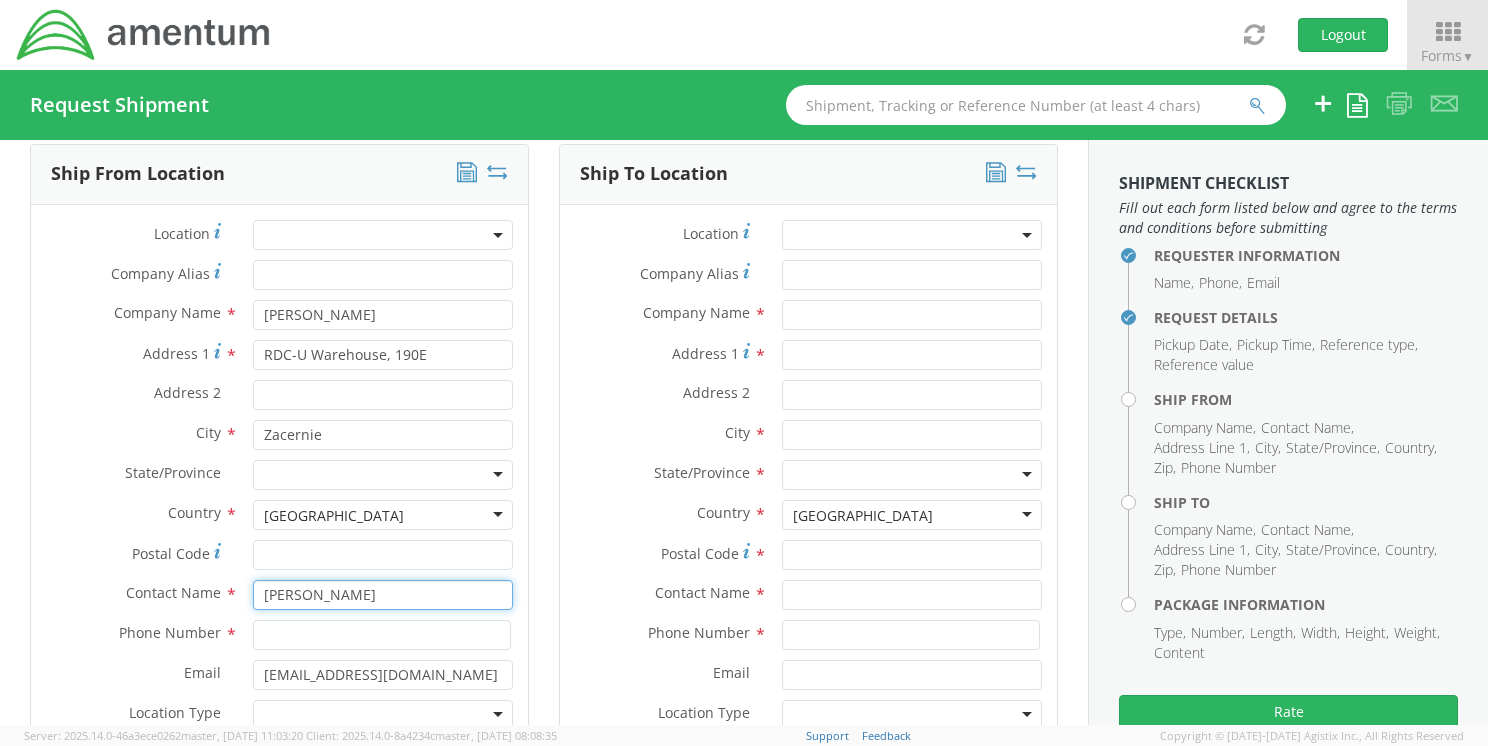 type on "[PERSON_NAME]" 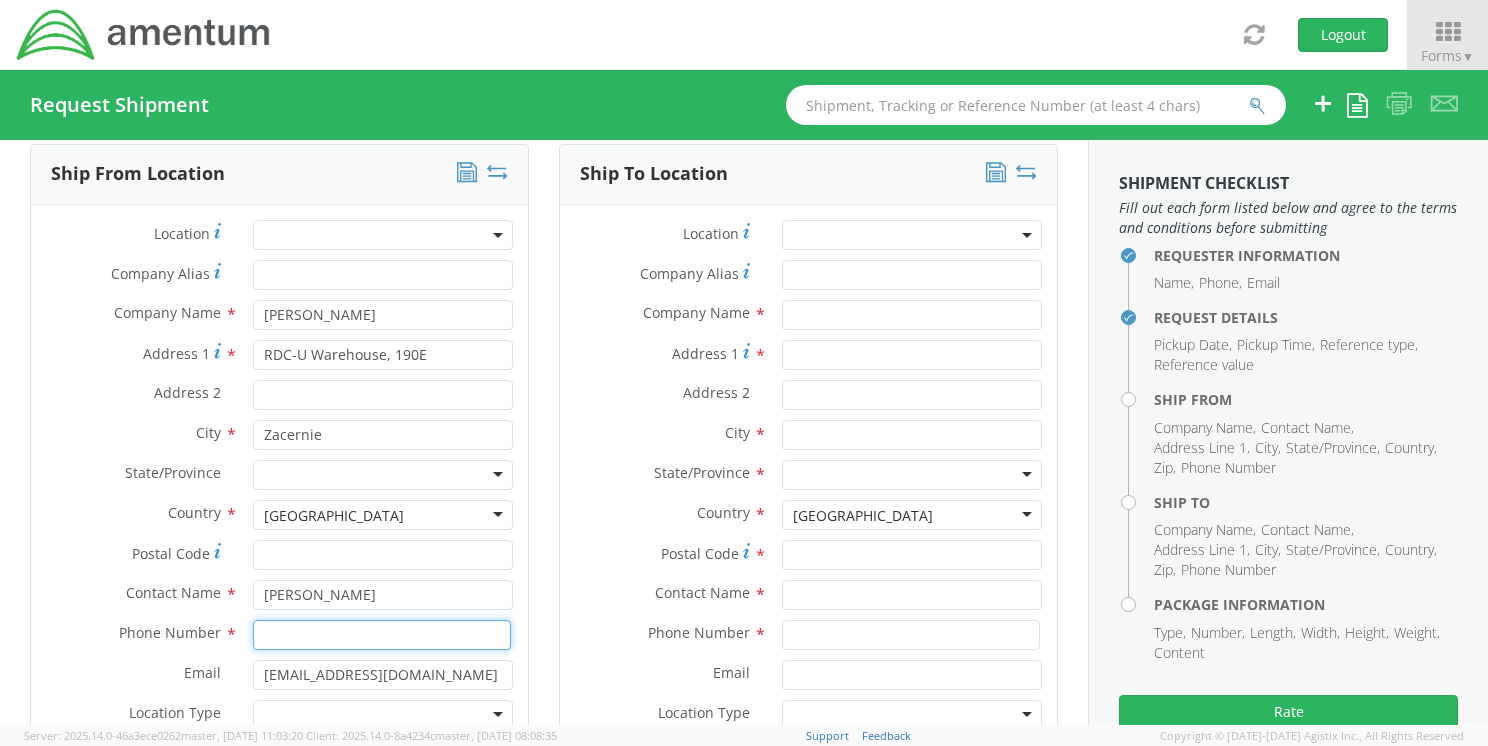 paste on "[PHONE_NUMBER]" 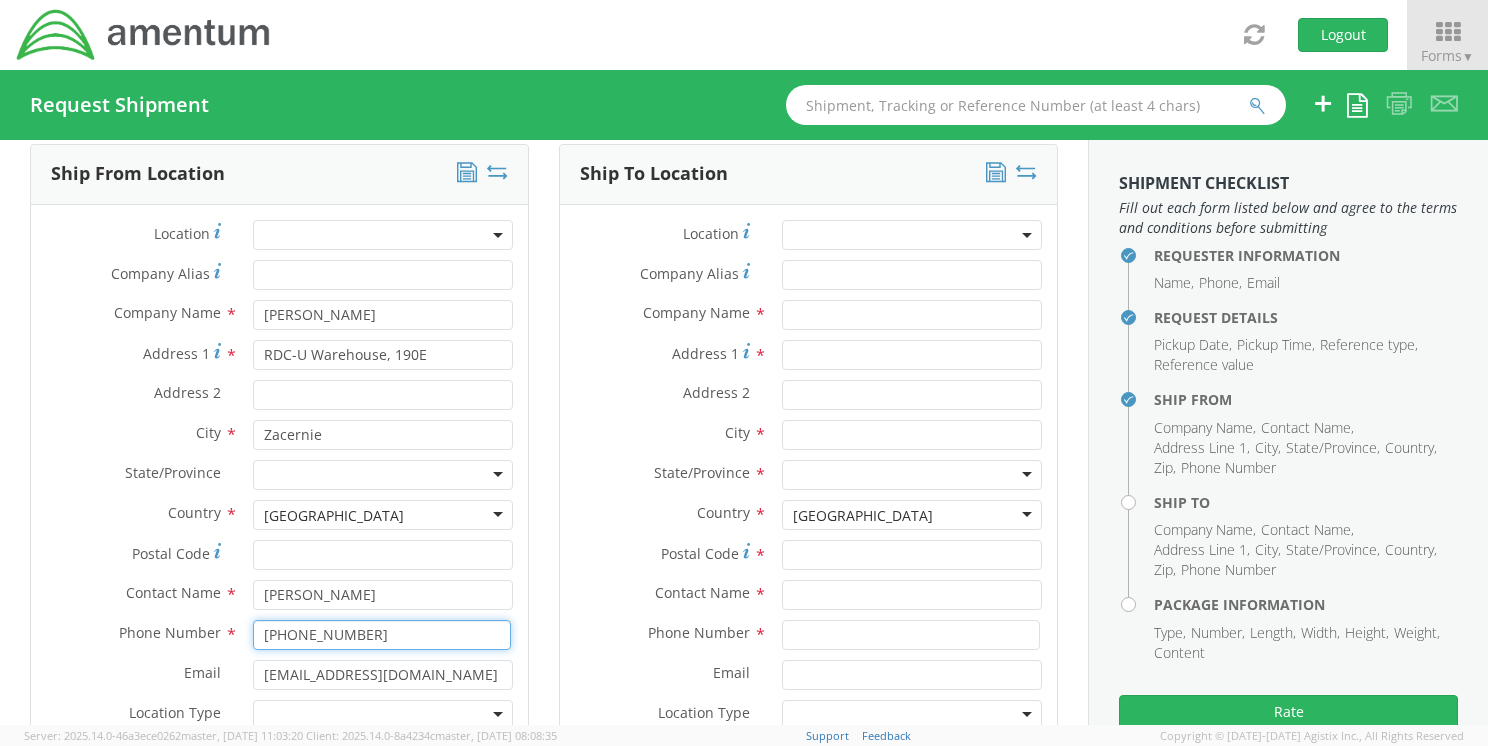 type on "[PHONE_NUMBER]" 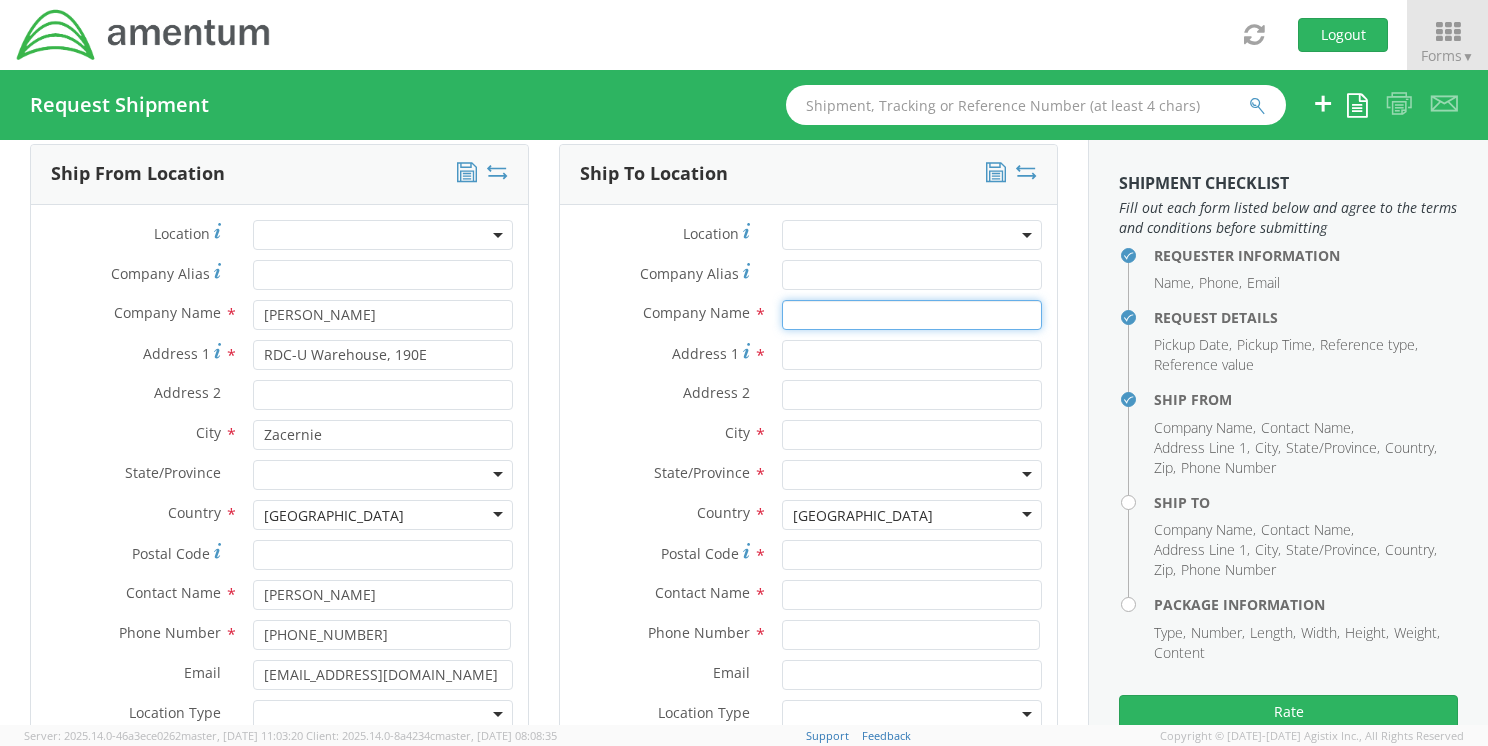 click at bounding box center [912, 315] 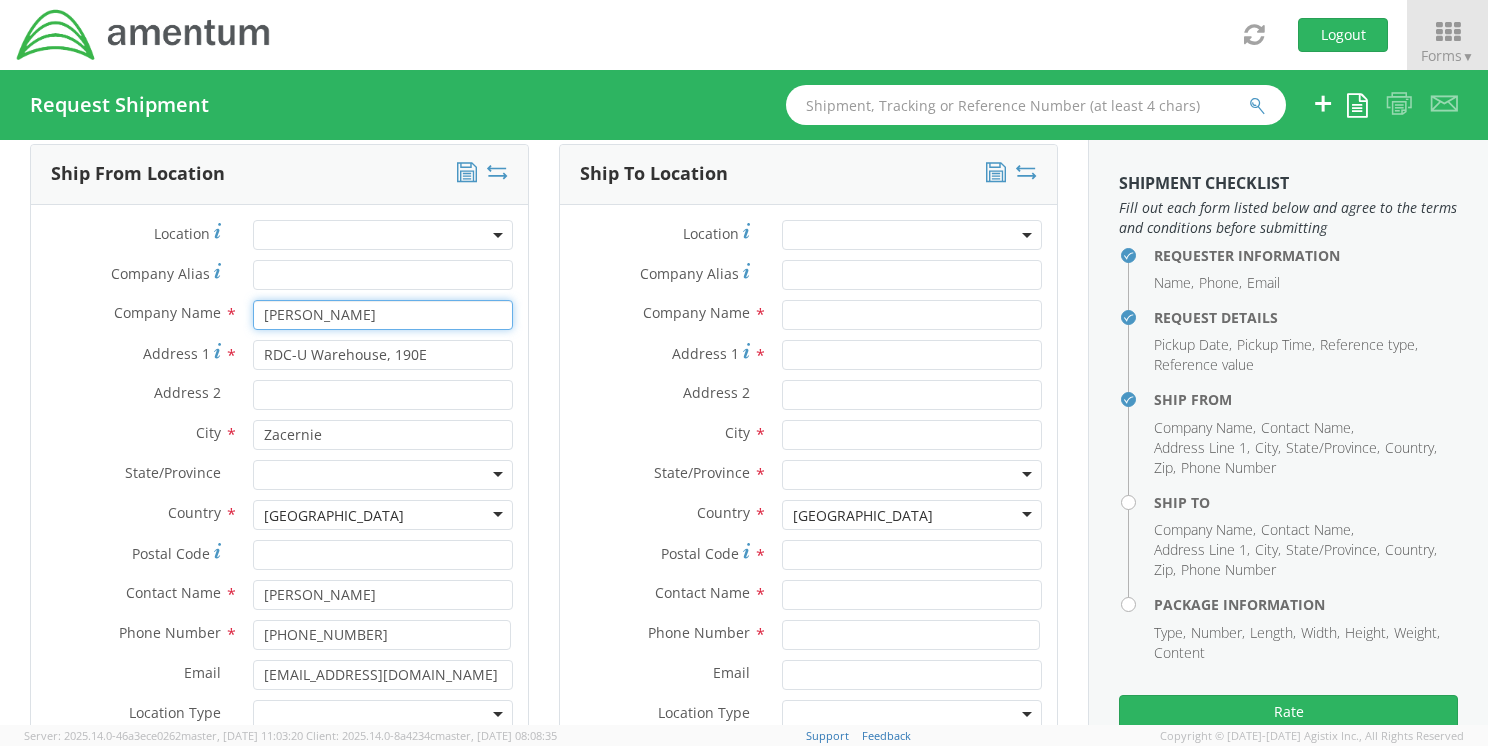 drag, startPoint x: 367, startPoint y: 312, endPoint x: 248, endPoint y: 306, distance: 119.15116 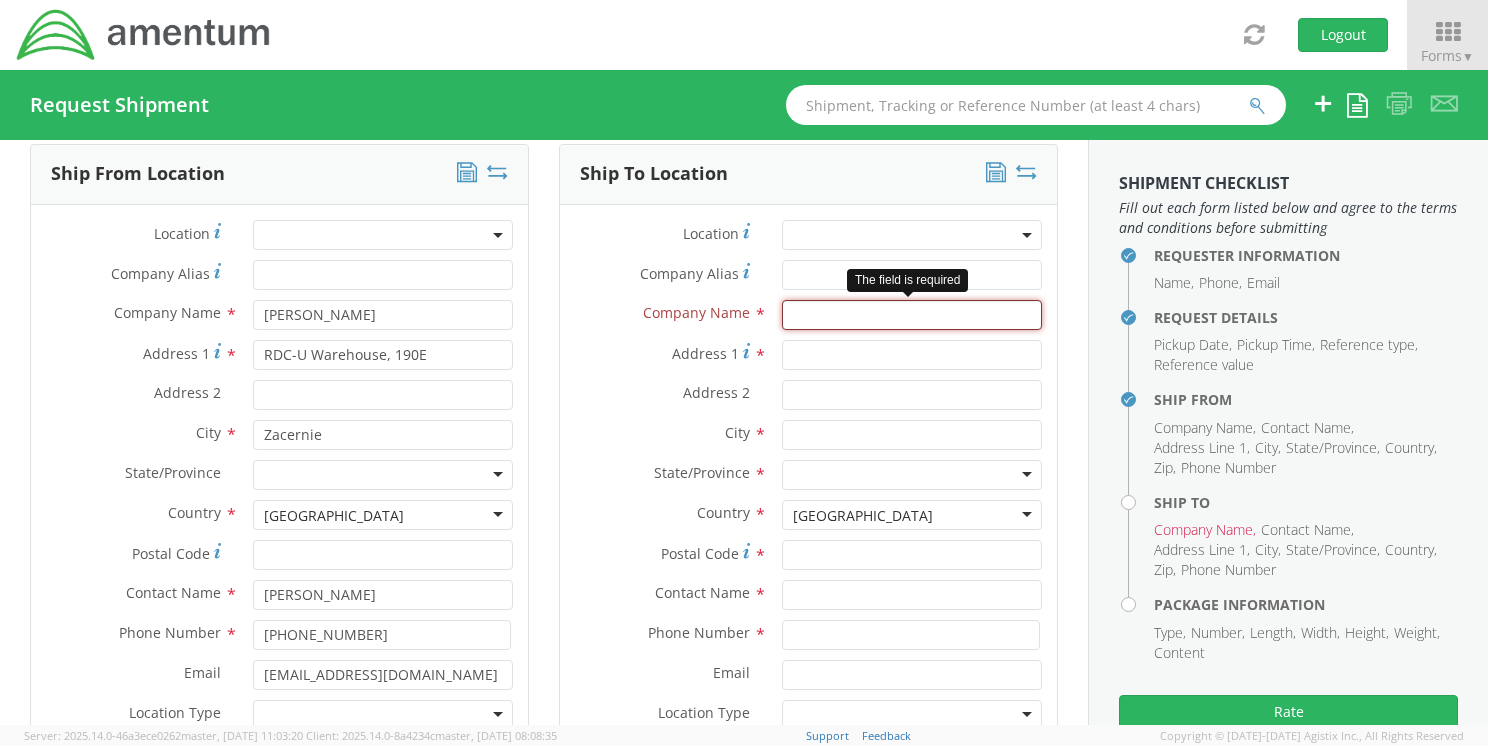 paste on "[PERSON_NAME]" 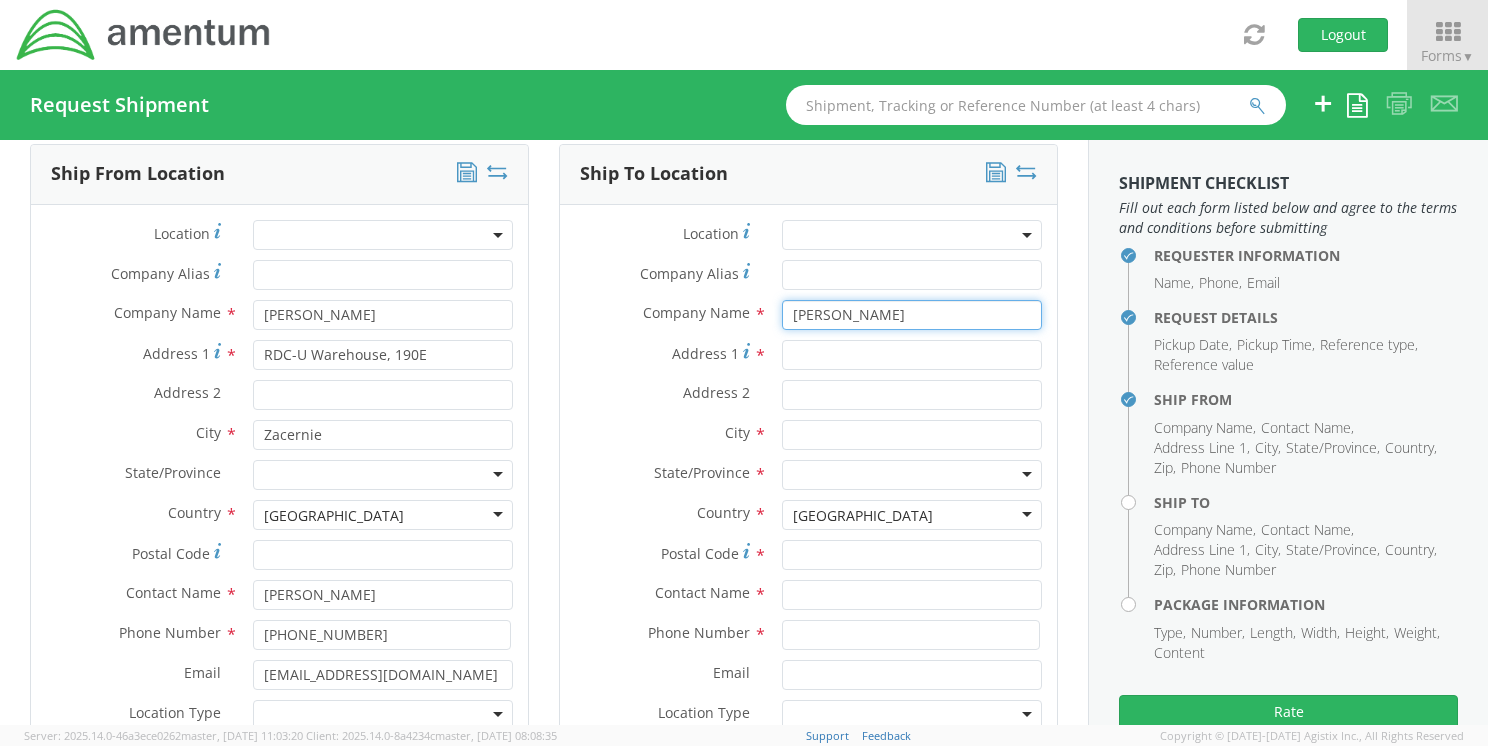 type on "[PERSON_NAME]" 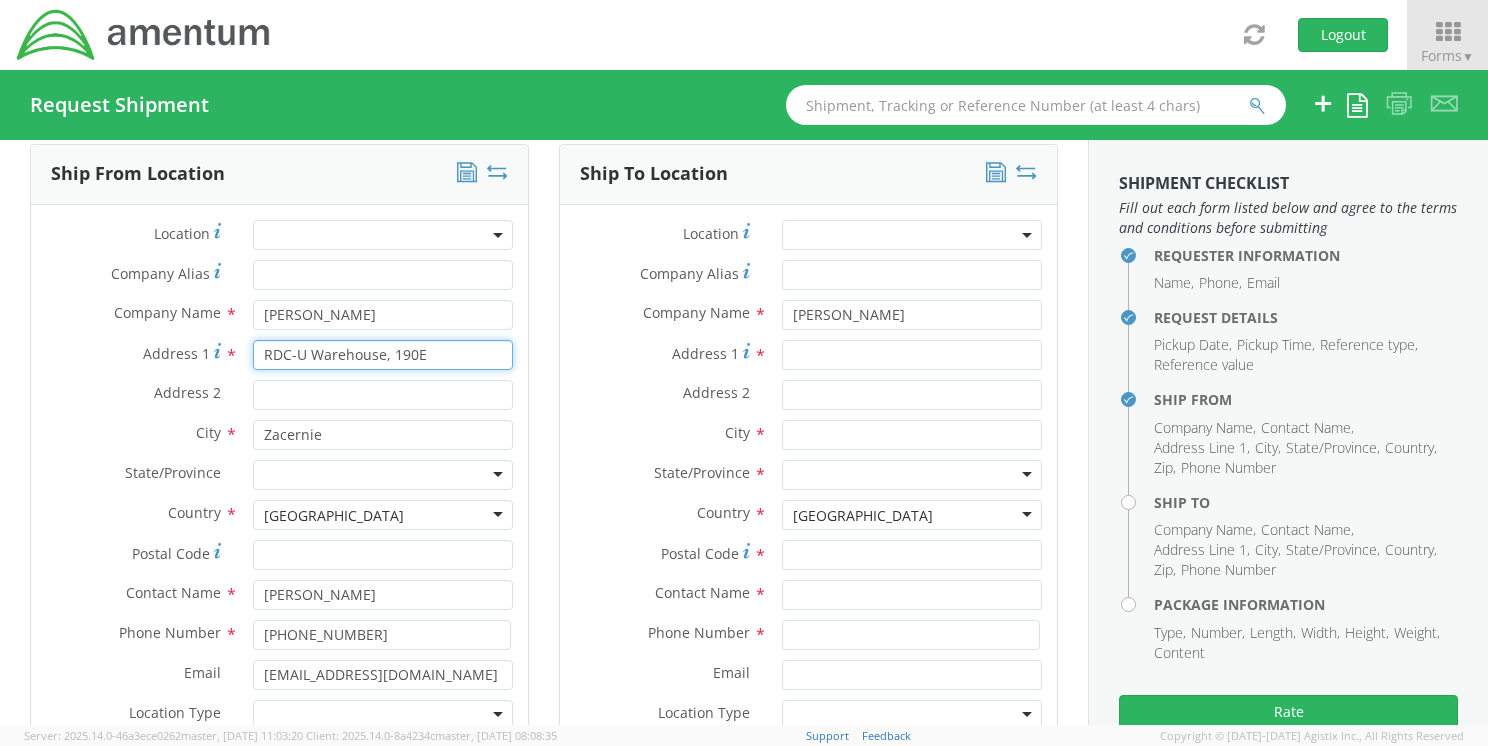 drag, startPoint x: 456, startPoint y: 349, endPoint x: 233, endPoint y: 350, distance: 223.00224 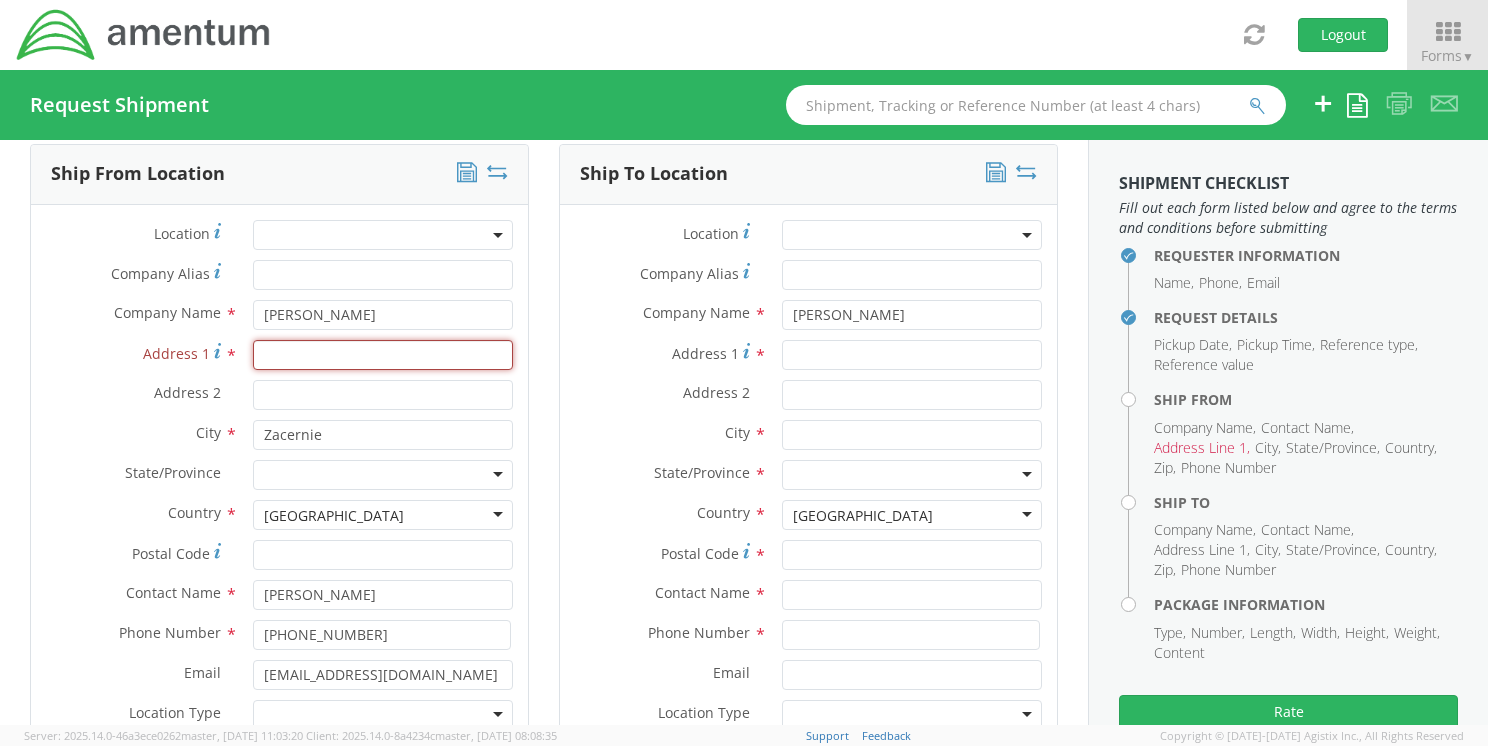 type 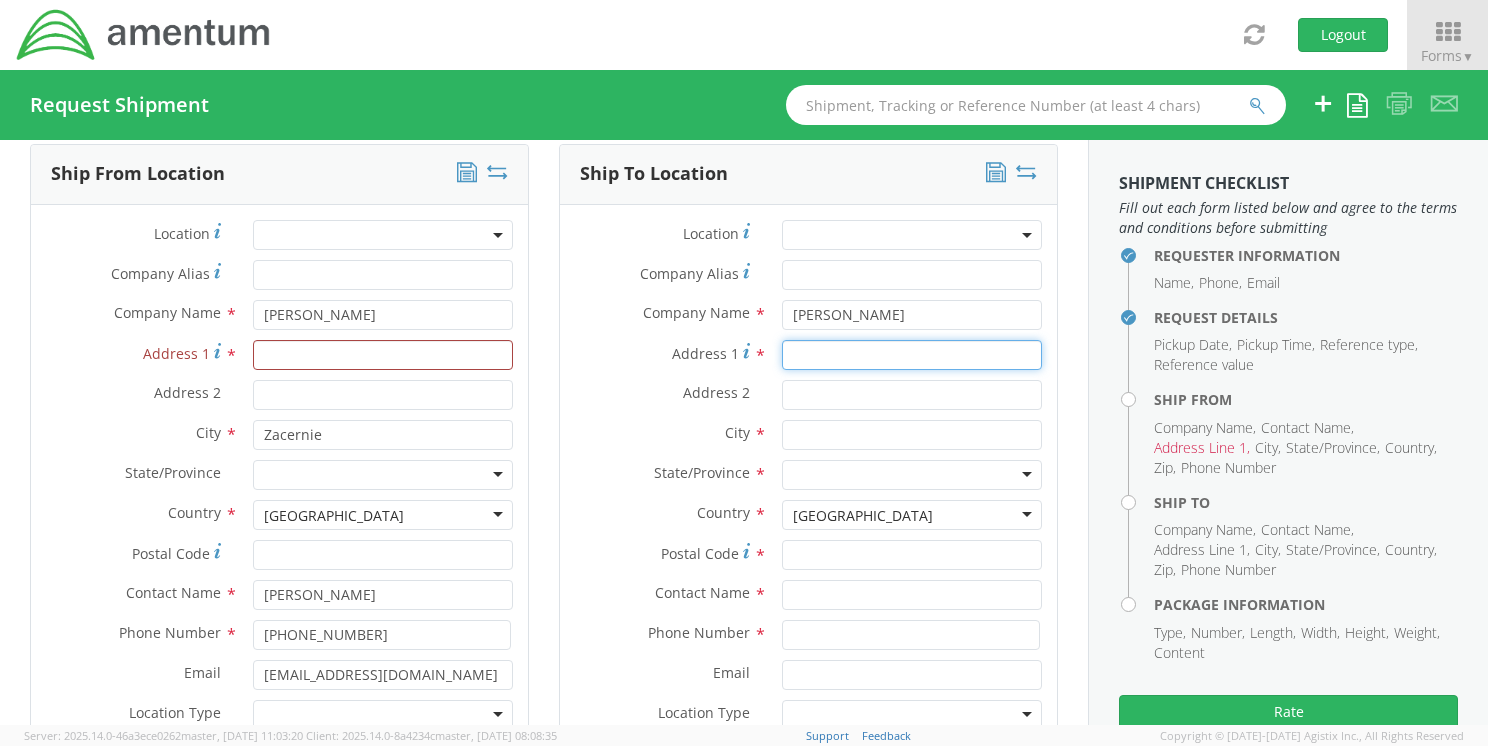 paste on "RDC-U Warehouse, 190E" 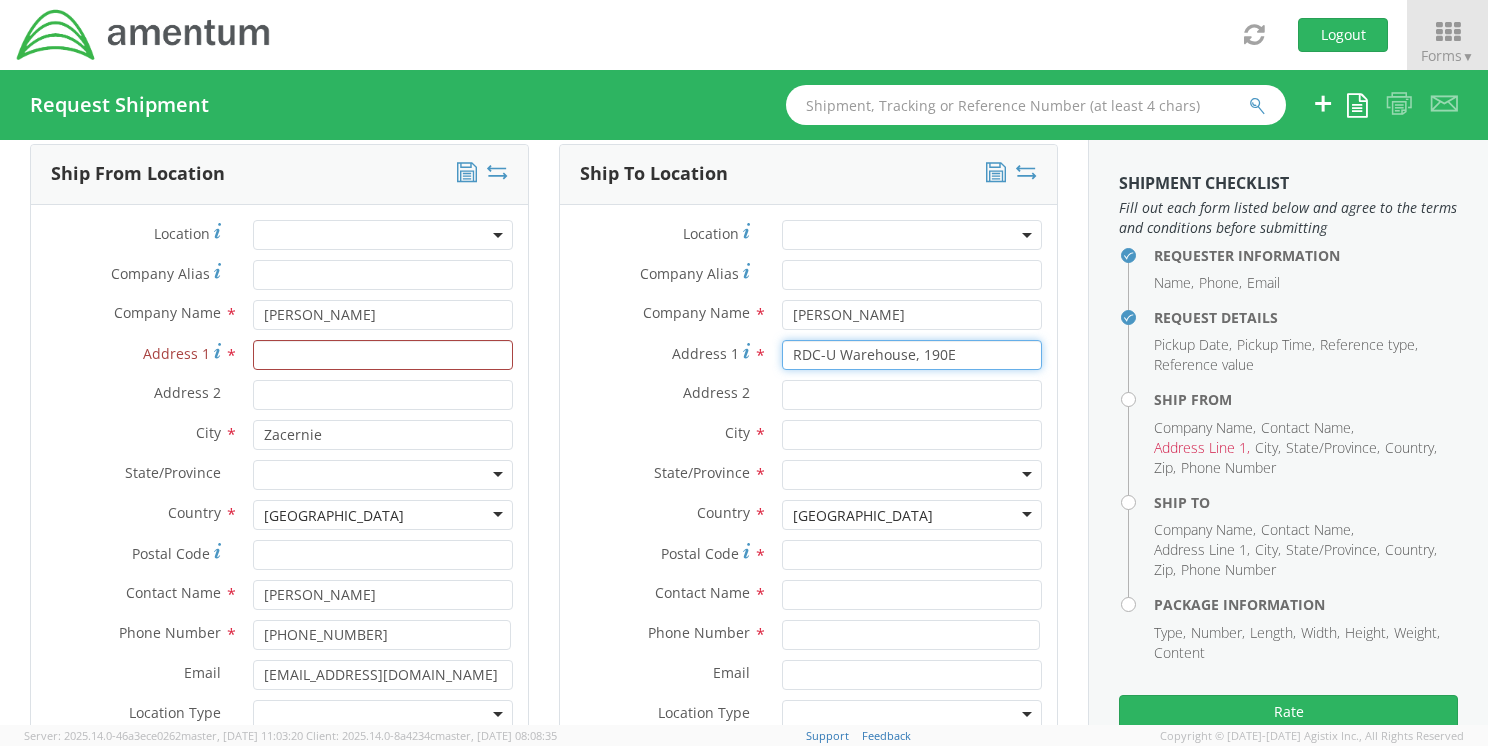 type on "RDC-U Warehouse, 190E" 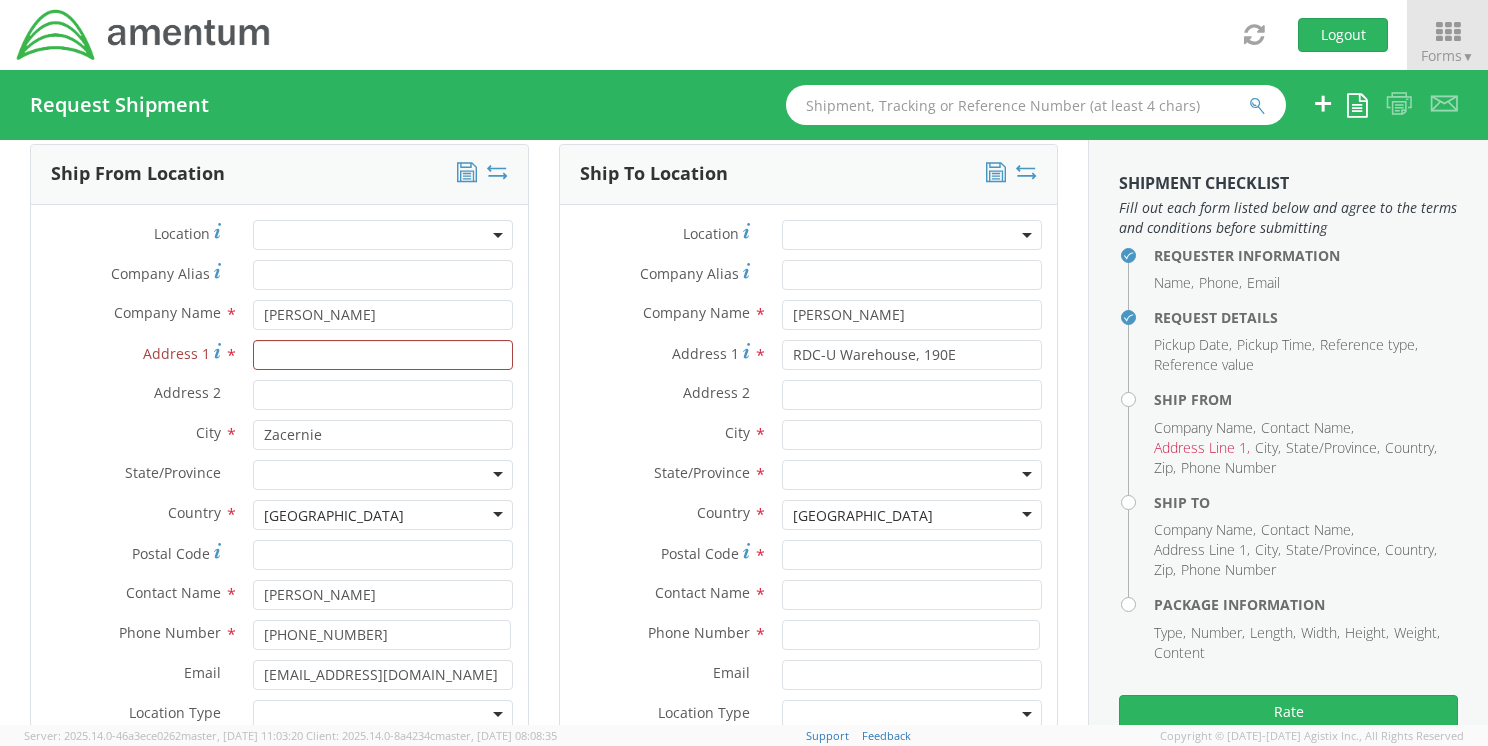 click on "[GEOGRAPHIC_DATA]" at bounding box center (863, 516) 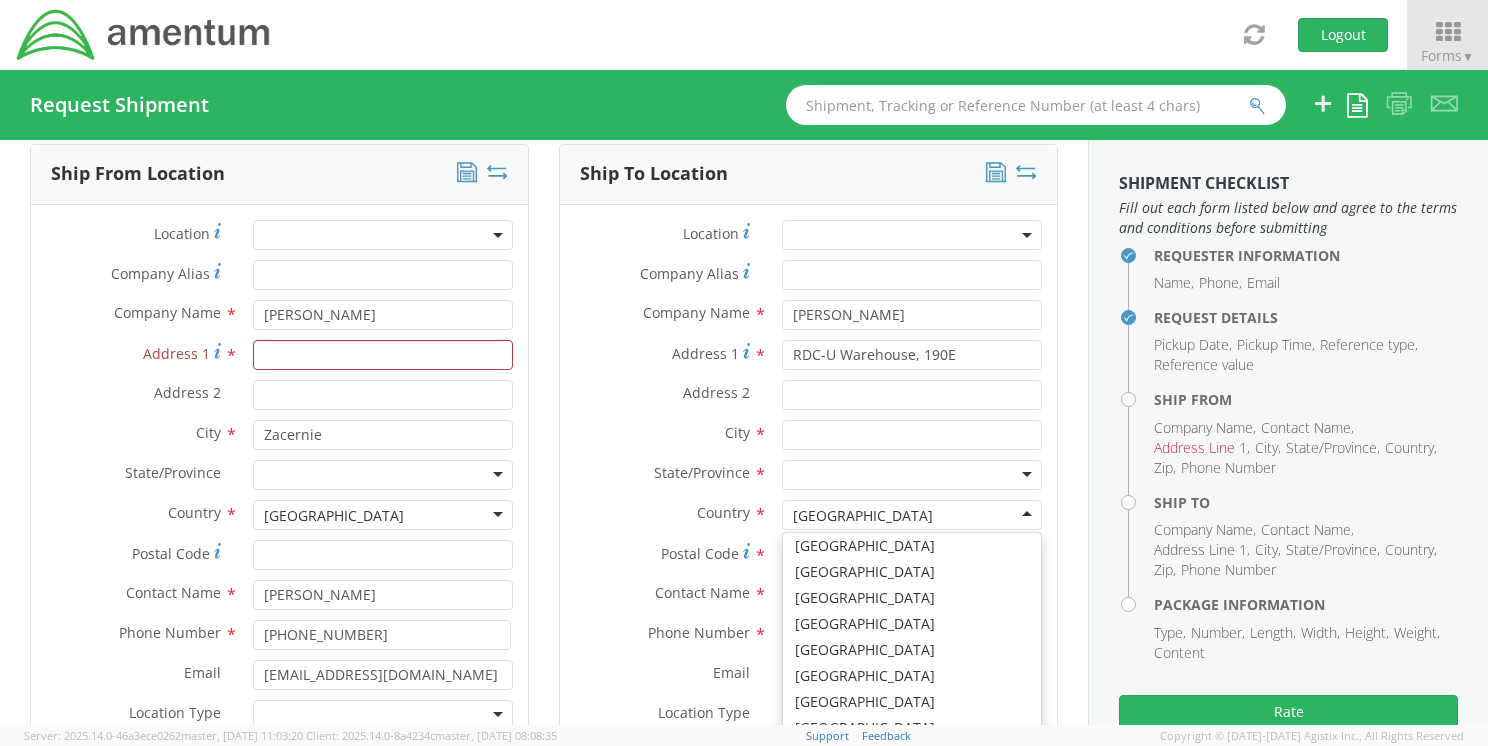 scroll, scrollTop: 3868, scrollLeft: 0, axis: vertical 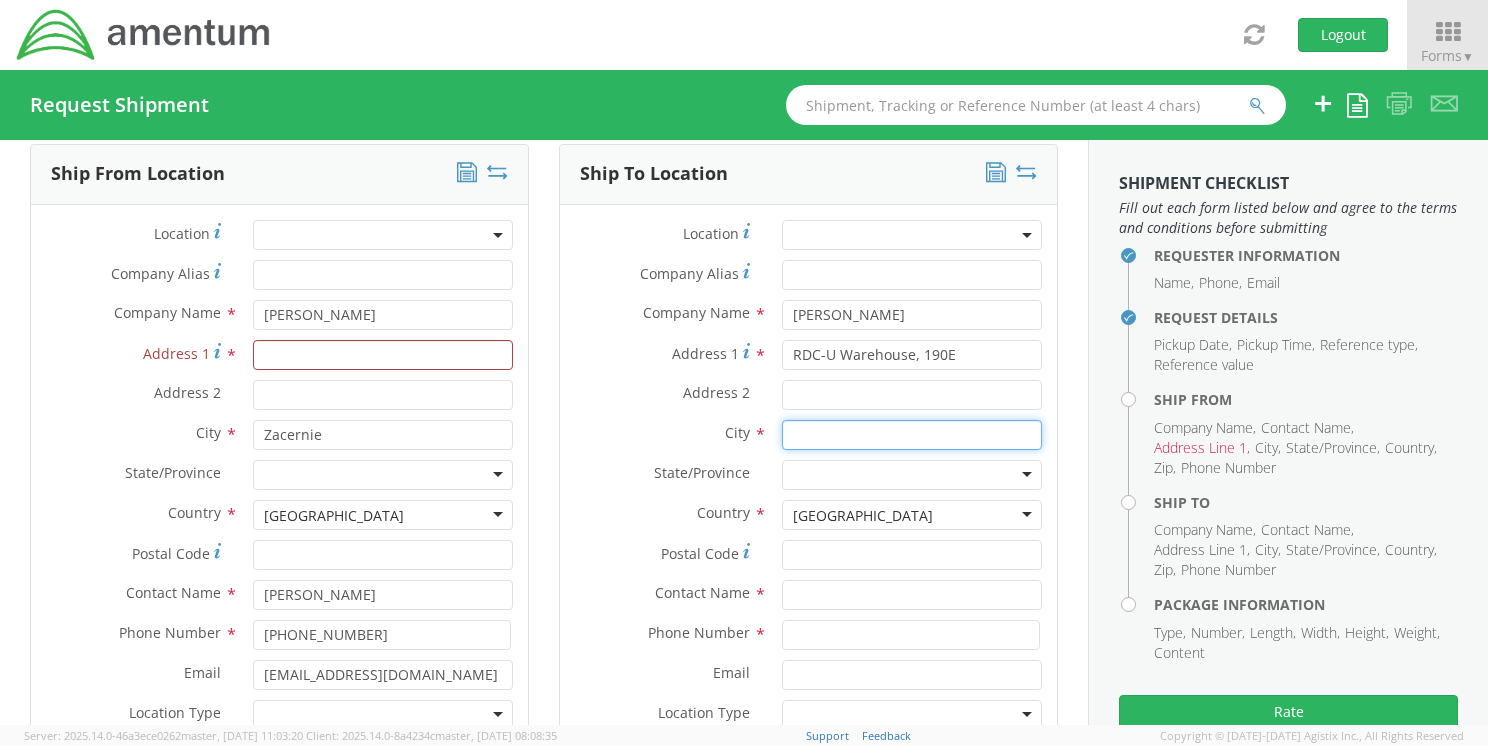 paste on "Zacernie," 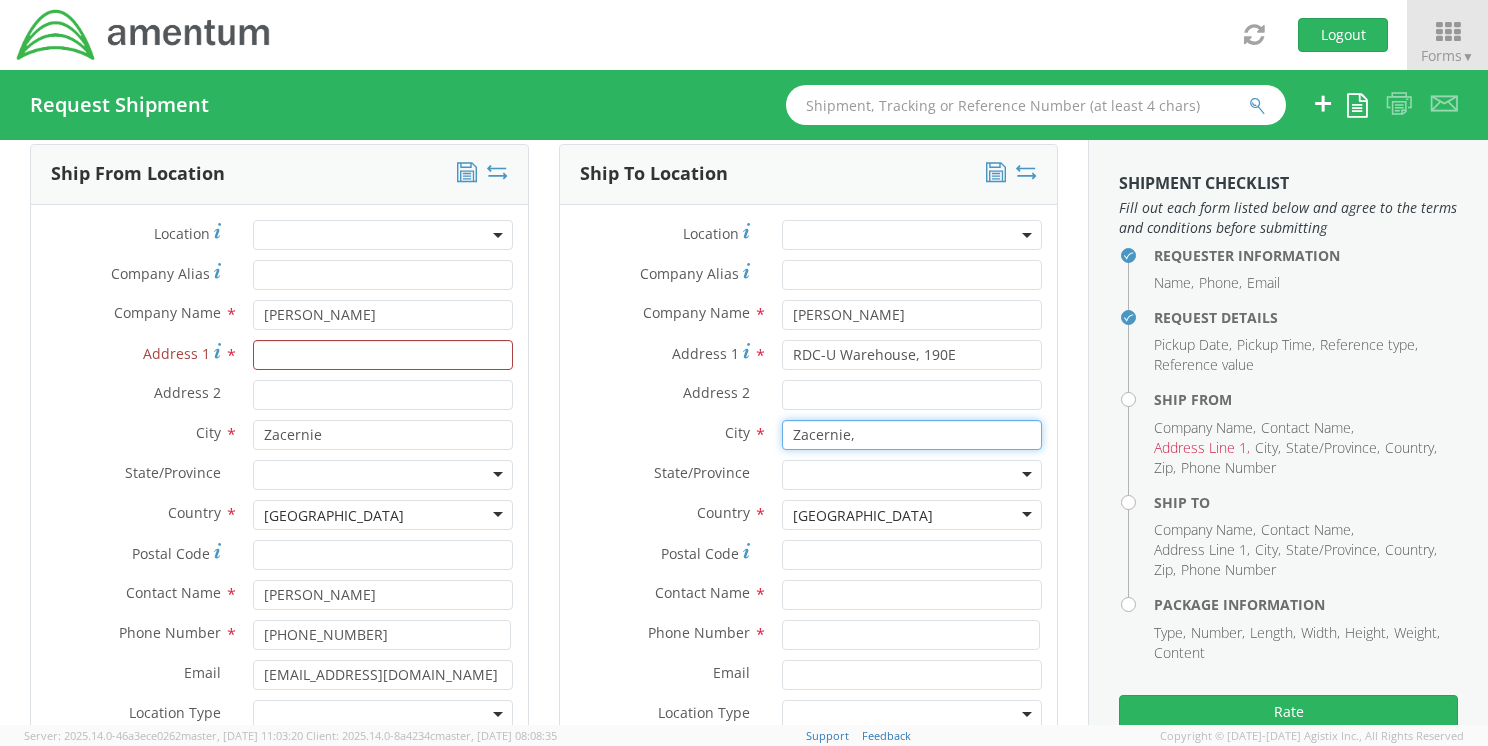type on "Zacernie," 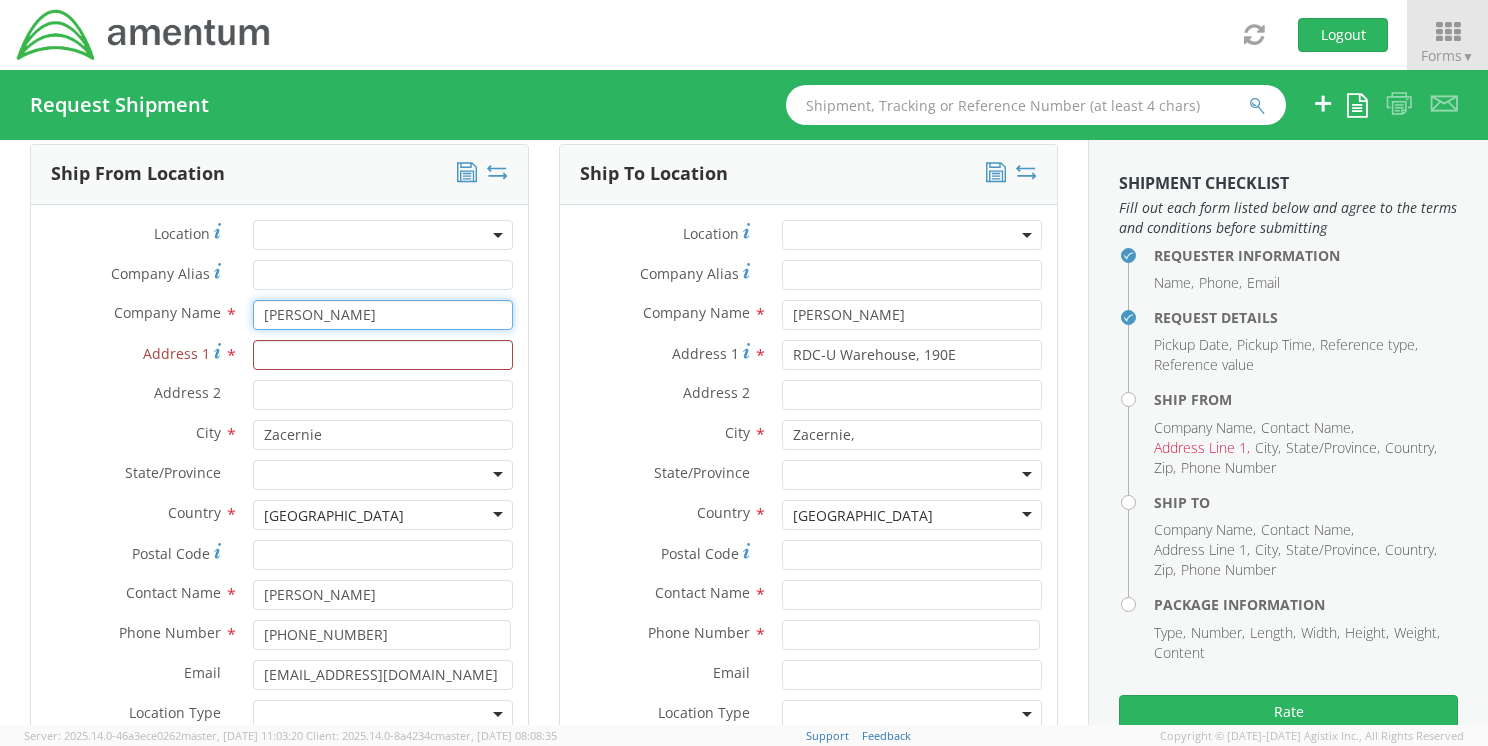 drag, startPoint x: 400, startPoint y: 315, endPoint x: 233, endPoint y: 304, distance: 167.36188 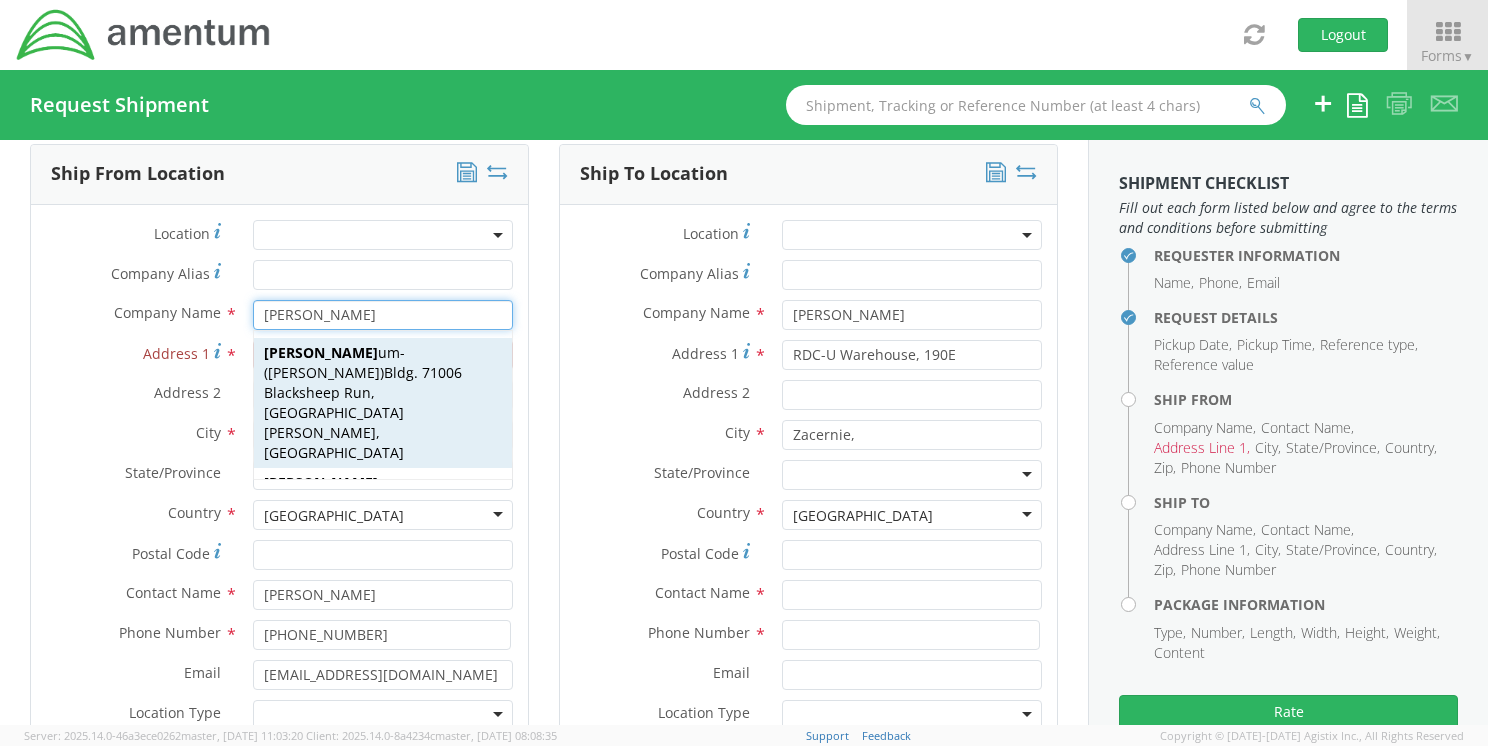 type on "Amentum" 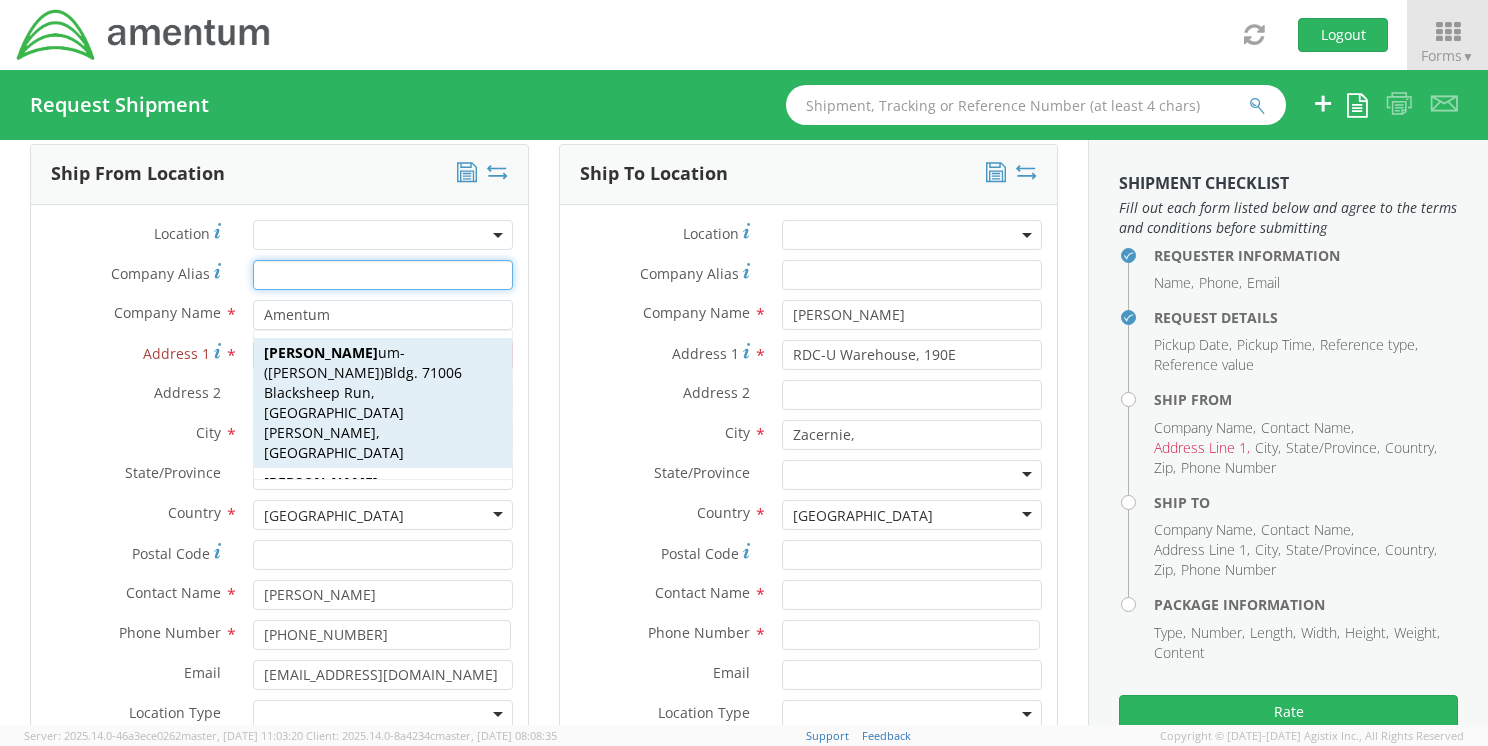 type on "Amentum" 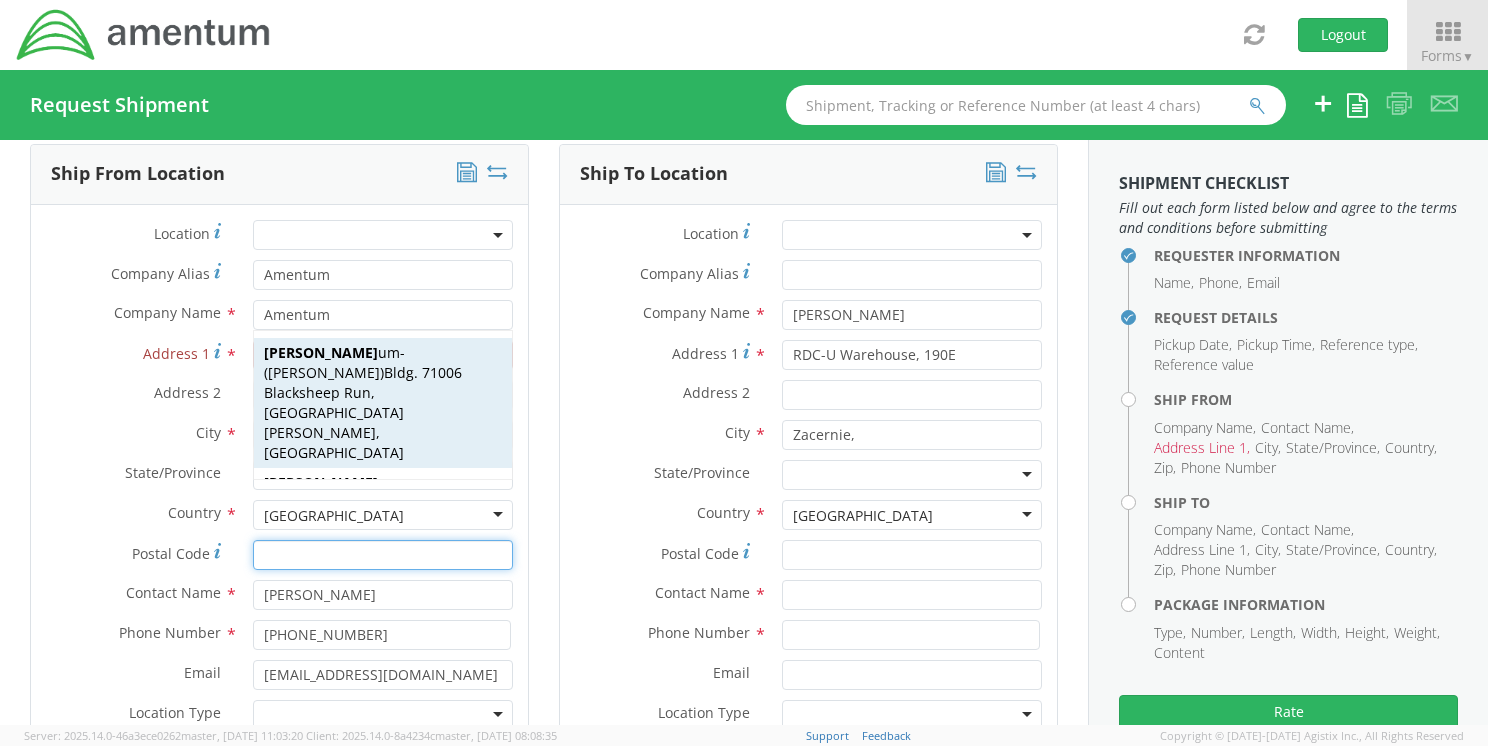 type on "49663" 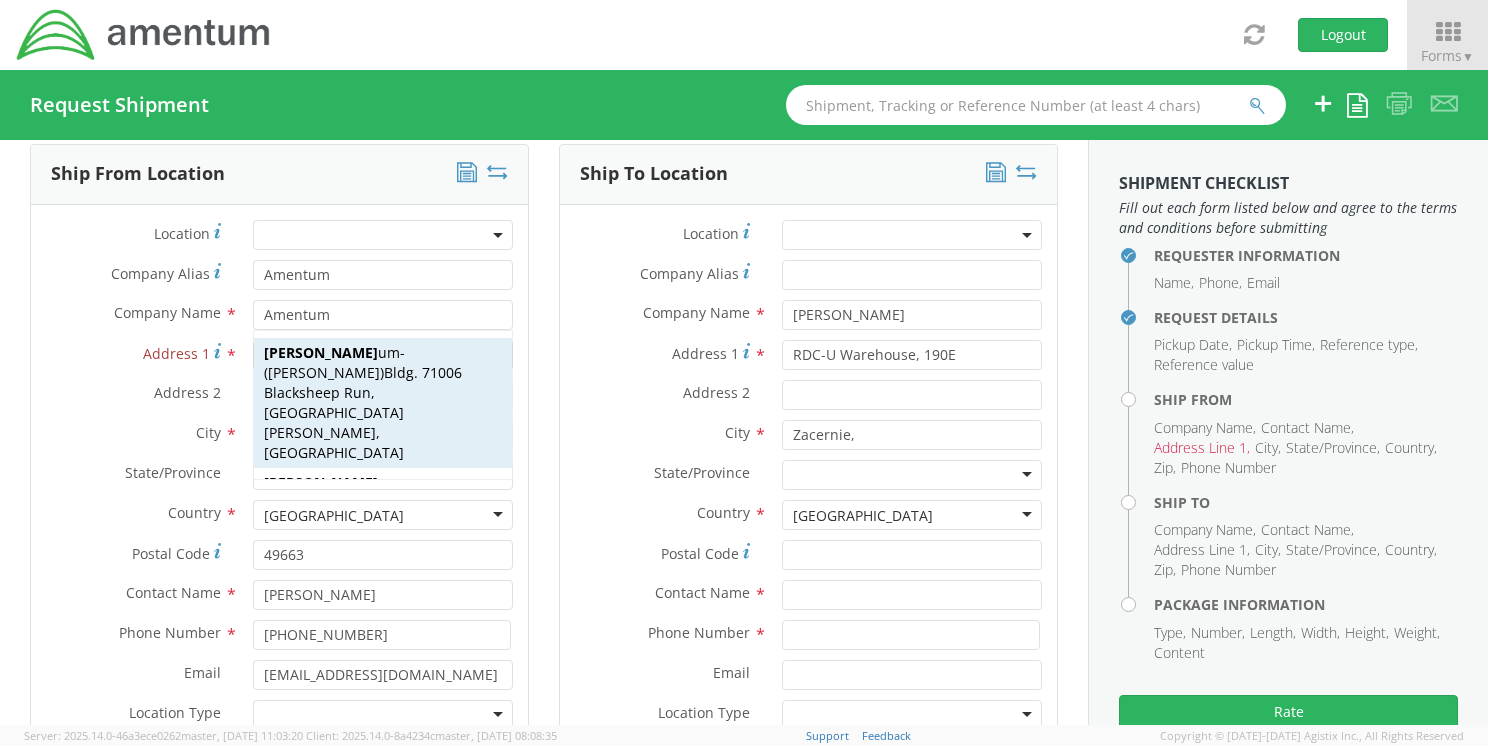 type on "Amentum" 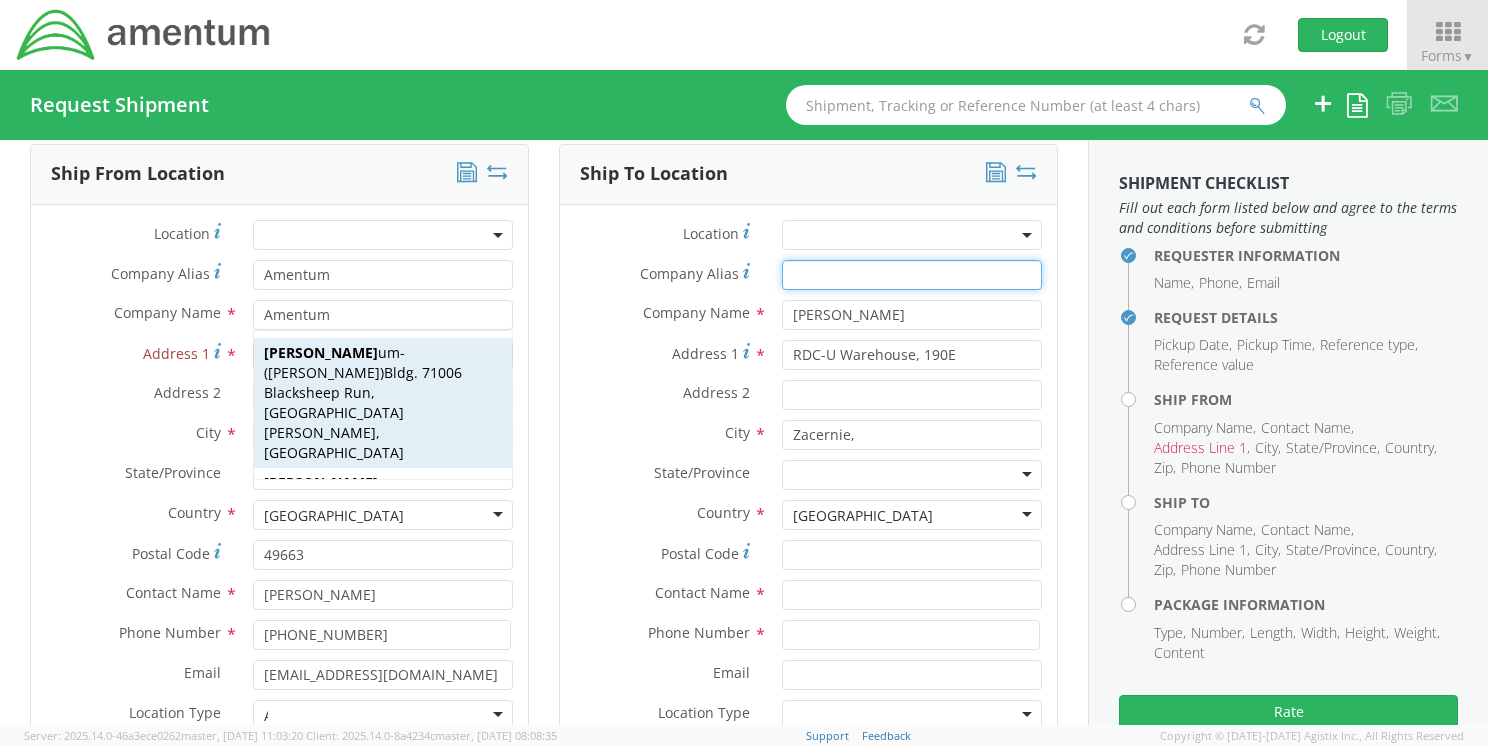 type on "Amentum" 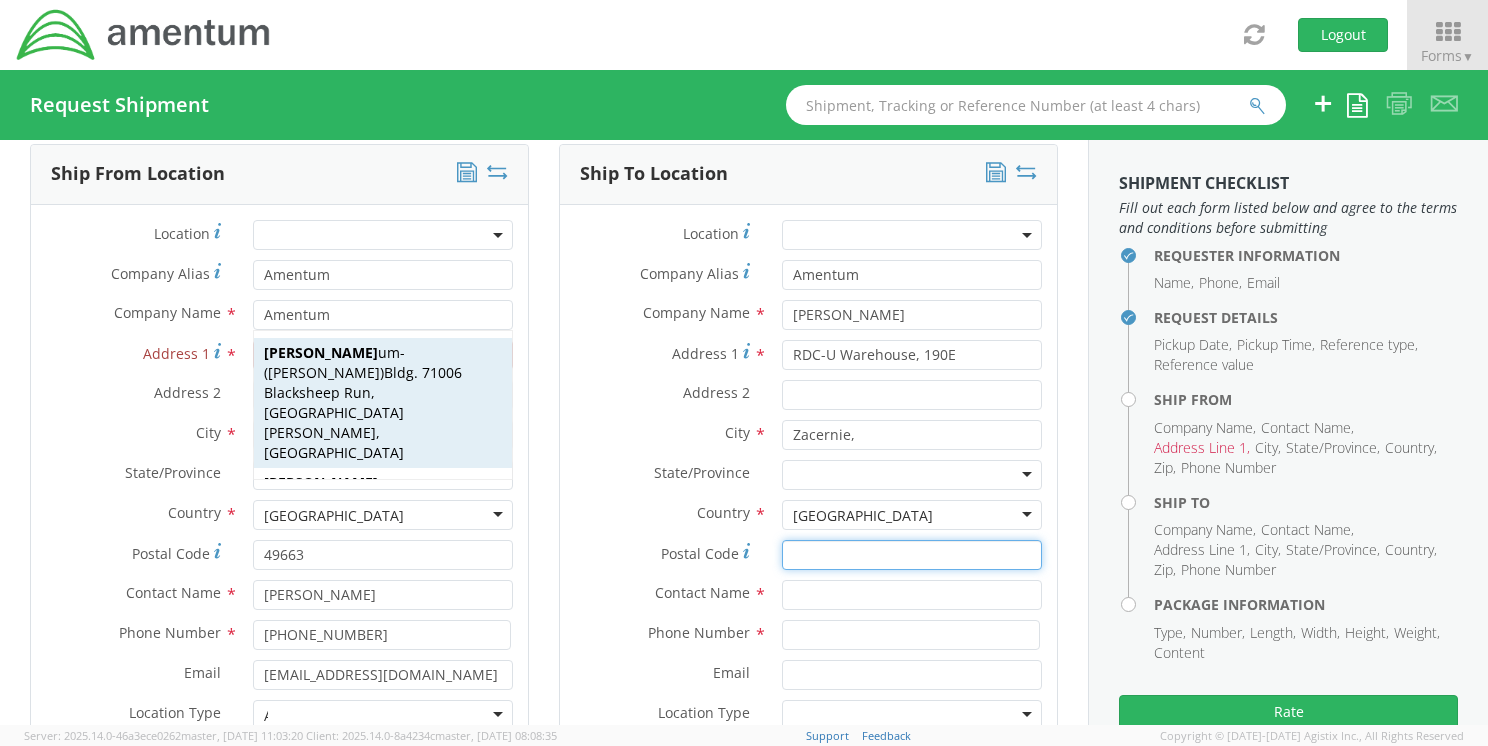 type on "49663" 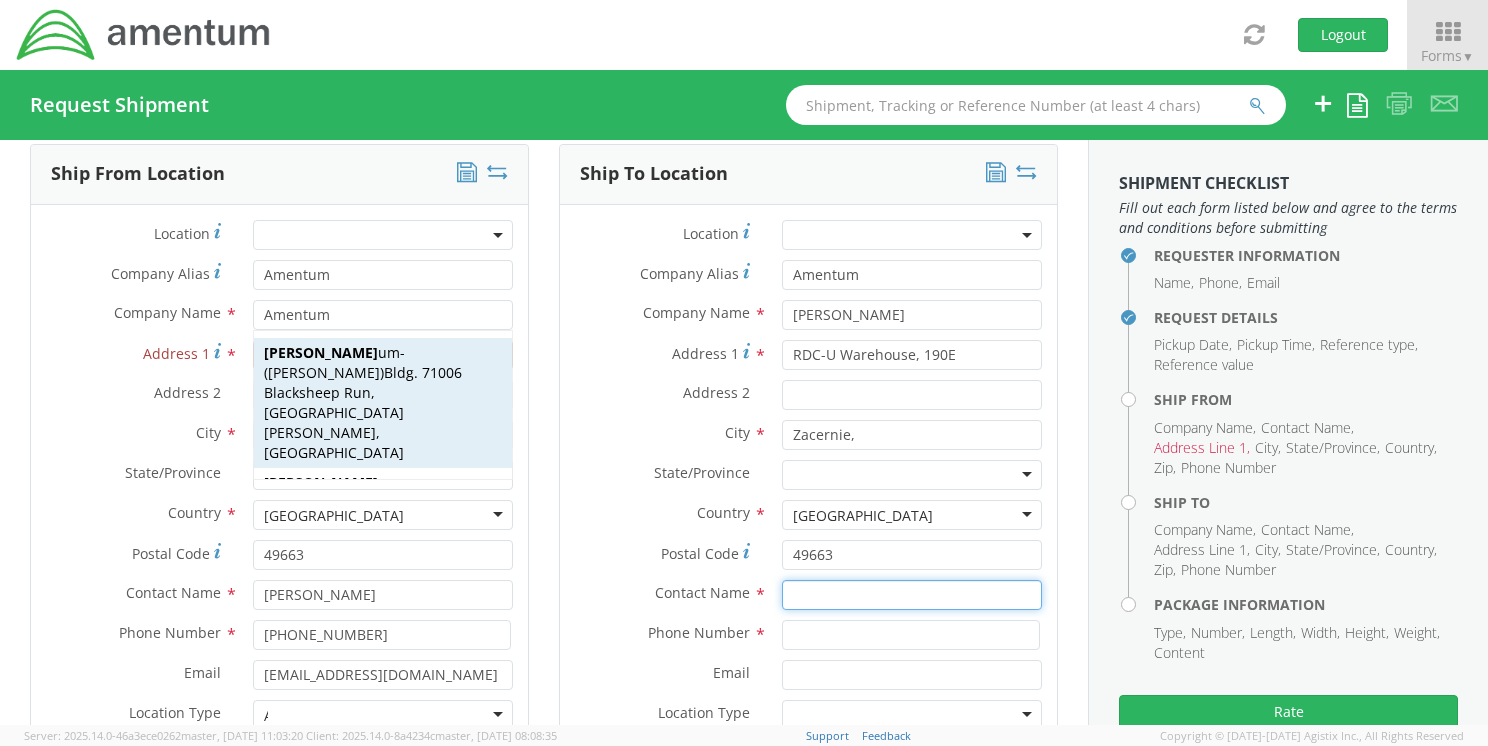 type on "[PERSON_NAME]" 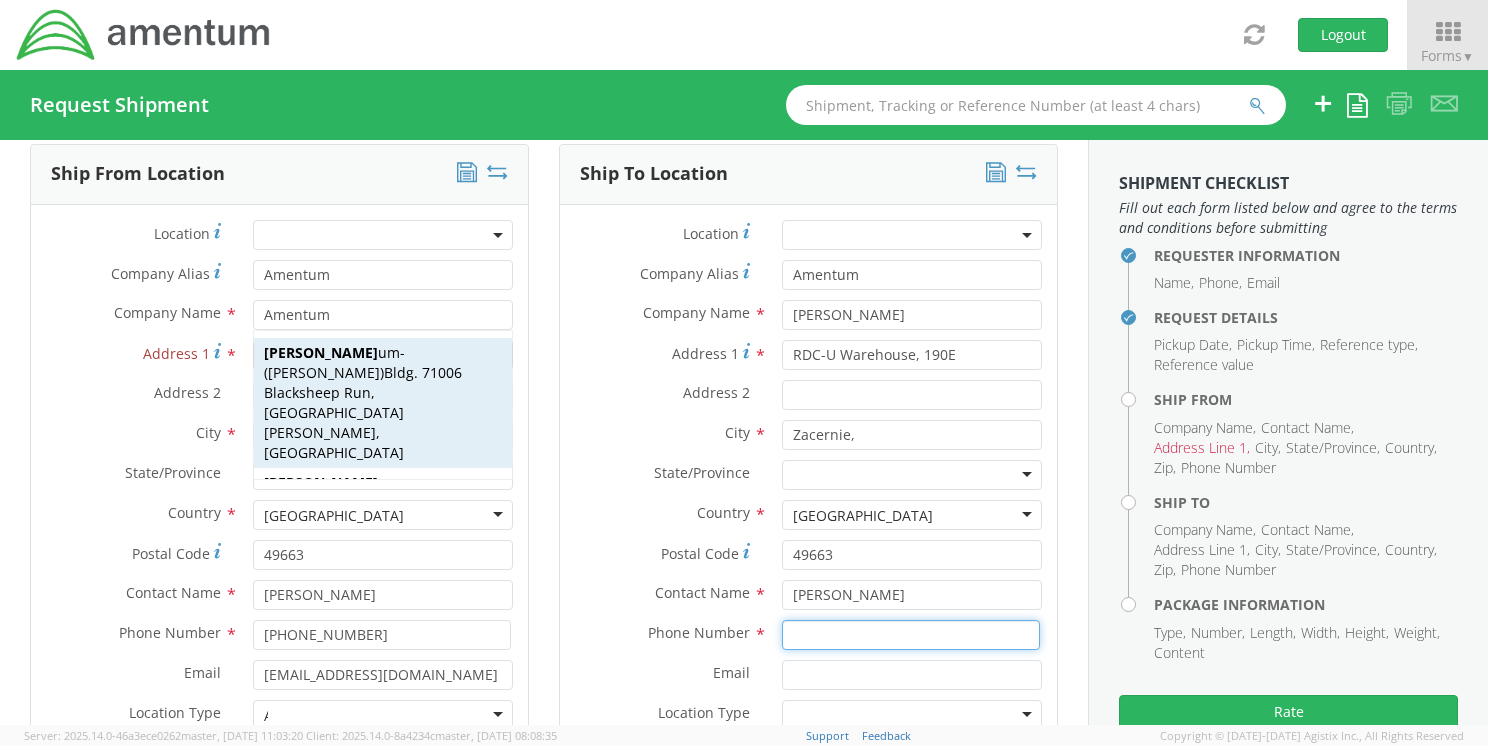 type on "5714800368" 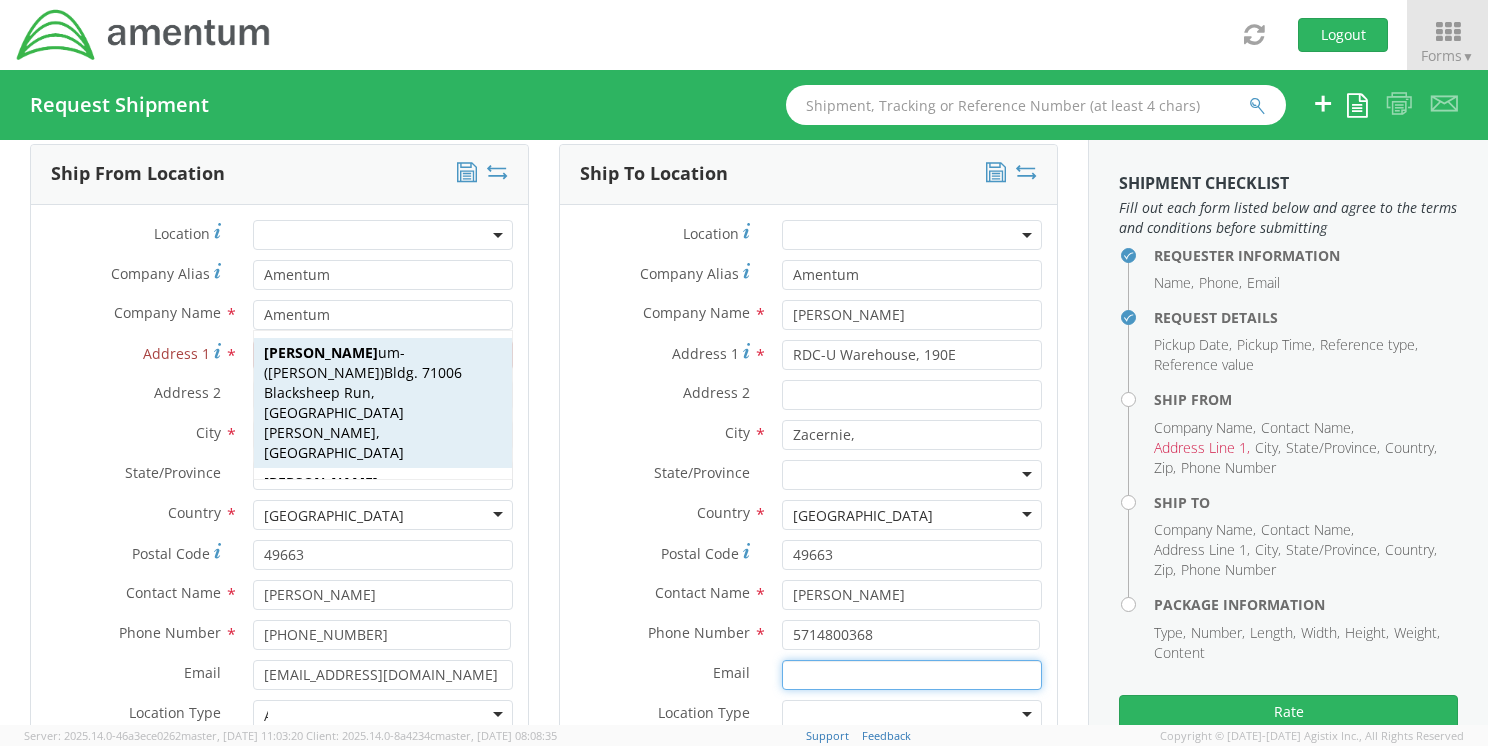 type on "[PERSON_NAME][EMAIL_ADDRESS][PERSON_NAME][DOMAIN_NAME]" 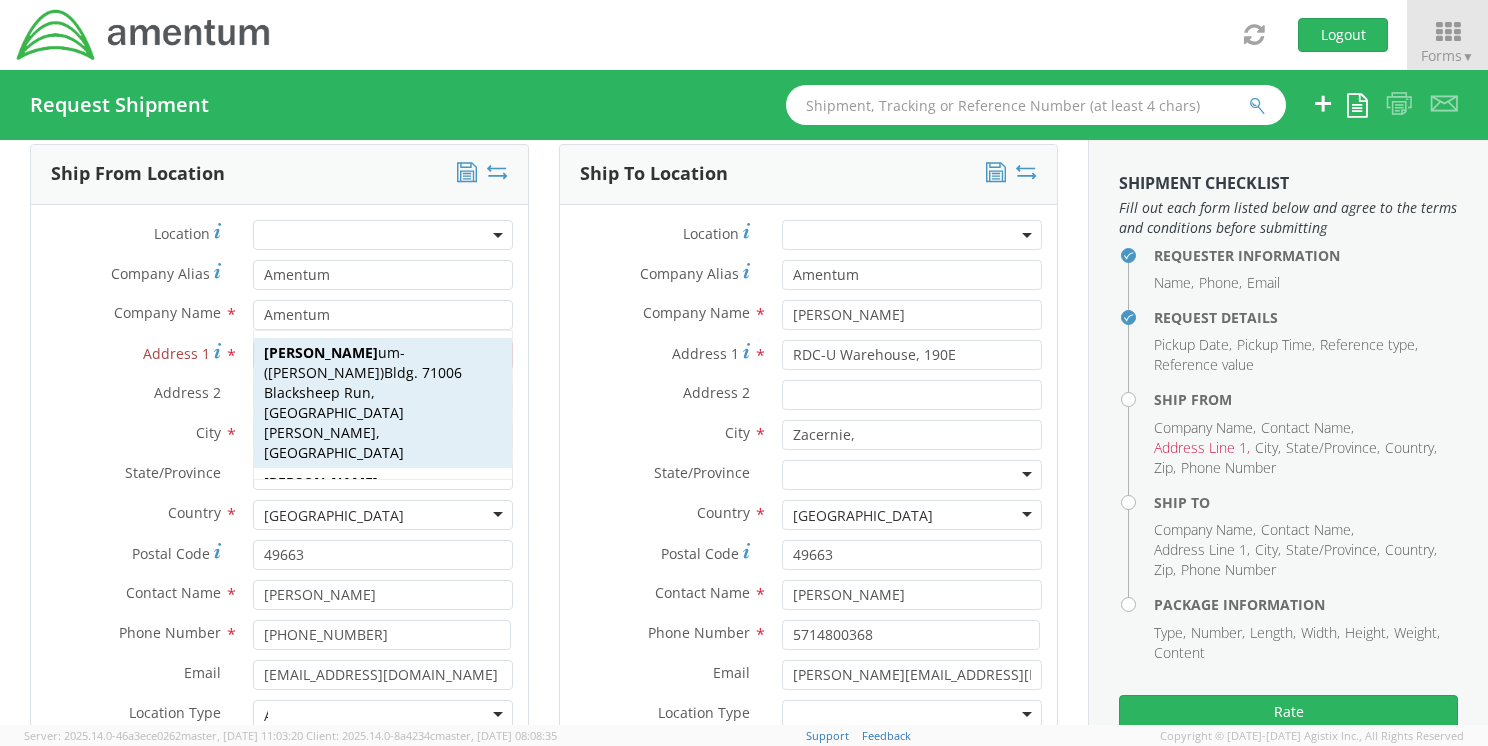 type on "Amentum" 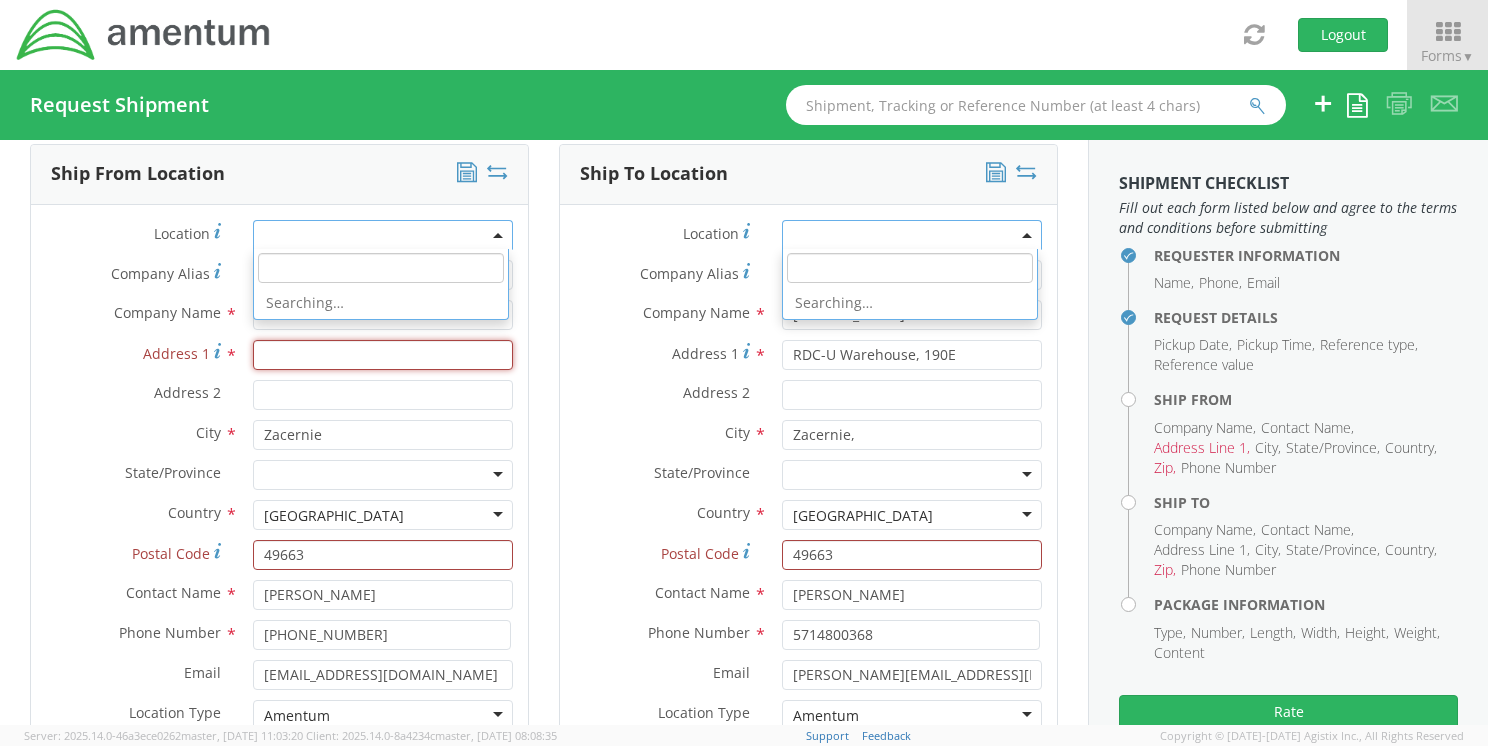type on "[STREET_ADDRESS]" 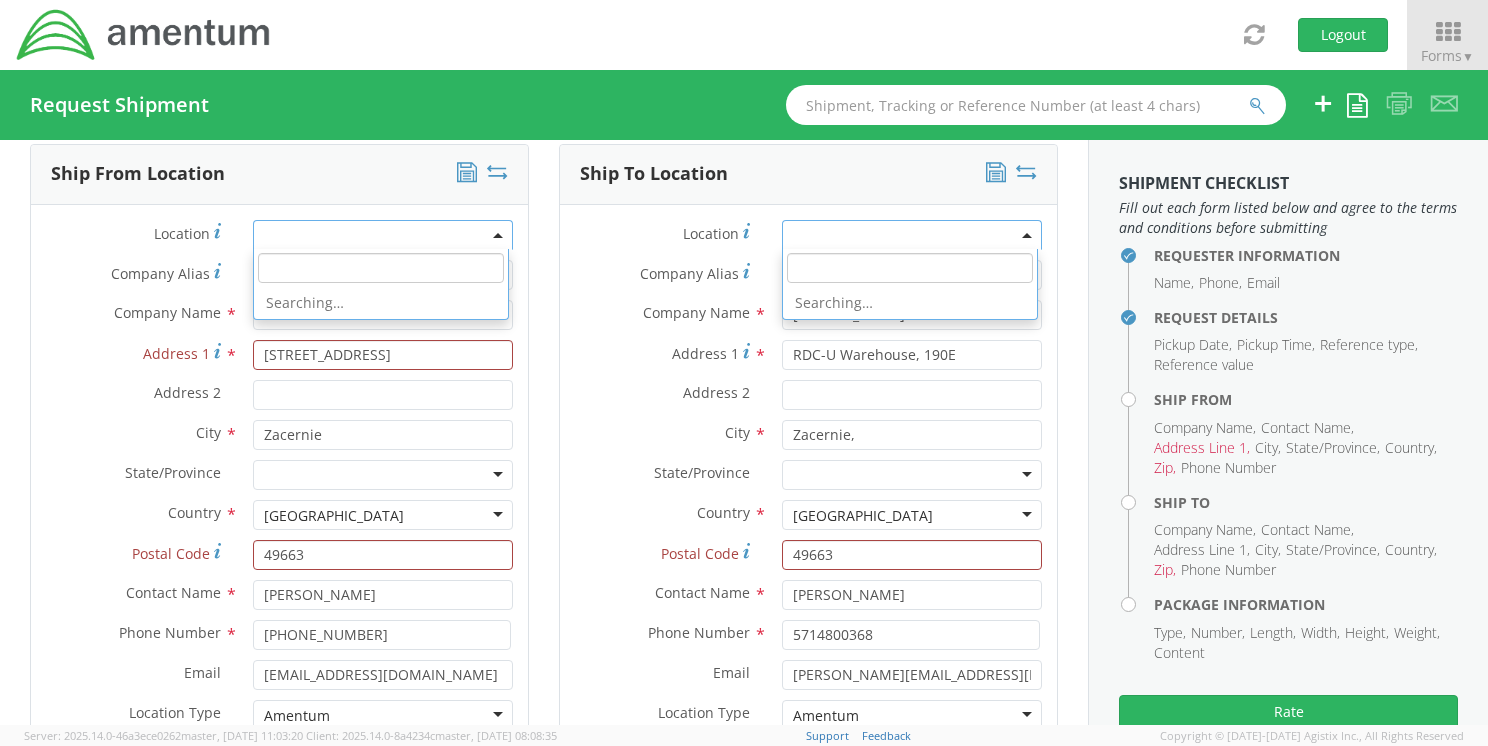 type 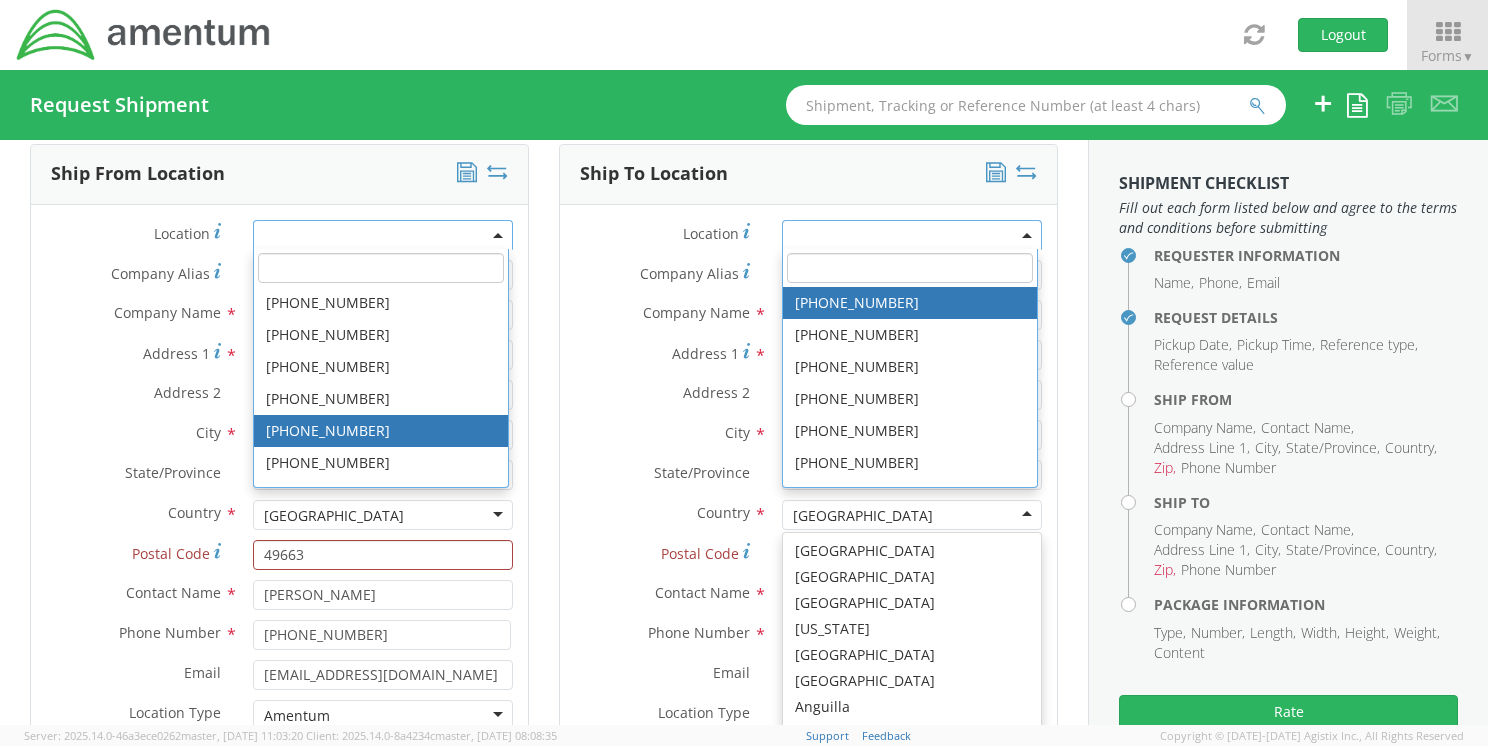 type 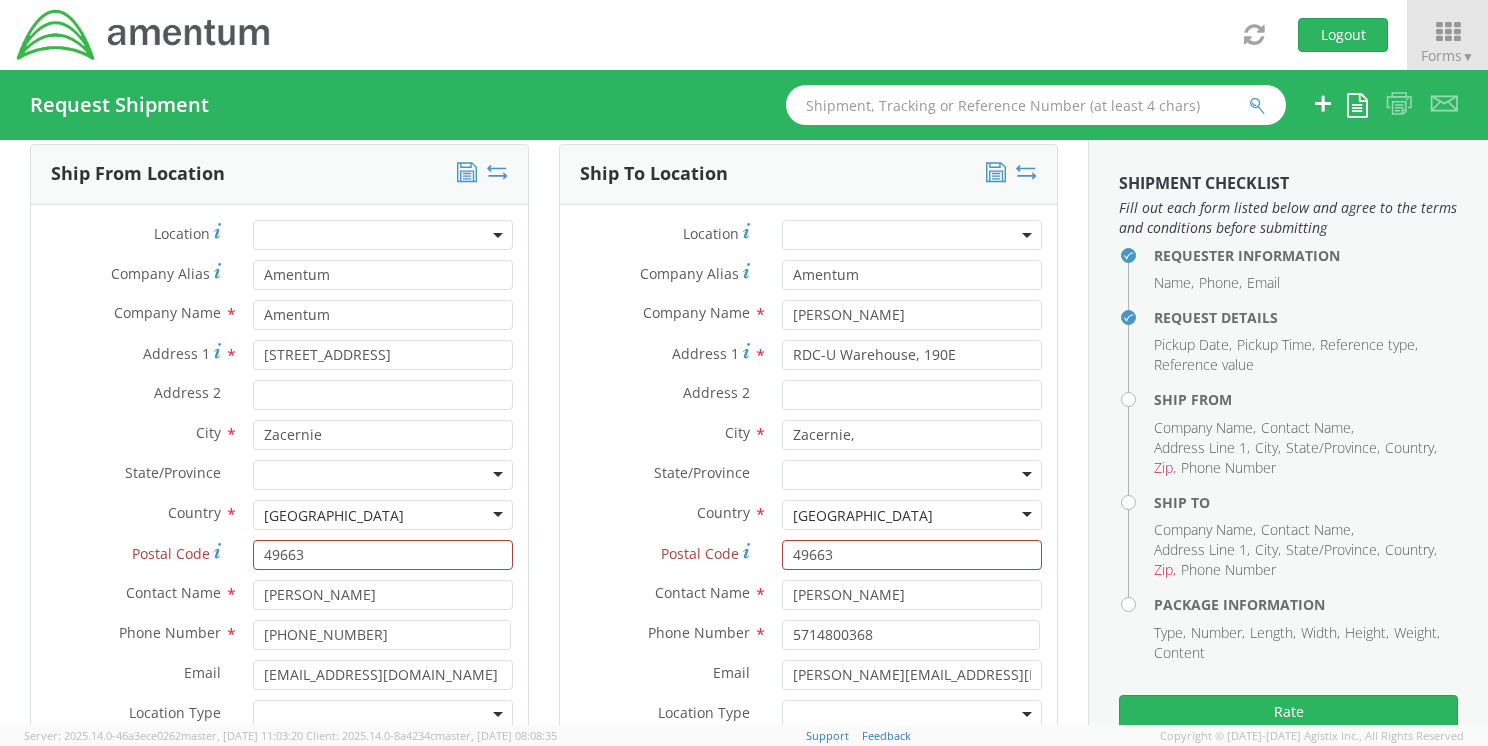 click on "Ship To Location                               Location        *                                                             Company Alias        *       Amentum                                                     Company Name        *           [PERSON_NAME]                                                 Address 1        *       RDC-[GEOGRAPHIC_DATA], 190E                                                     Address 2        *                                                           City        *           [GEOGRAPHIC_DATA],                                                 State/Province        *             [GEOGRAPHIC_DATA] [GEOGRAPHIC_DATA] [GEOGRAPHIC_DATA] [GEOGRAPHIC_DATA] [GEOGRAPHIC_DATA] [GEOGRAPHIC_DATA] Województwo [GEOGRAPHIC_DATA] [GEOGRAPHIC_DATA] Małopolskie [GEOGRAPHIC_DATA] [GEOGRAPHIC_DATA] Województwo [GEOGRAPHIC_DATA] [GEOGRAPHIC_DATA] [GEOGRAPHIC_DATA] [GEOGRAPHIC_DATA] Pomorskie [GEOGRAPHIC_DATA] Województwo Świętokrzyskie Województwo Warmińsko-Mazurskie [GEOGRAPHIC_DATA]" at bounding box center [808, 481] 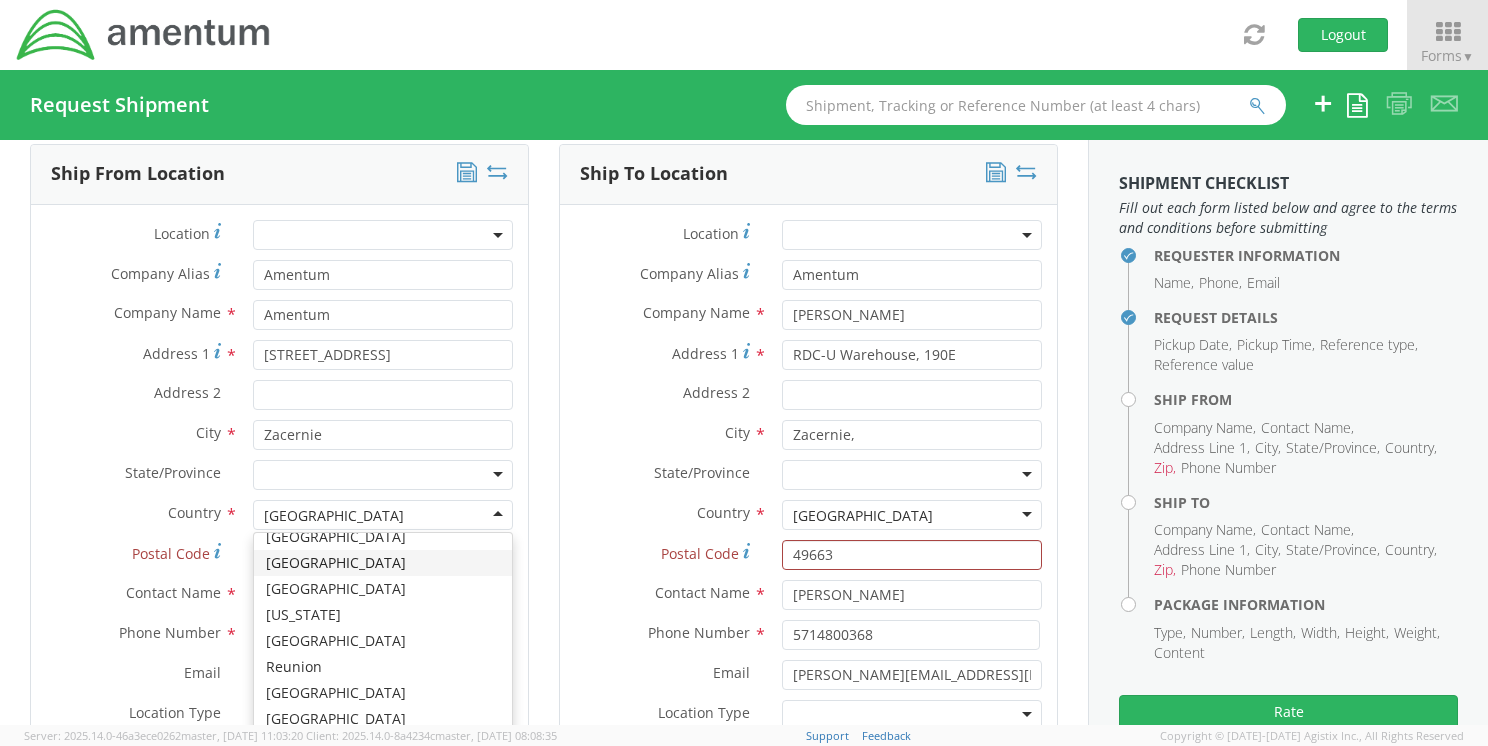 click on "[GEOGRAPHIC_DATA]" at bounding box center [383, 515] 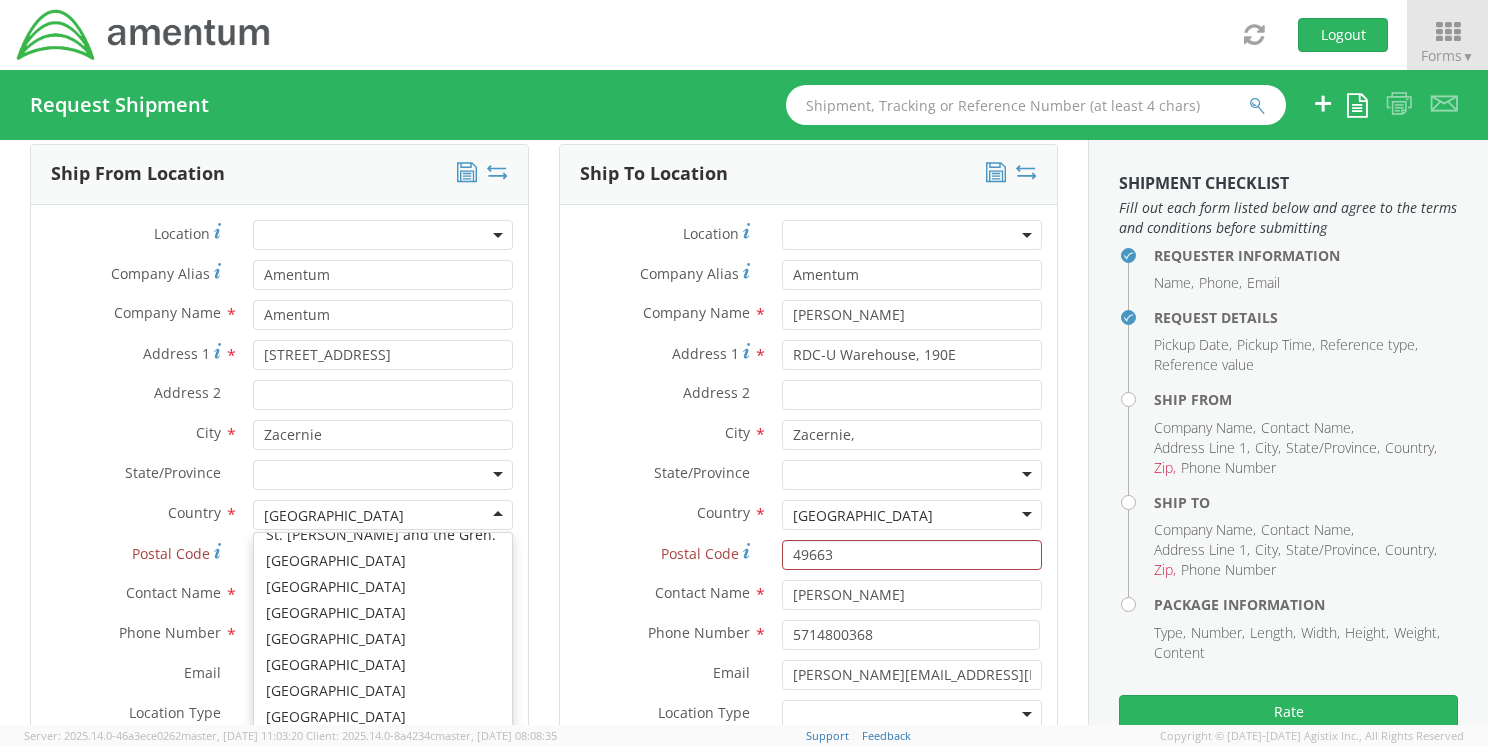 scroll, scrollTop: 5072, scrollLeft: 0, axis: vertical 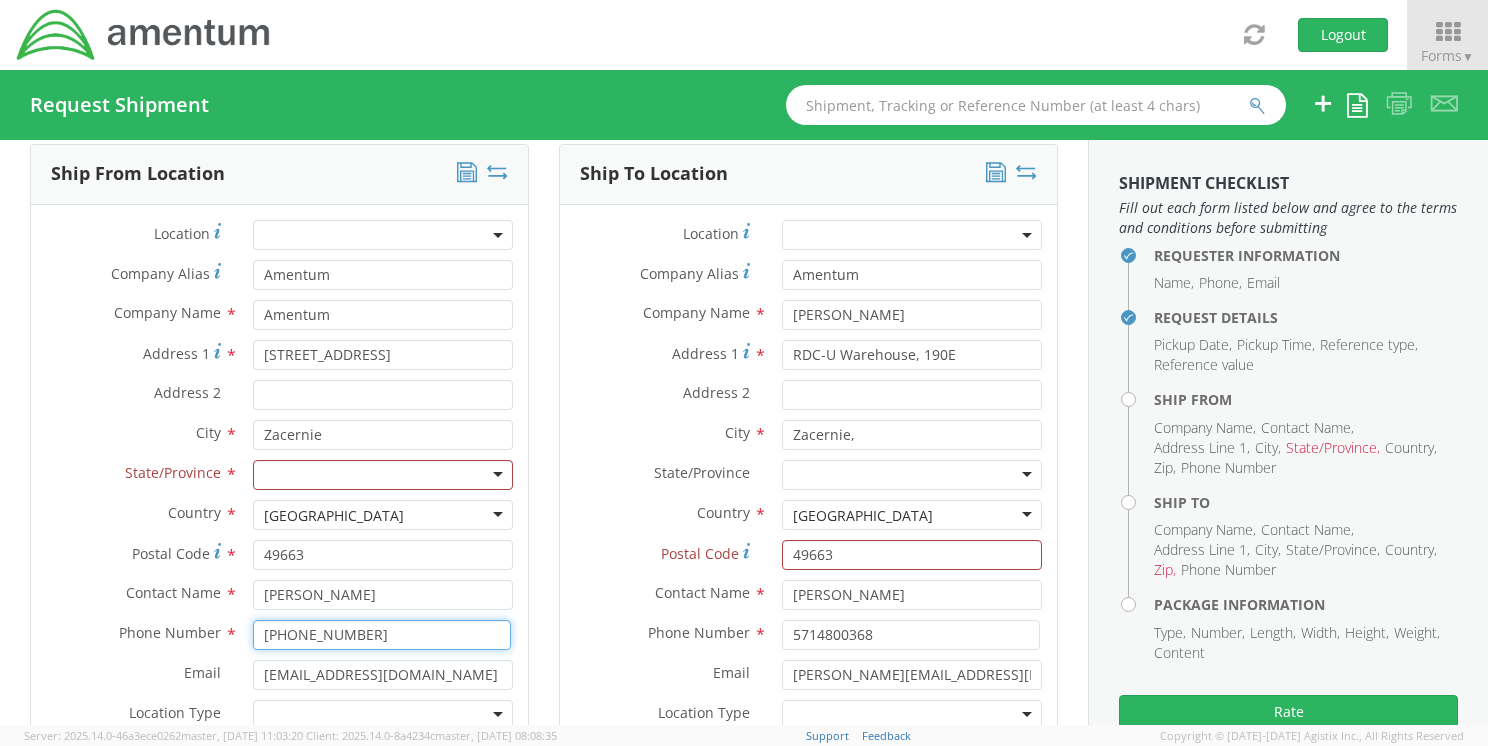 drag, startPoint x: 389, startPoint y: 634, endPoint x: 207, endPoint y: 634, distance: 182 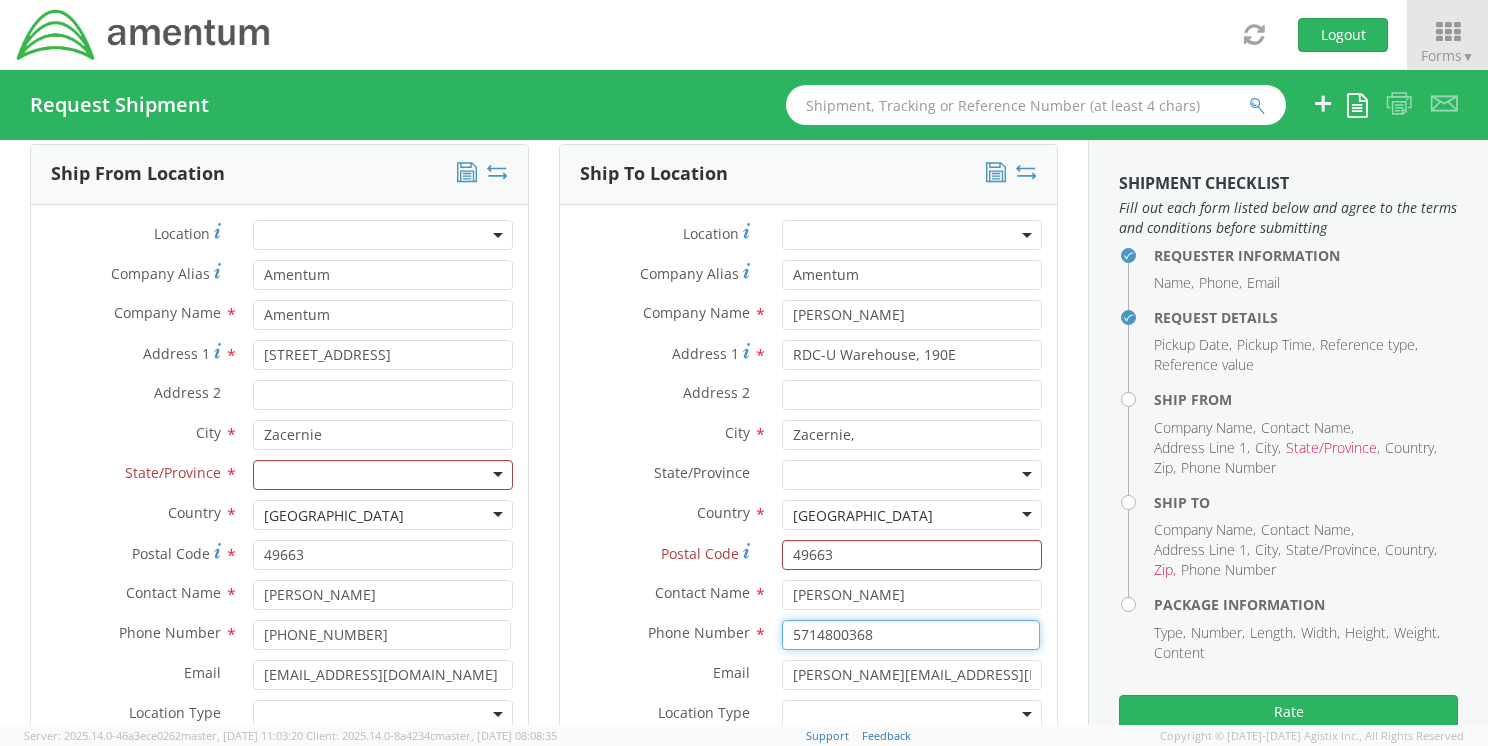 drag, startPoint x: 900, startPoint y: 629, endPoint x: 772, endPoint y: 641, distance: 128.56126 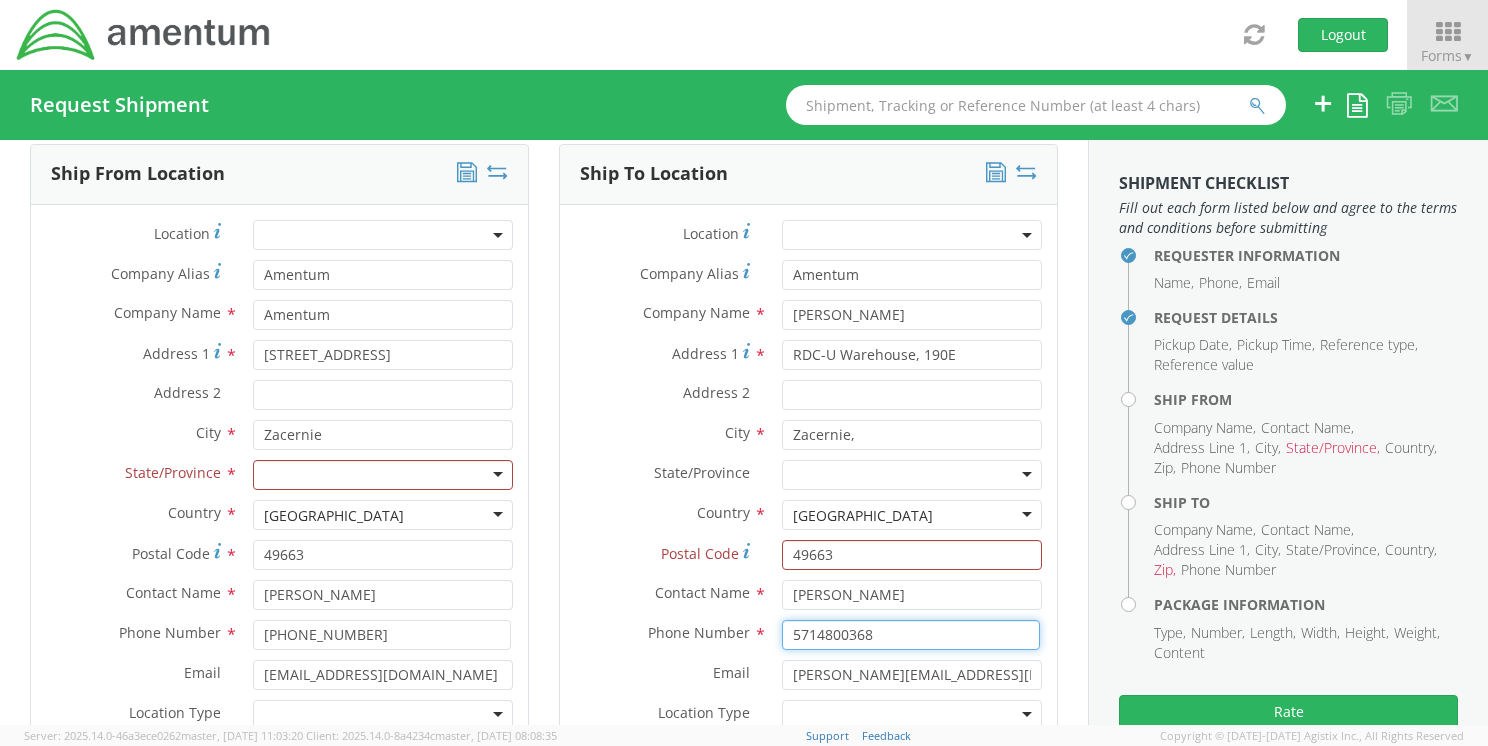 paste on "[PHONE_NUMBER]" 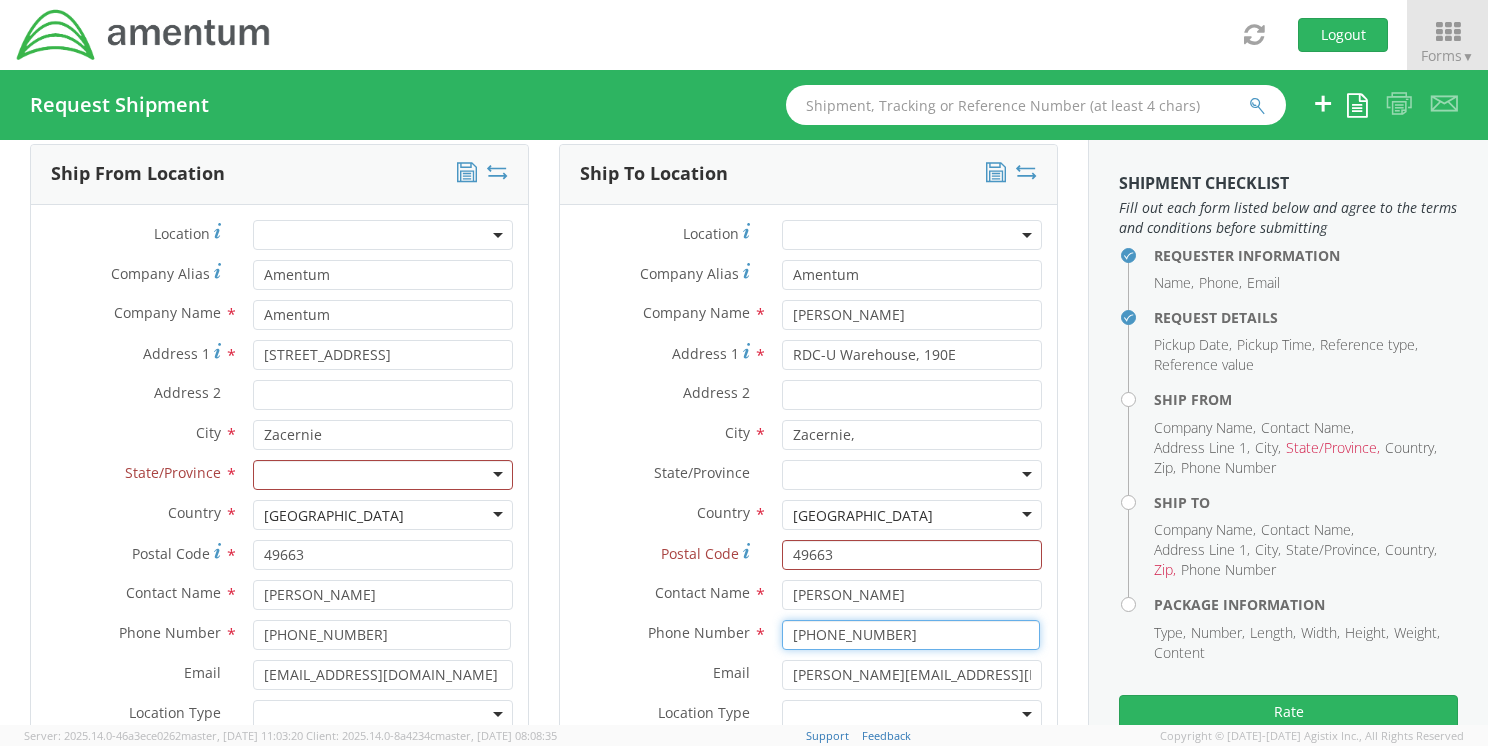 type on "[PHONE_NUMBER]" 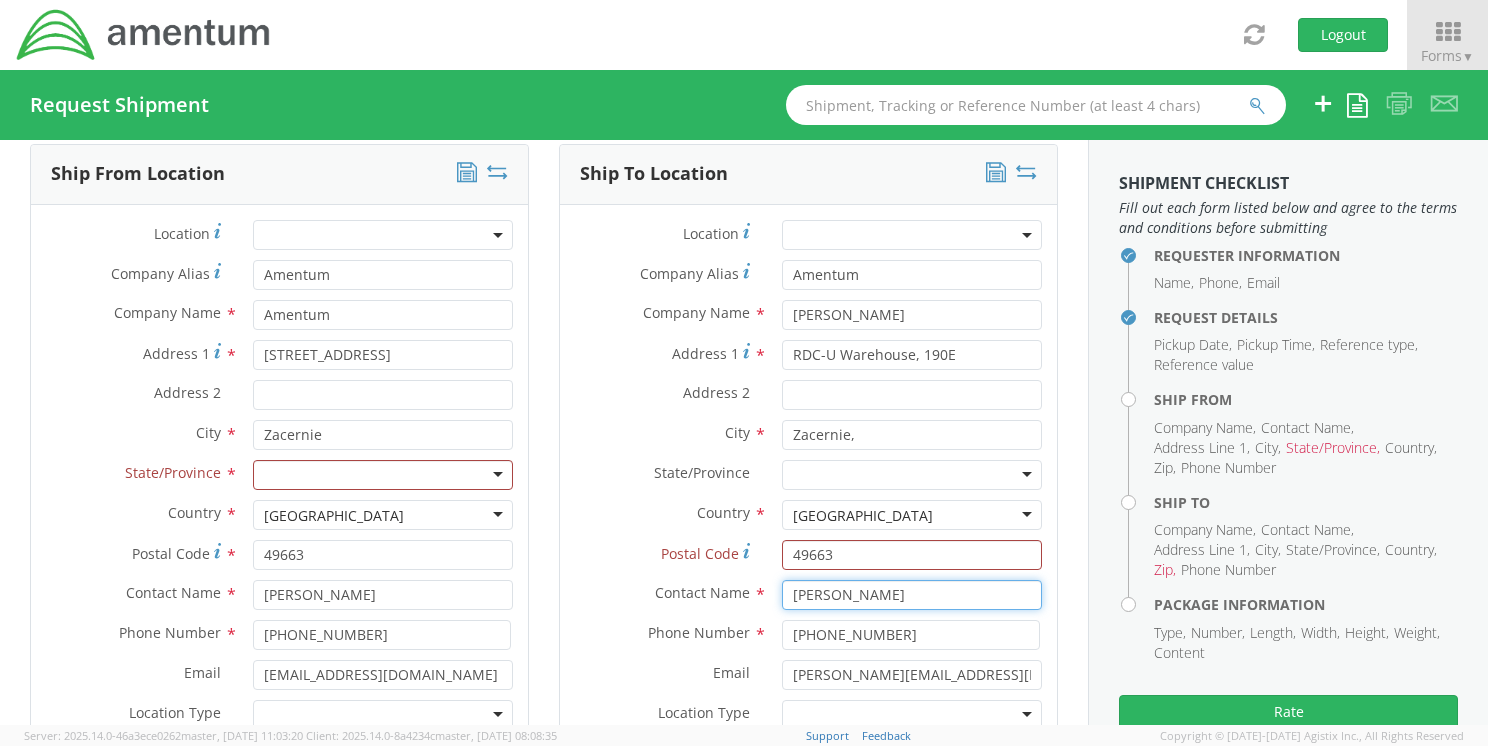 drag, startPoint x: 916, startPoint y: 586, endPoint x: 979, endPoint y: 643, distance: 84.95882 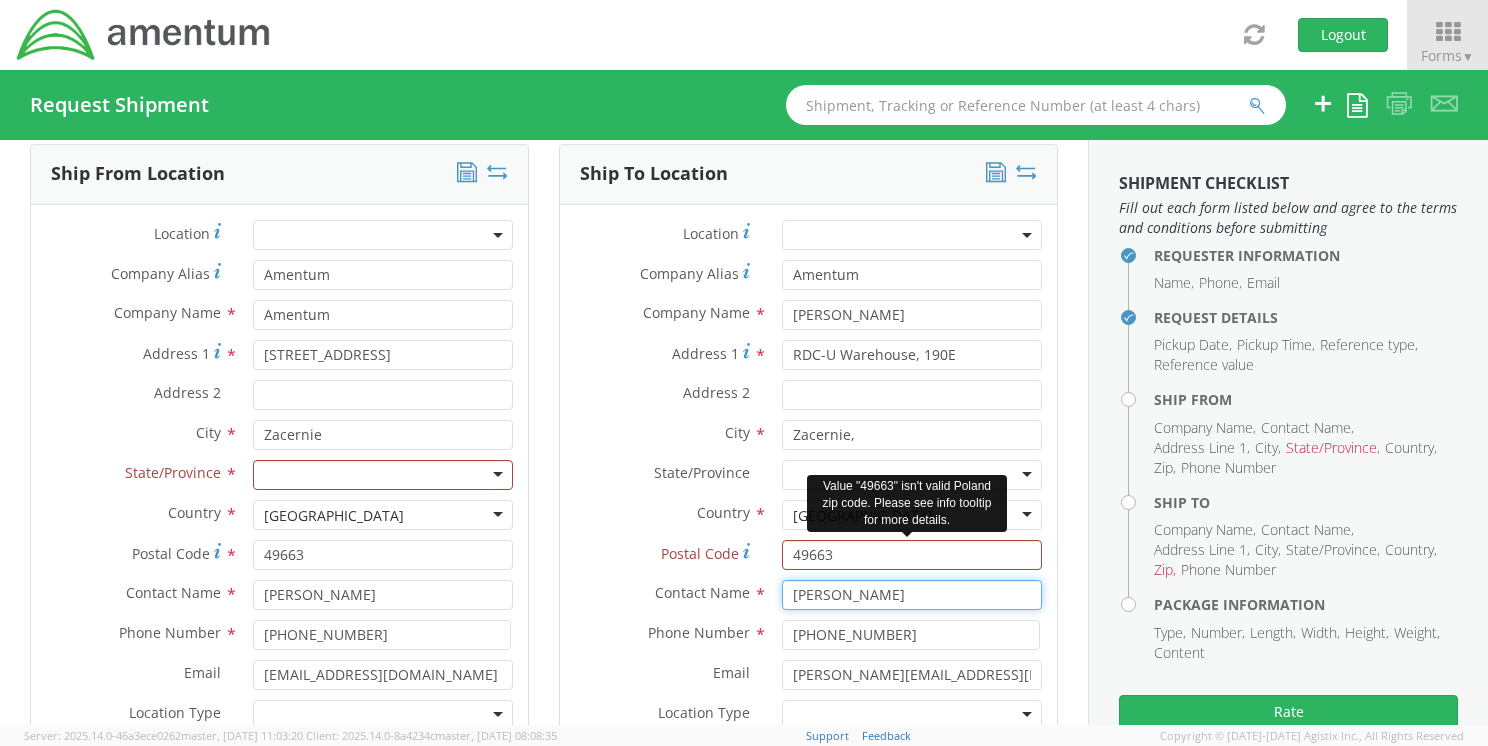 type on "[PERSON_NAME]" 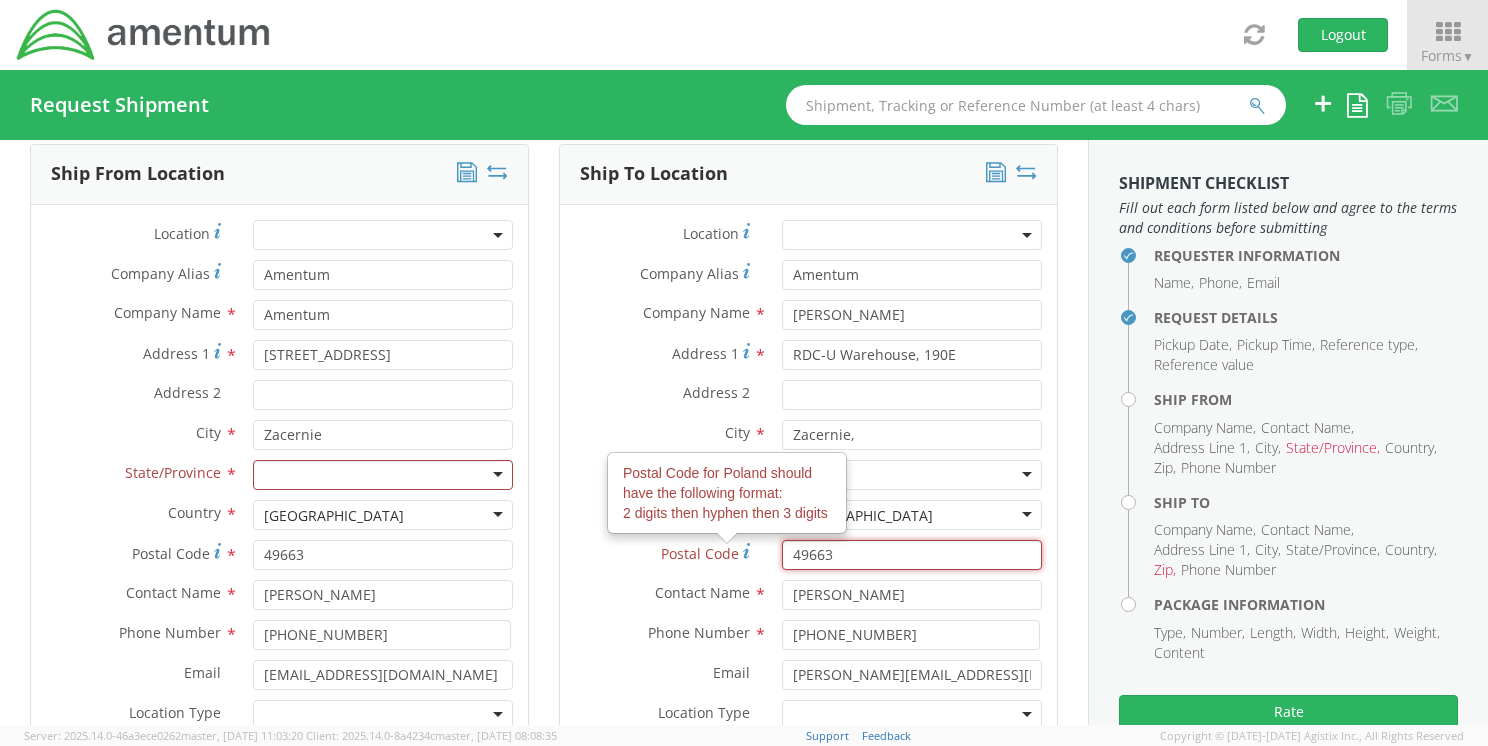 drag, startPoint x: 836, startPoint y: 556, endPoint x: 716, endPoint y: 551, distance: 120.10412 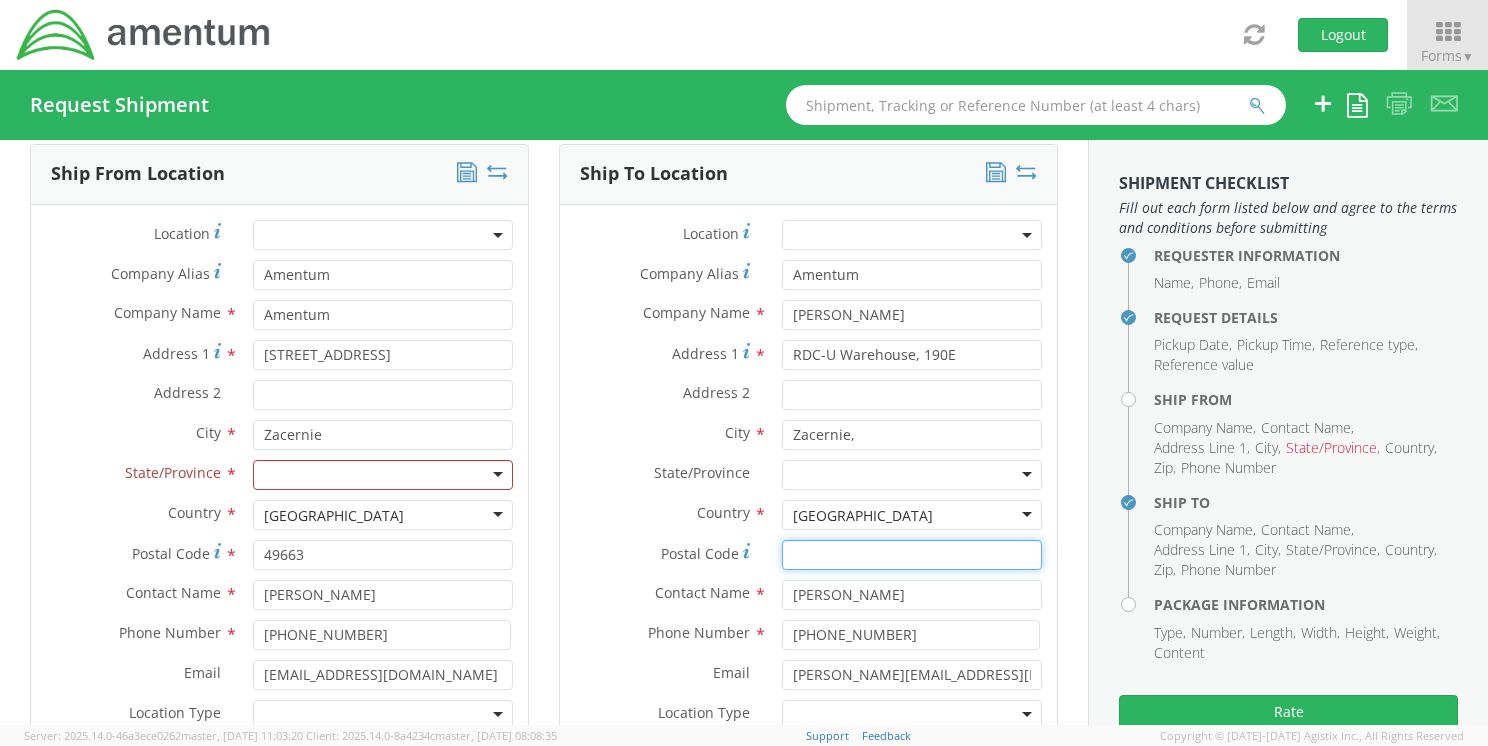 type 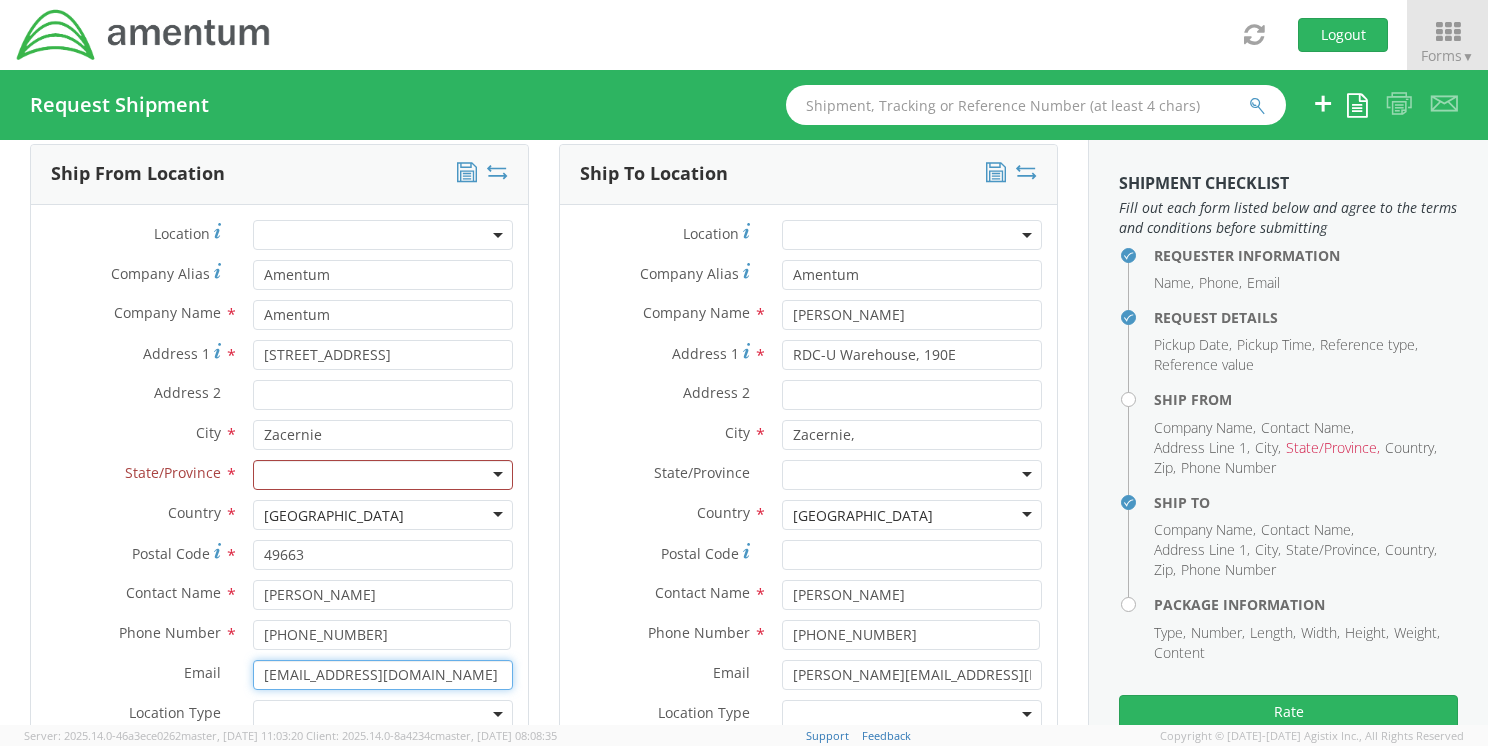 drag, startPoint x: 465, startPoint y: 670, endPoint x: 235, endPoint y: 678, distance: 230.13908 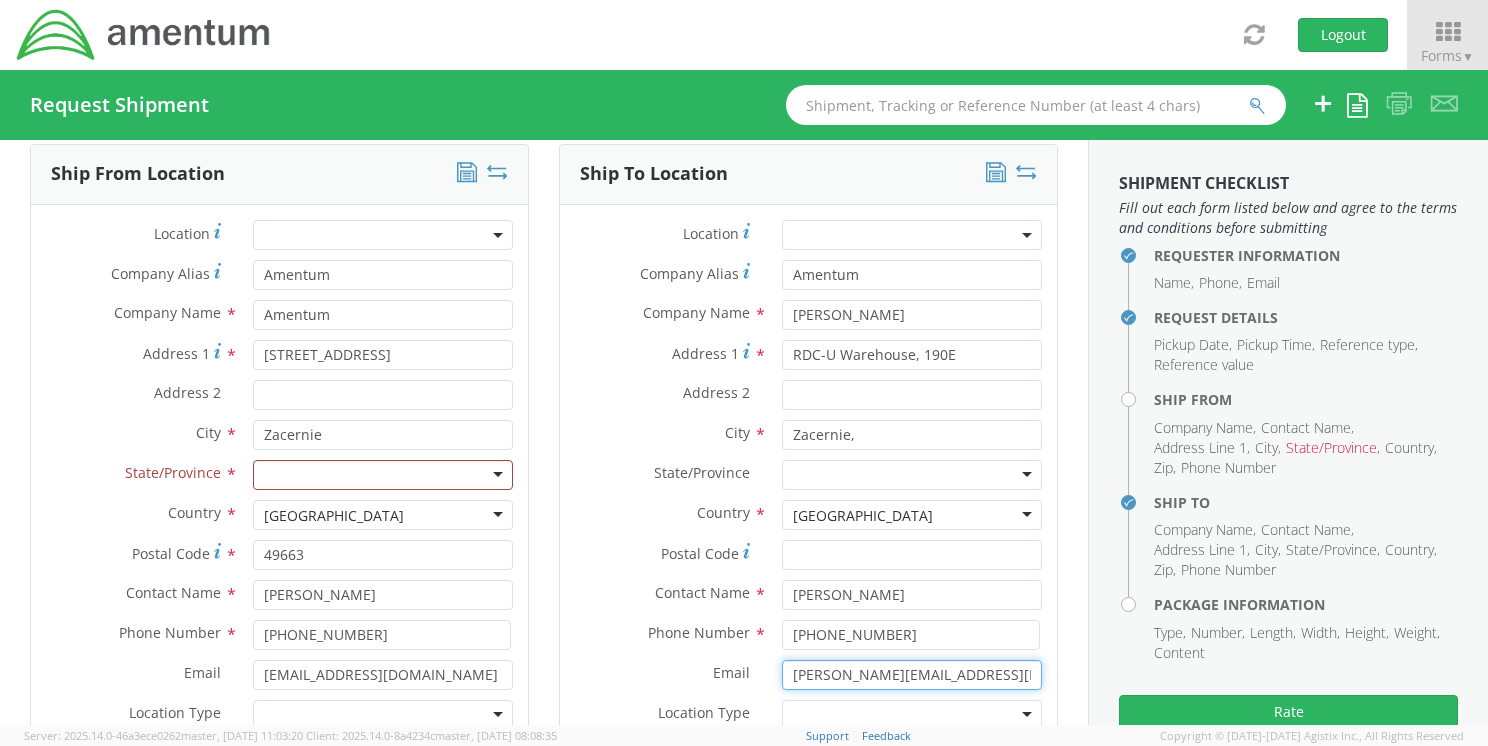 drag, startPoint x: 1003, startPoint y: 676, endPoint x: 765, endPoint y: 679, distance: 238.0189 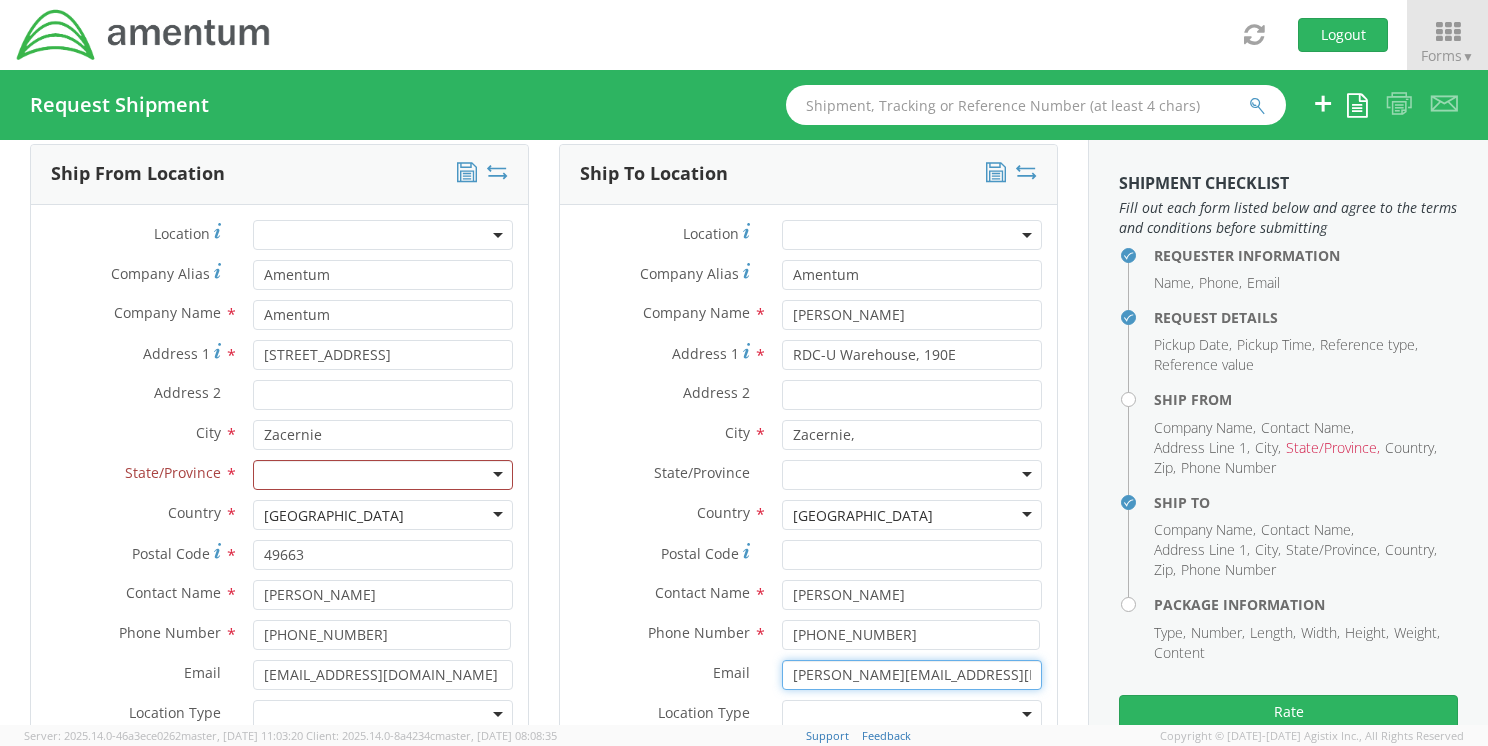 click on "[PERSON_NAME][EMAIL_ADDRESS][PERSON_NAME][DOMAIN_NAME]" at bounding box center [912, 675] 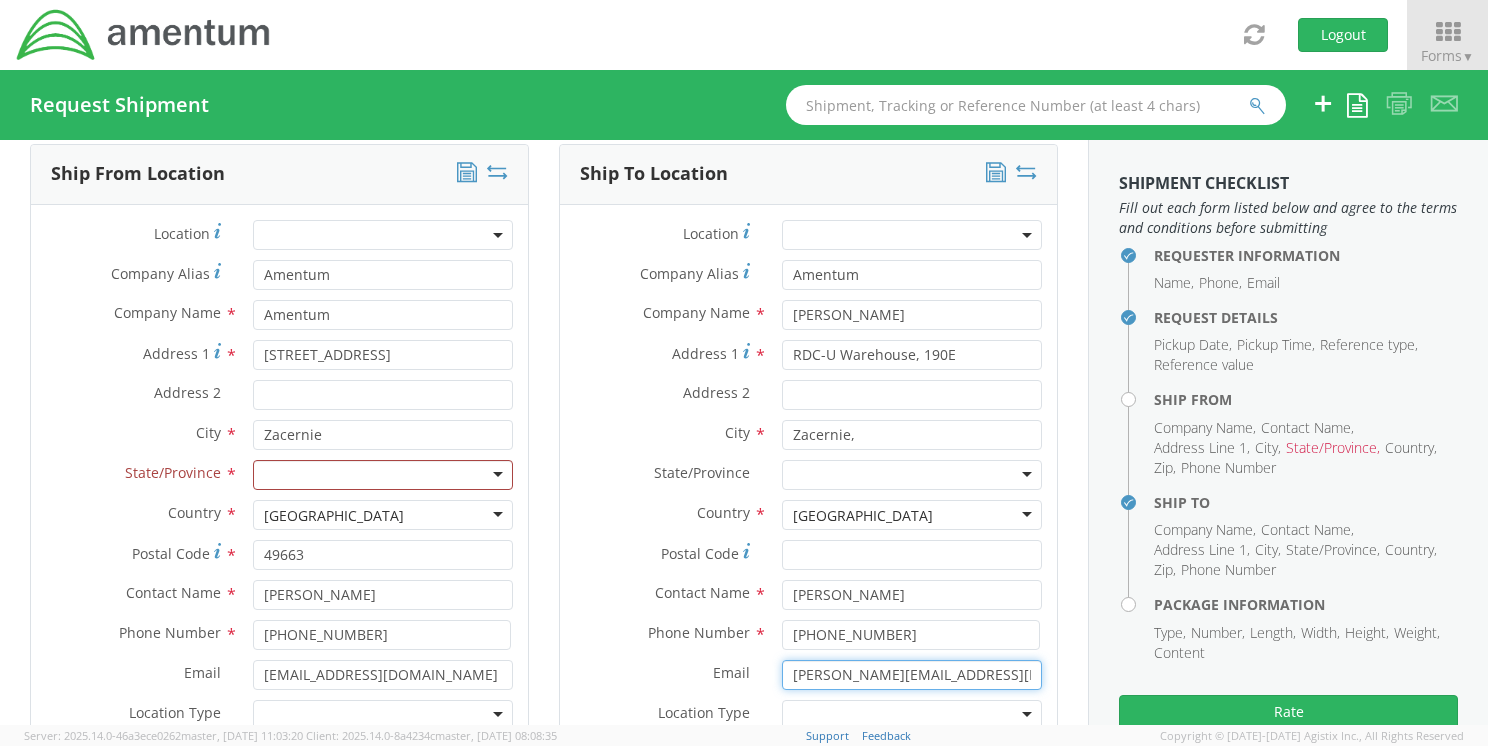 paste on "[EMAIL_ADDRESS]" 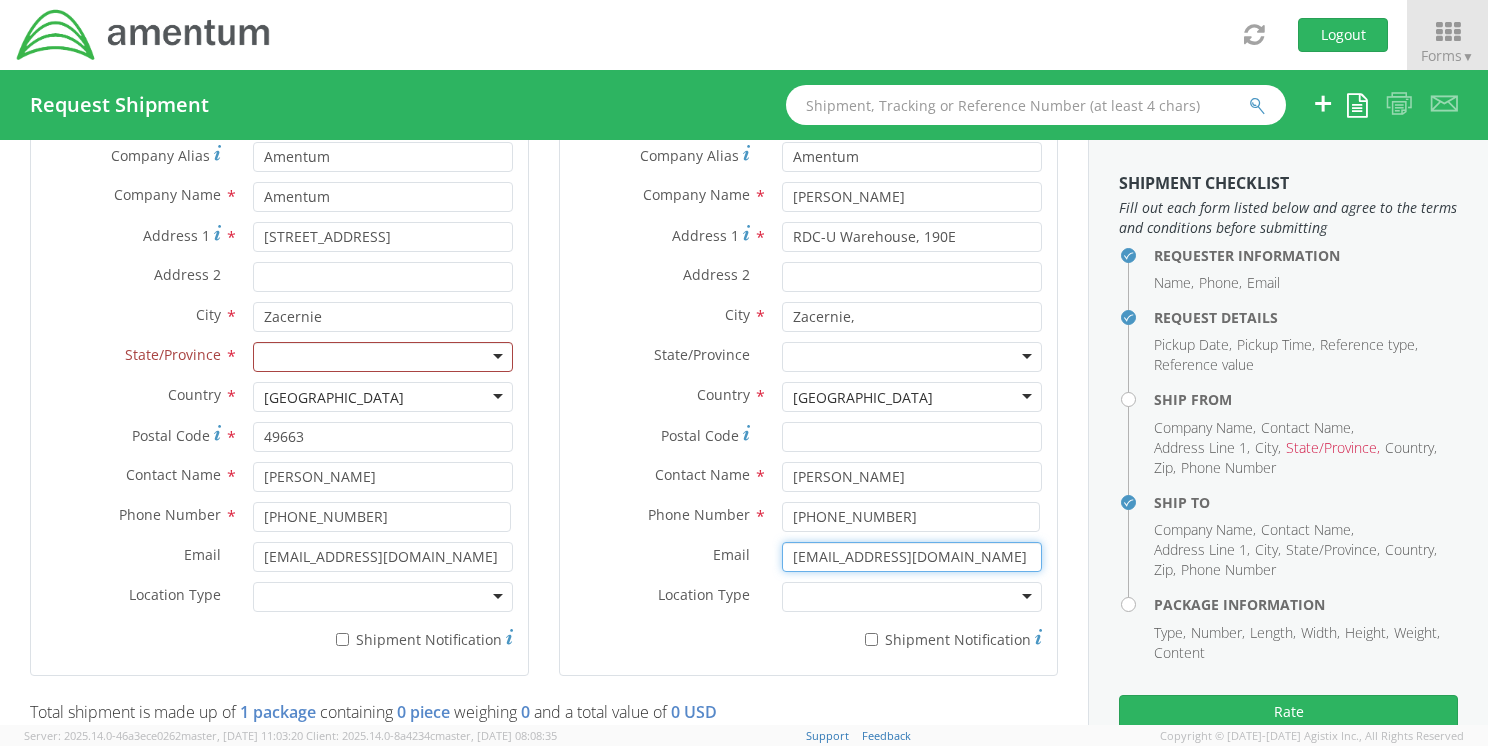 scroll, scrollTop: 894, scrollLeft: 0, axis: vertical 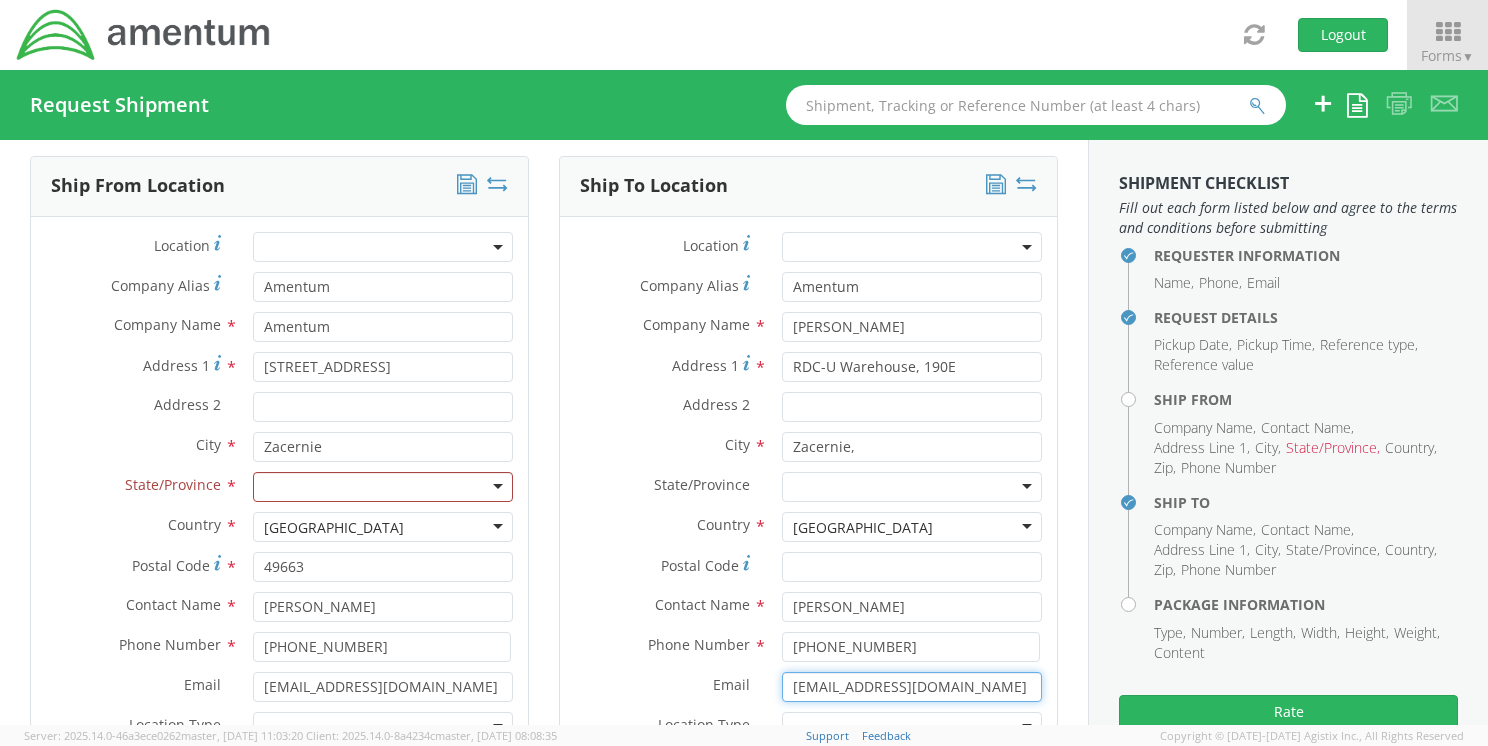 type on "[EMAIL_ADDRESS][DOMAIN_NAME]" 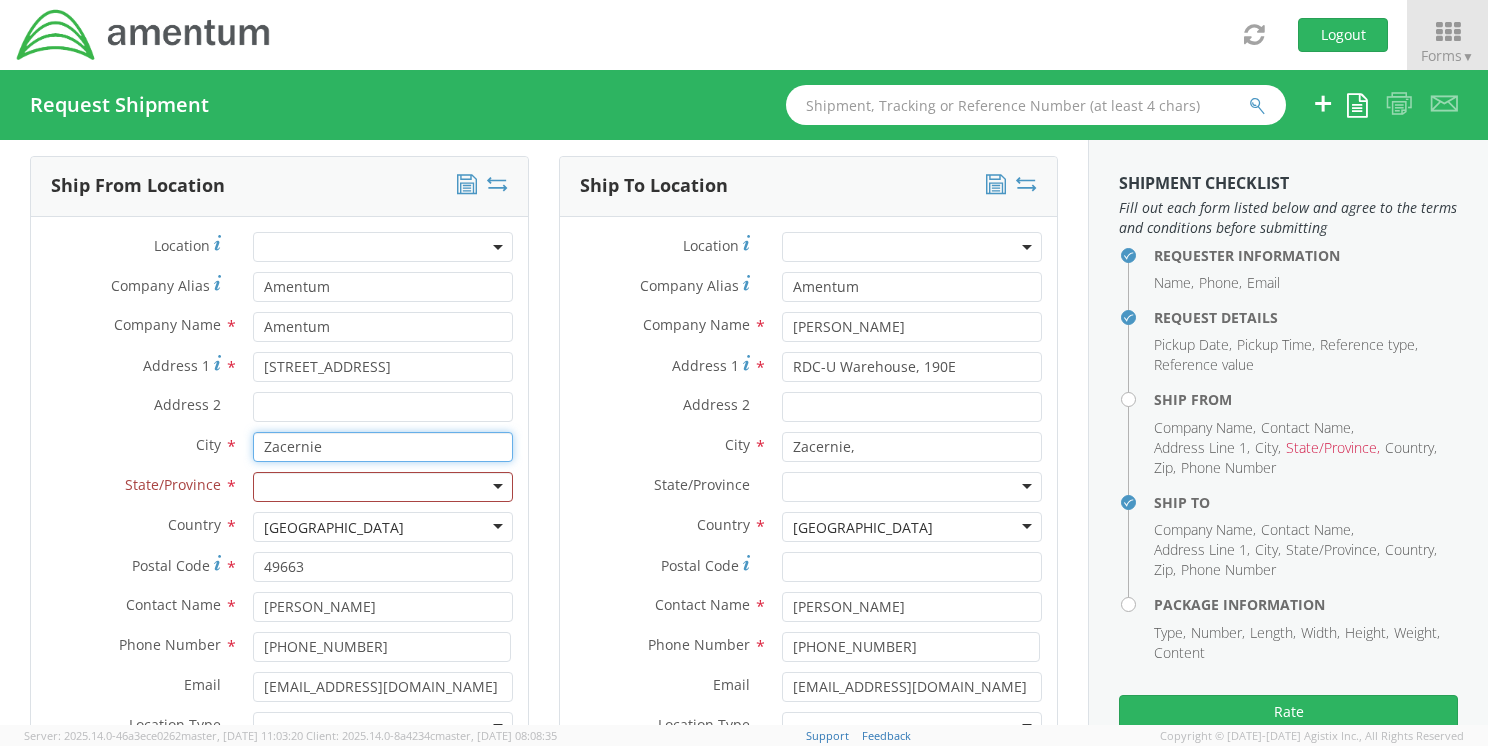 click on "Zacernie" at bounding box center [383, 447] 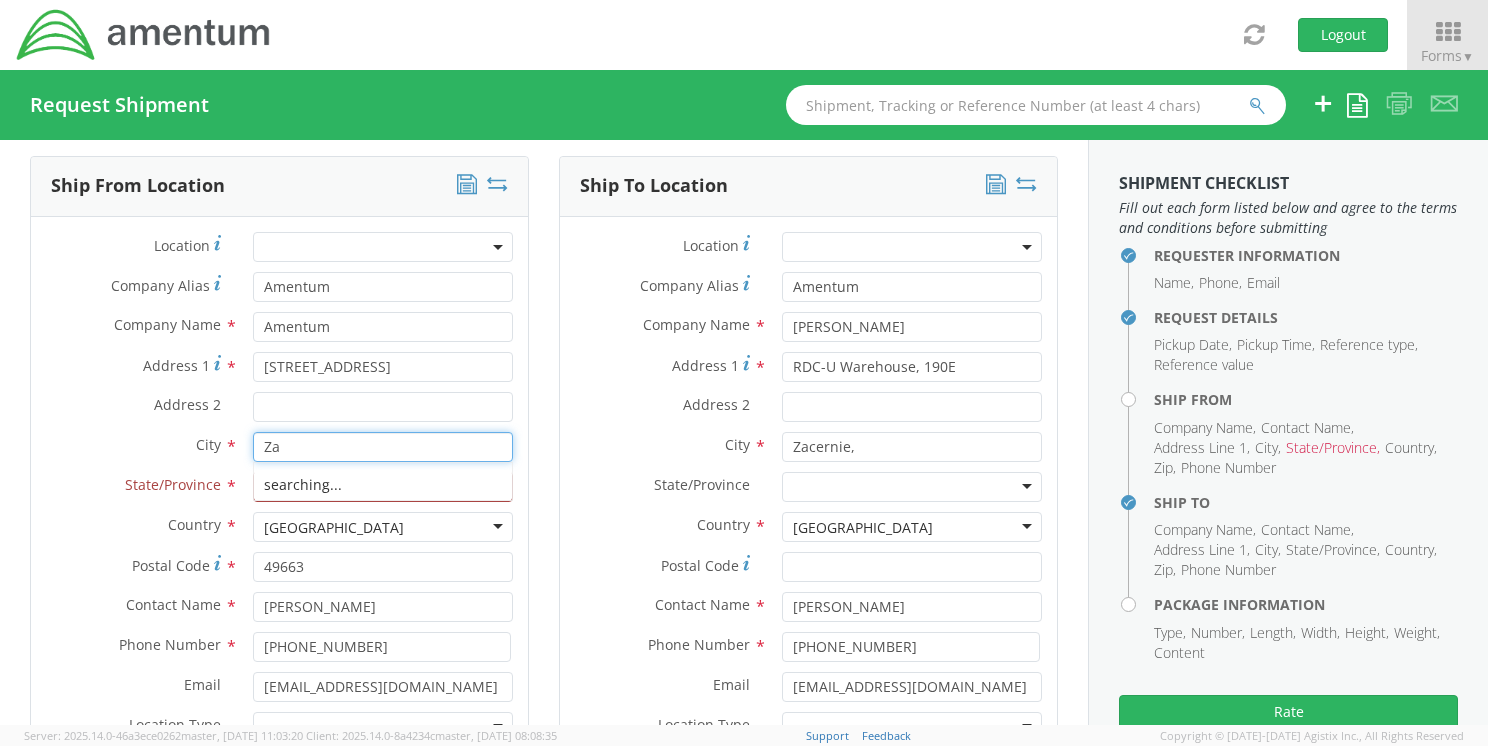 type on "Z" 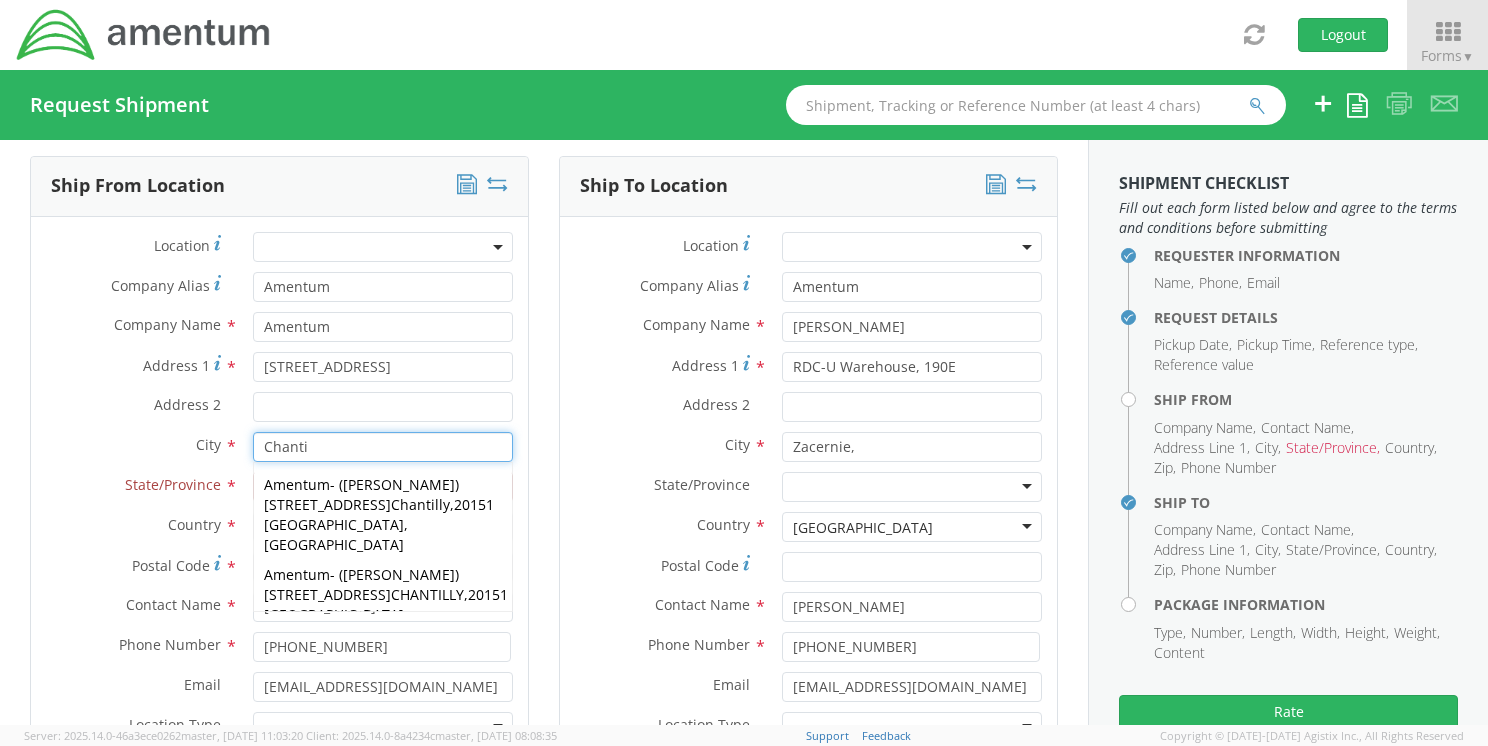 type on "chantilly" 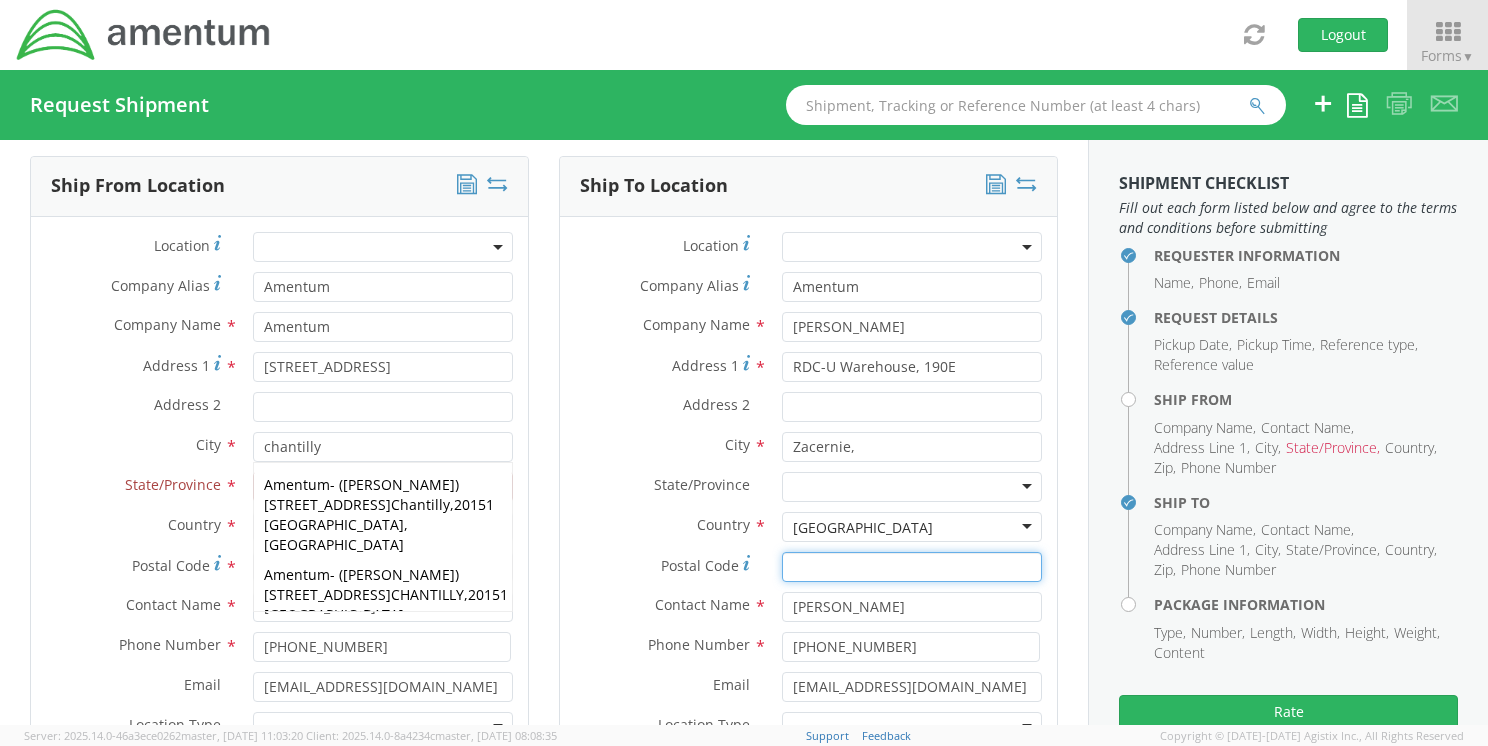 type on "20151" 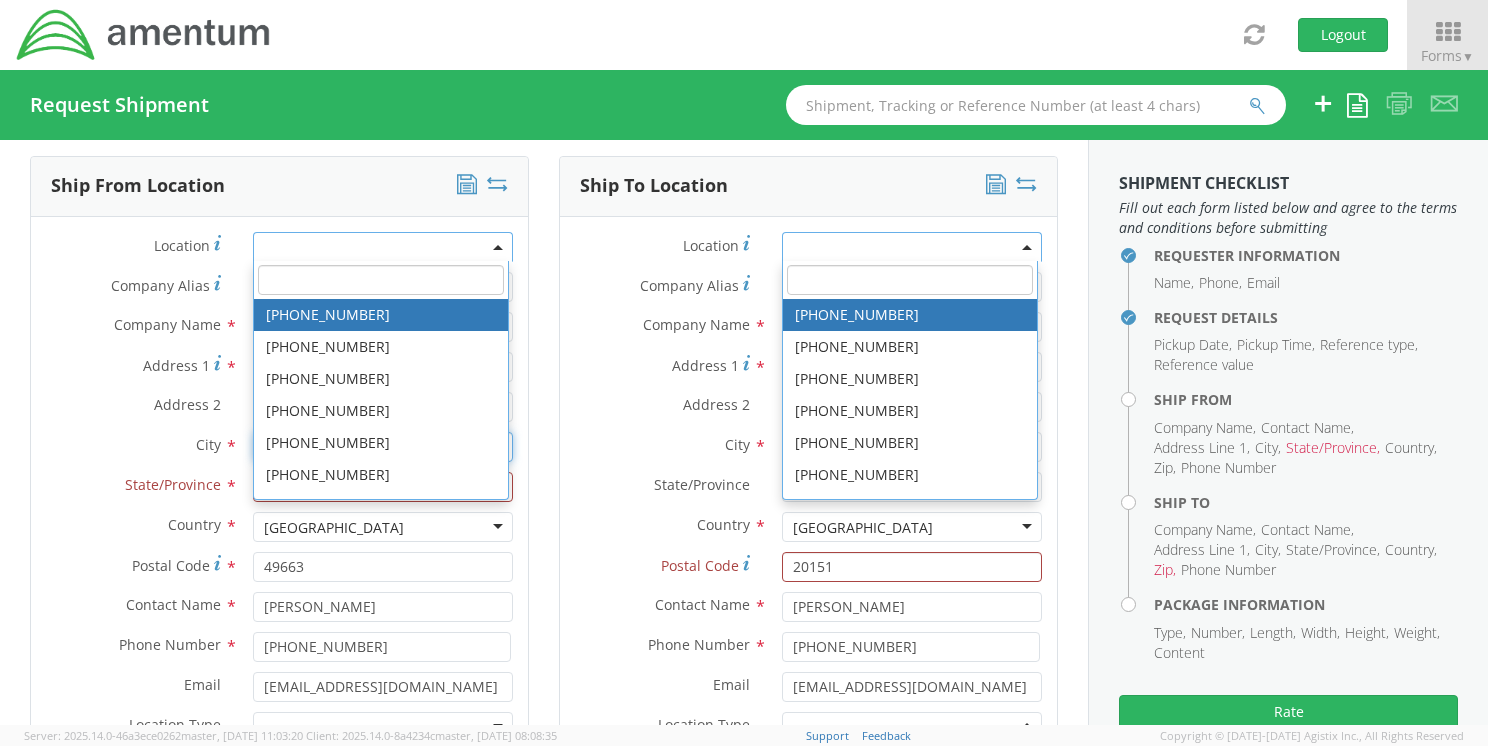 scroll, scrollTop: 904, scrollLeft: 0, axis: vertical 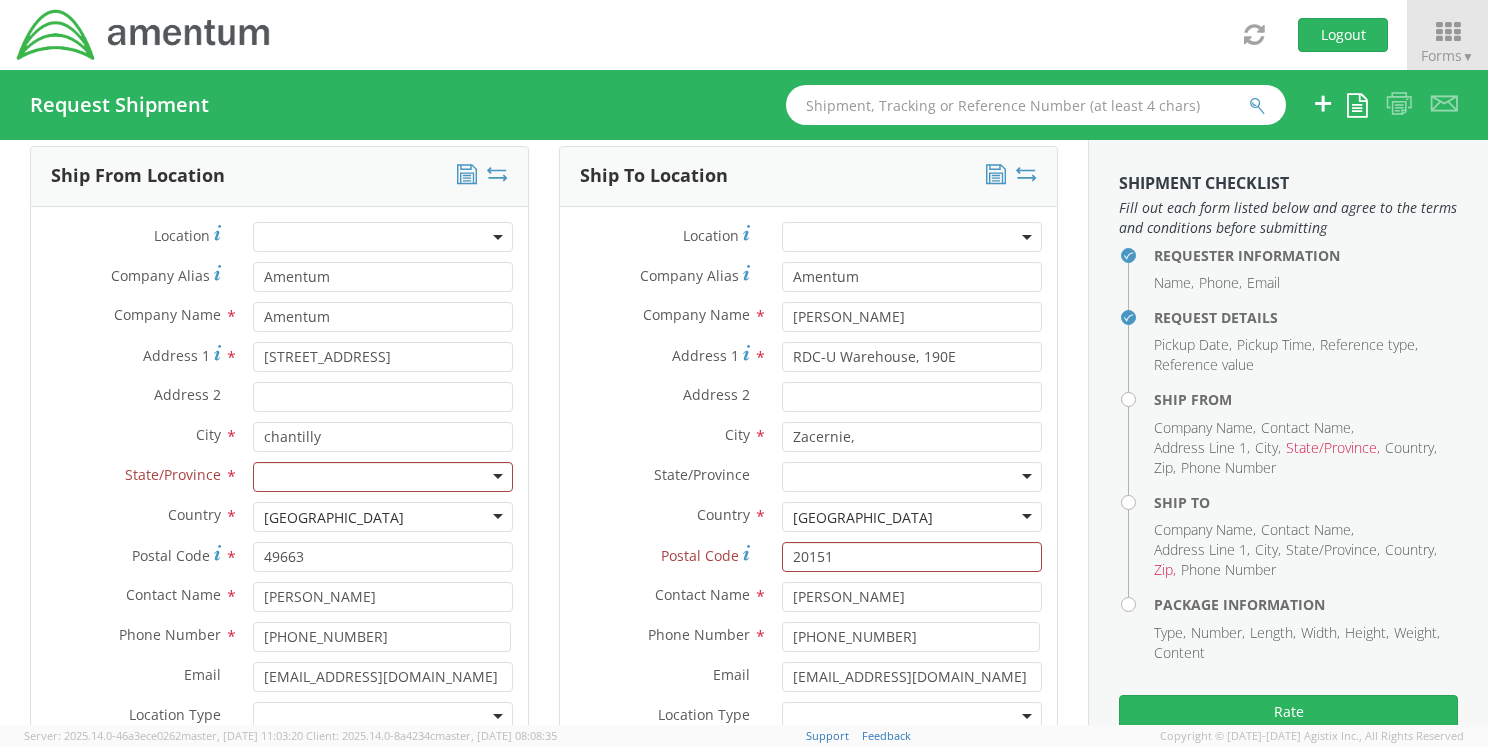 click on "City        *" at bounding box center (663, 435) 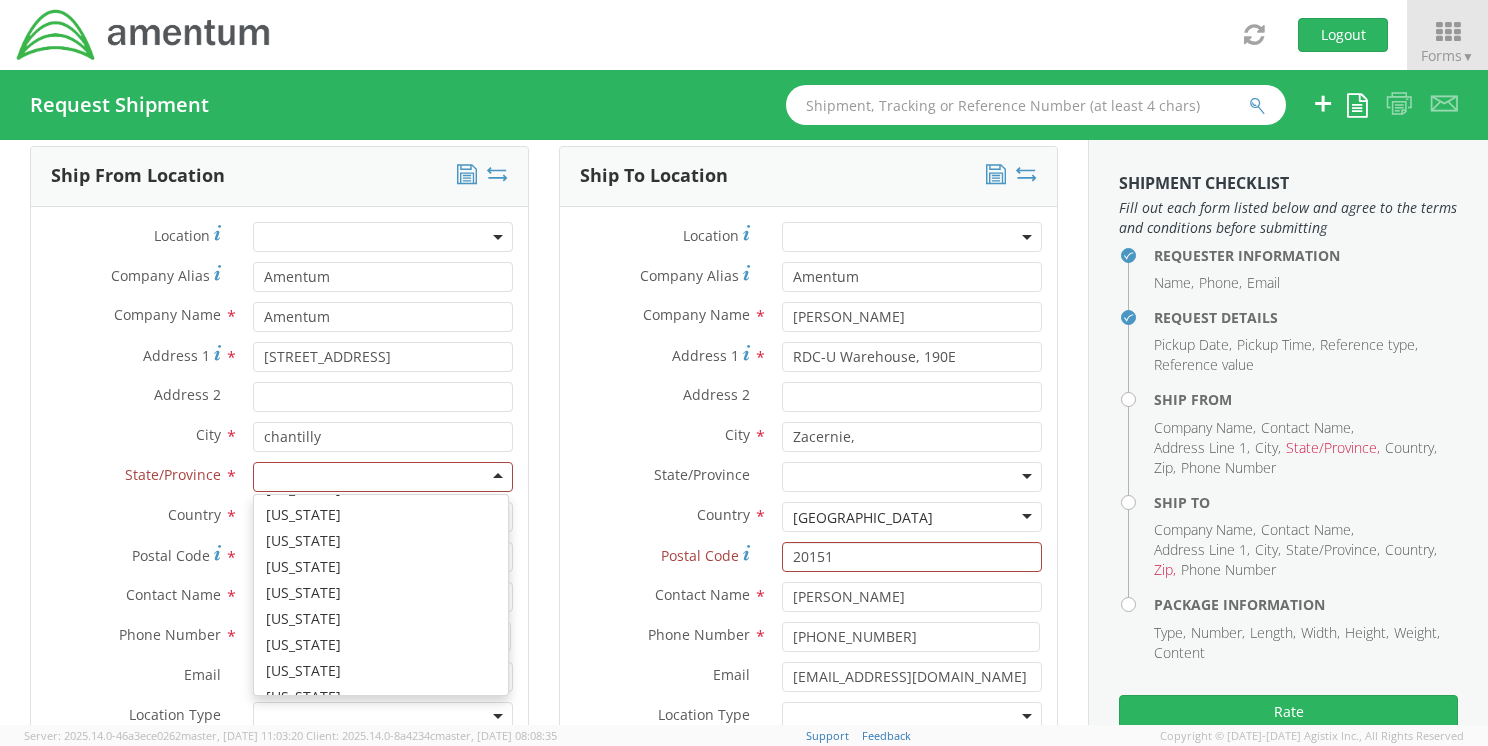 scroll, scrollTop: 1216, scrollLeft: 0, axis: vertical 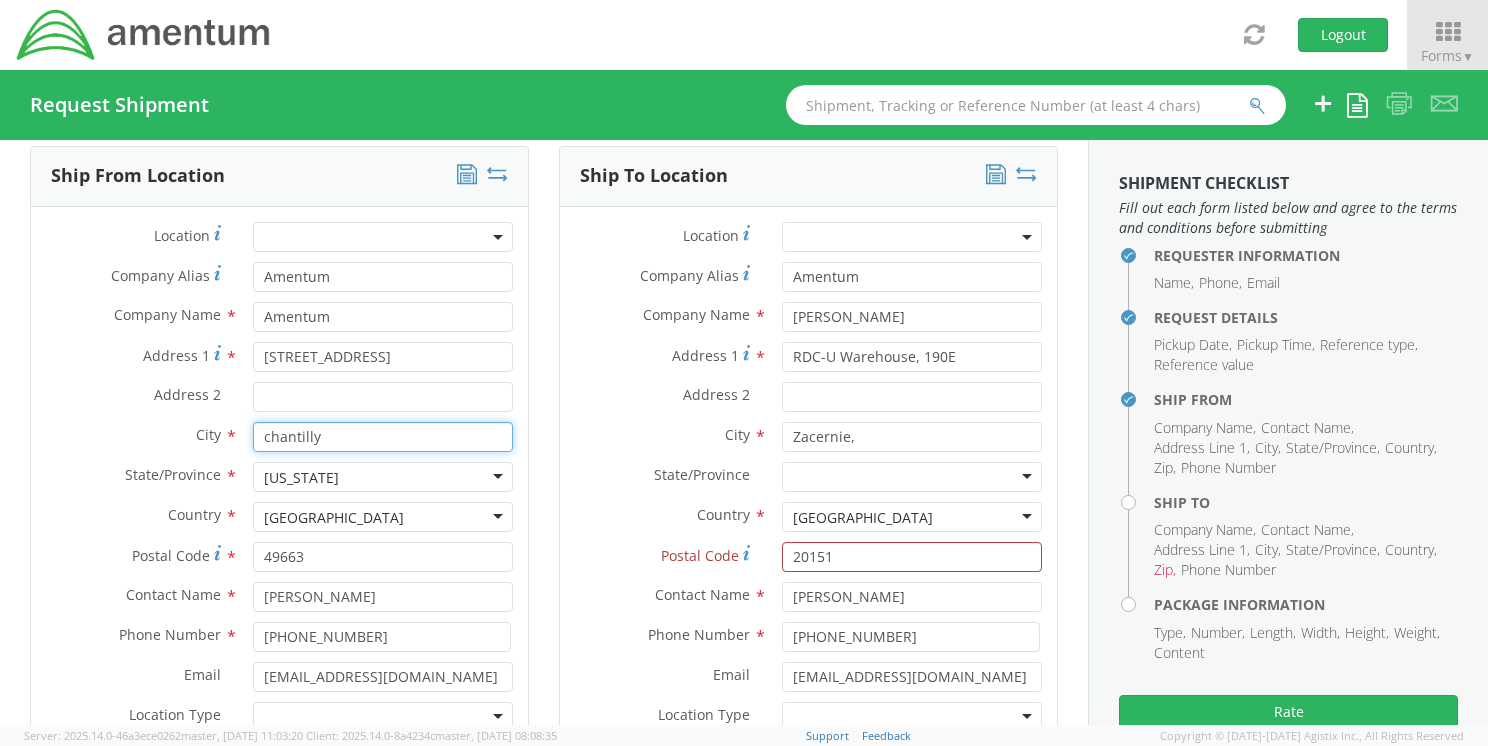 drag, startPoint x: 267, startPoint y: 437, endPoint x: 335, endPoint y: 410, distance: 73.1642 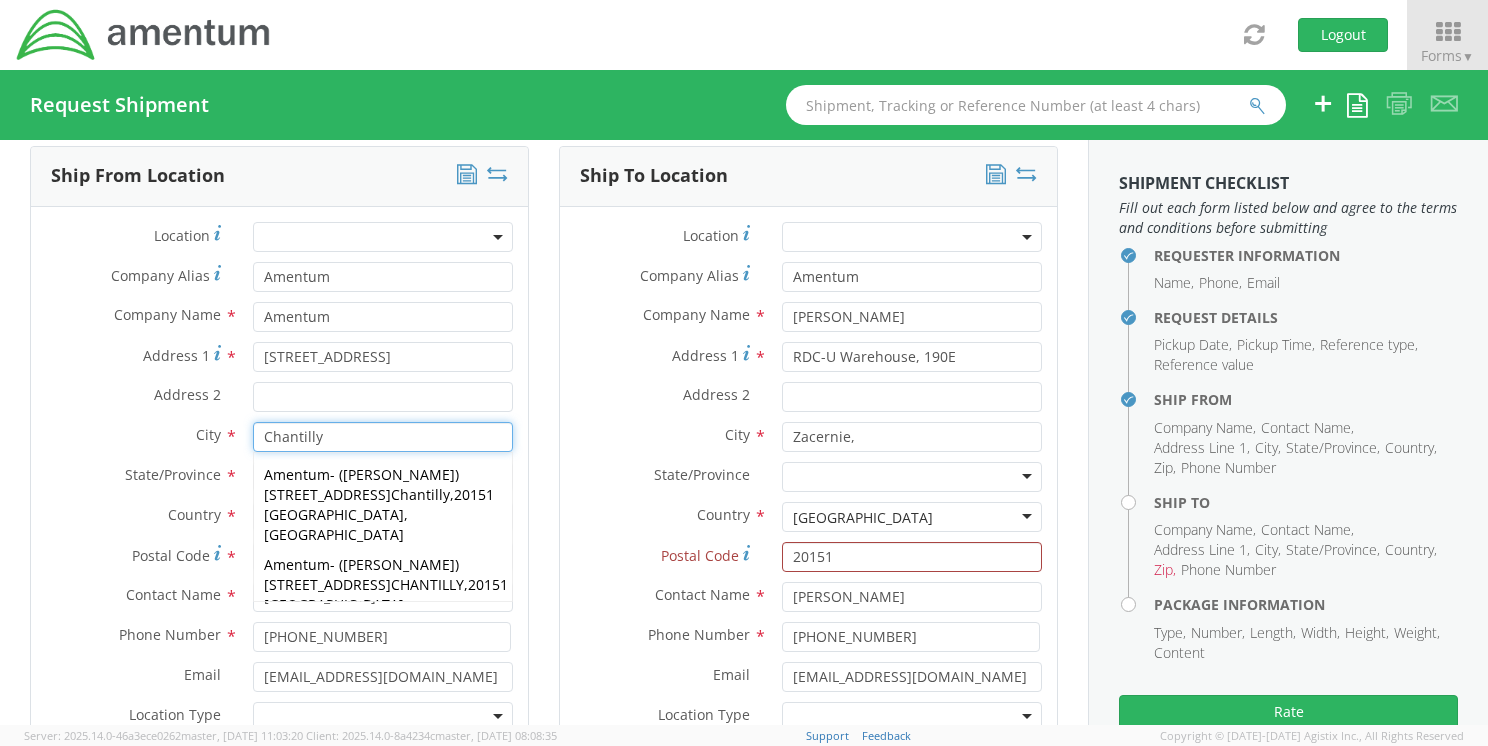 type on "Chantilly" 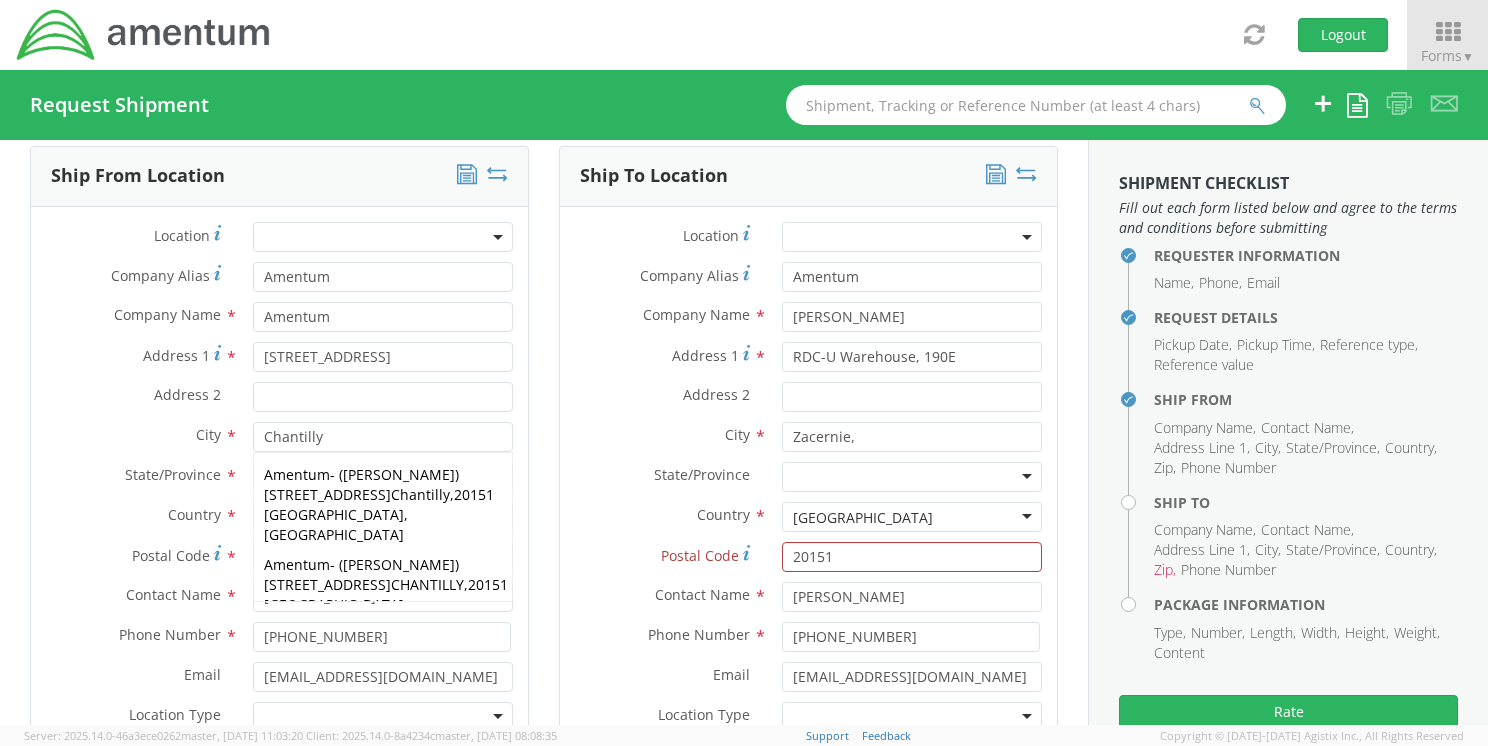 click on "Ship To Location                               Location        *                                                             Company Alias        *       Amentum                                                     Company Name        *           [PERSON_NAME]                                                 Address 1        *       RDC-[GEOGRAPHIC_DATA], 190E                                                     Address 2        *                                                           City        *           [GEOGRAPHIC_DATA],                                                 State/Province        *             [GEOGRAPHIC_DATA] [GEOGRAPHIC_DATA] [GEOGRAPHIC_DATA] [GEOGRAPHIC_DATA] [GEOGRAPHIC_DATA] [GEOGRAPHIC_DATA] Województwo [GEOGRAPHIC_DATA] [GEOGRAPHIC_DATA] Małopolskie [GEOGRAPHIC_DATA] [GEOGRAPHIC_DATA] Województwo [GEOGRAPHIC_DATA] [GEOGRAPHIC_DATA] [GEOGRAPHIC_DATA] [GEOGRAPHIC_DATA] Pomorskie [GEOGRAPHIC_DATA] Województwo Świętokrzyskie Województwo Warmińsko-Mazurskie [GEOGRAPHIC_DATA]" at bounding box center (808, 483) 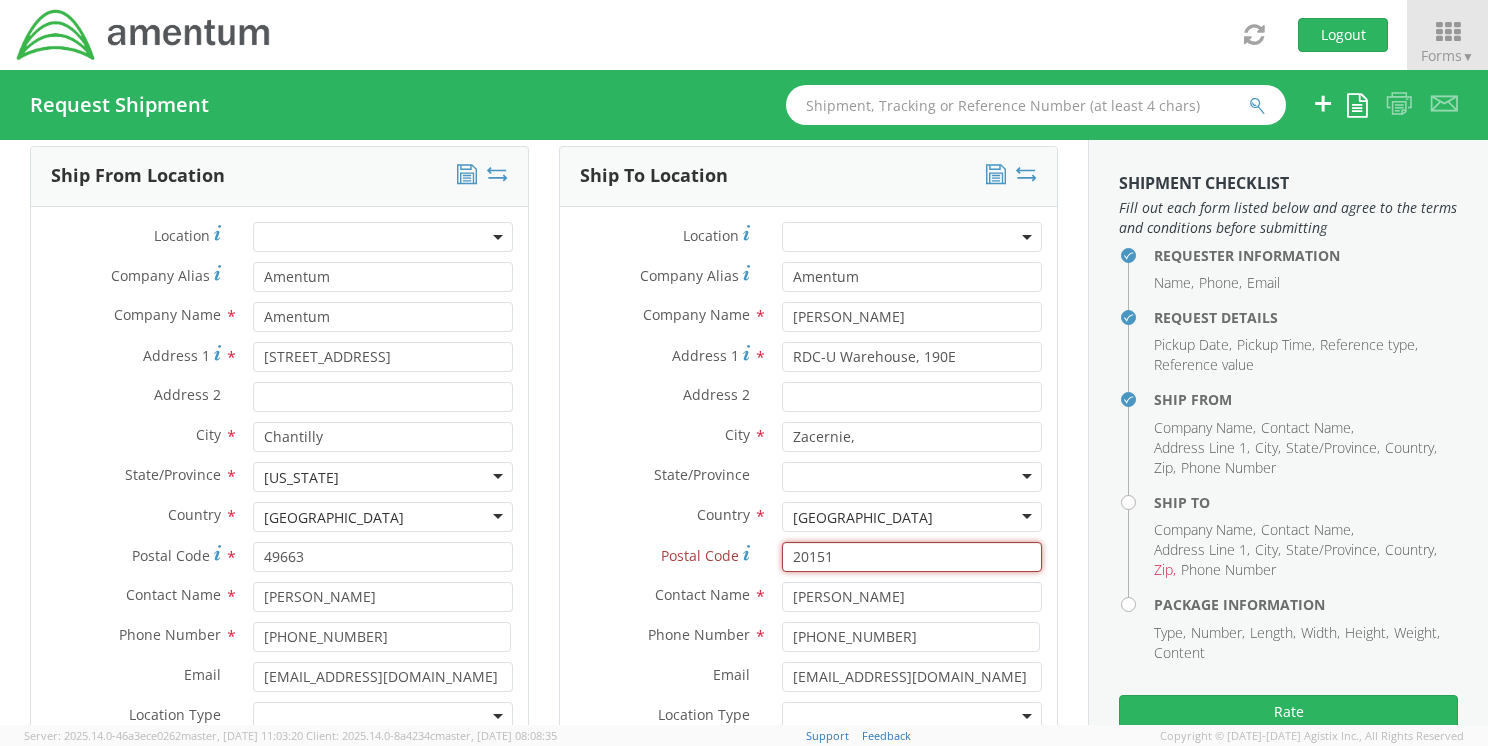 drag, startPoint x: 863, startPoint y: 561, endPoint x: 708, endPoint y: 555, distance: 155.11609 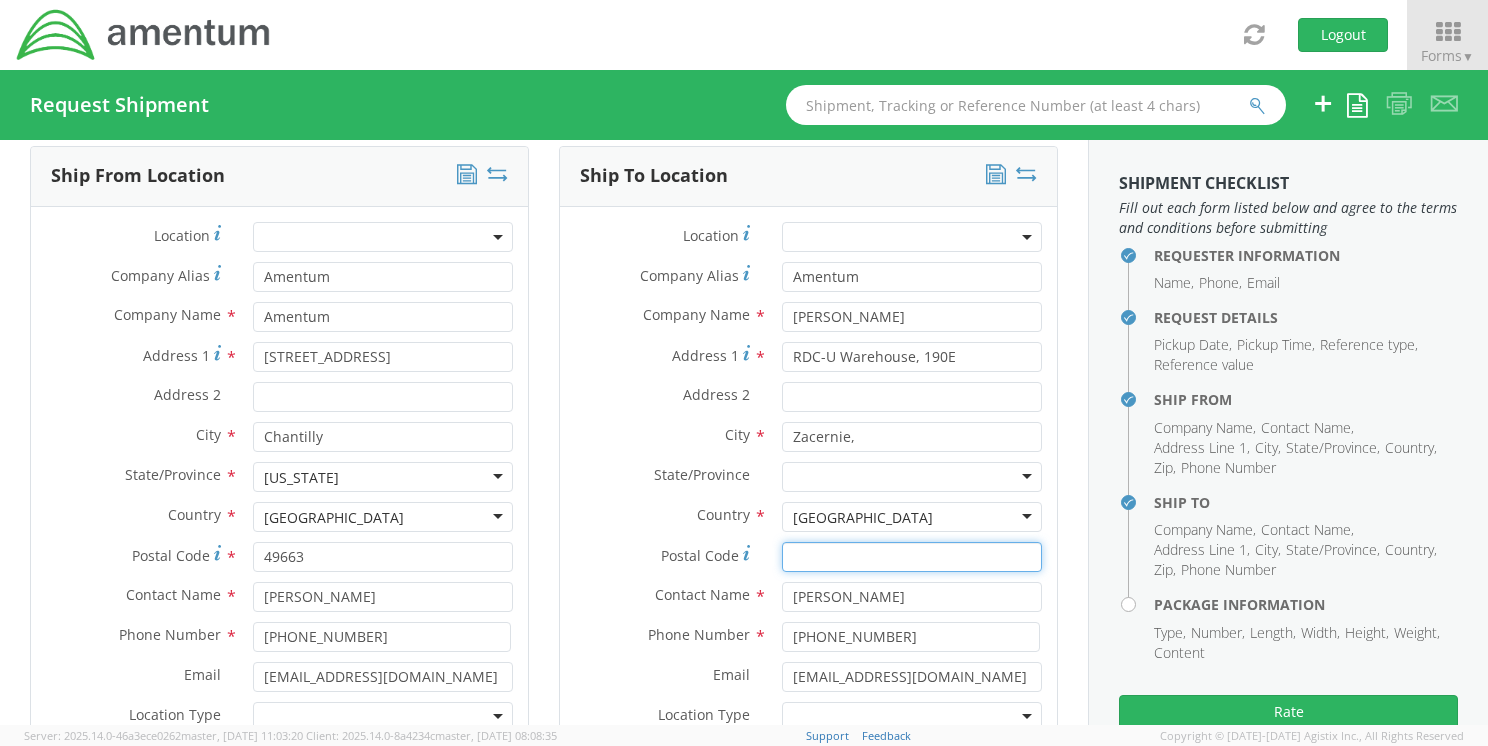 type 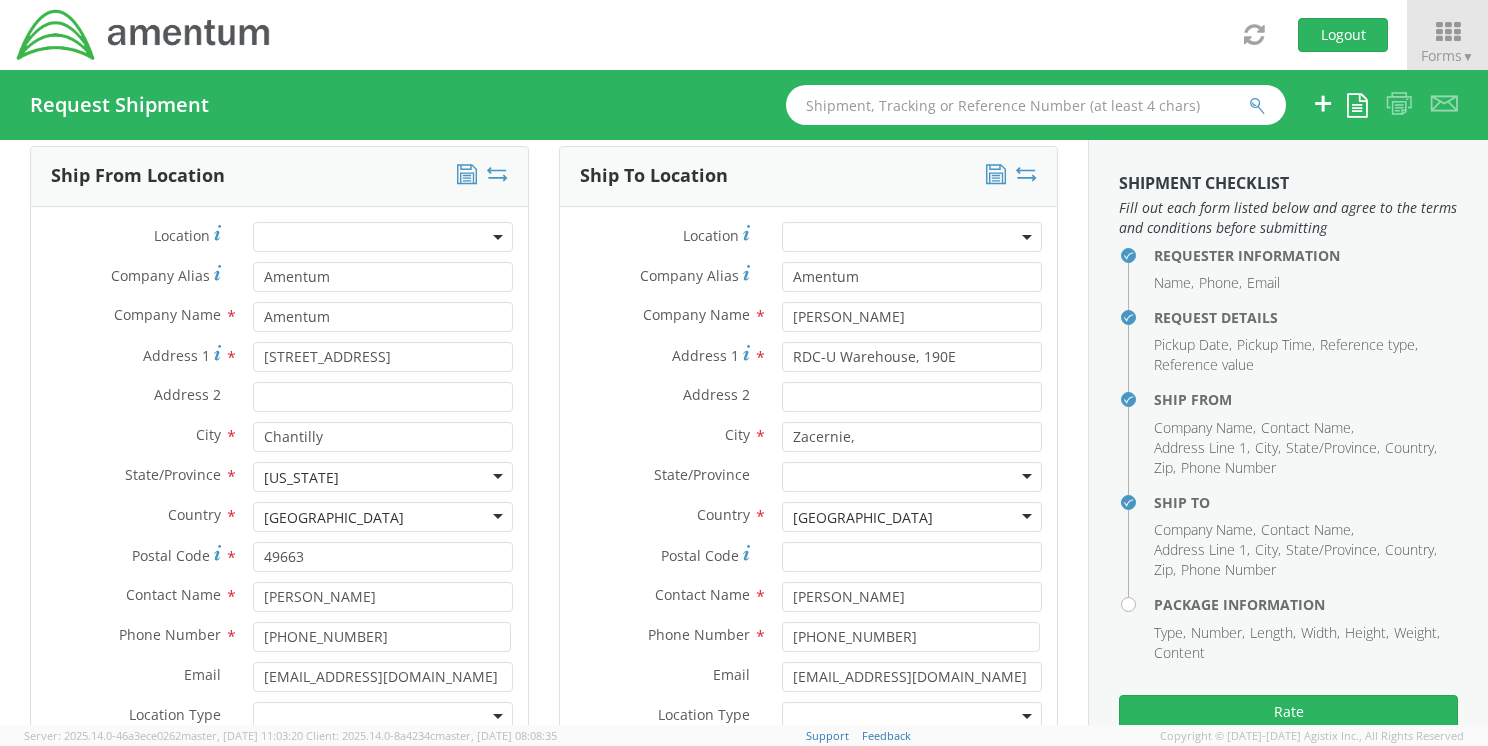 click on "Contact Name        *           [PERSON_NAME]" at bounding box center (808, 602) 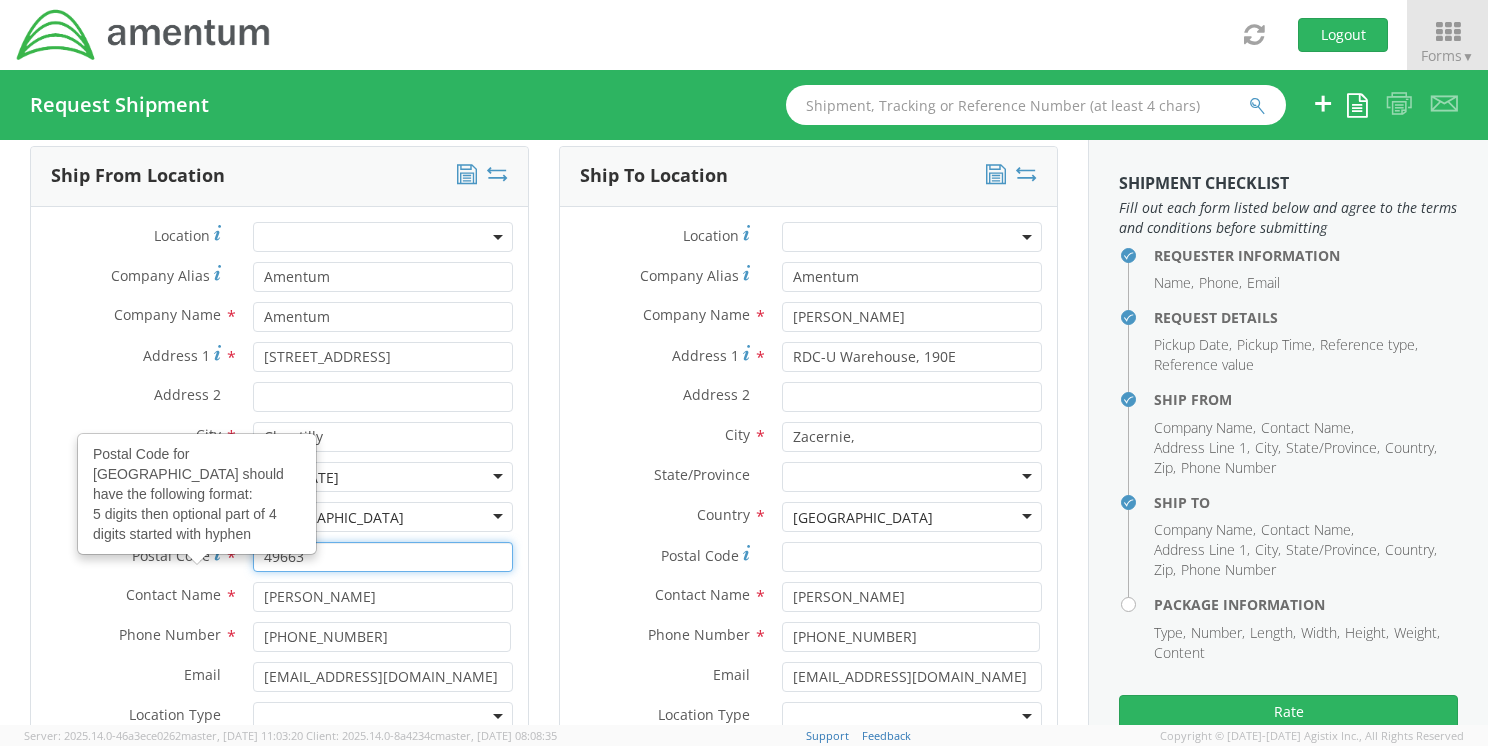 drag, startPoint x: 316, startPoint y: 556, endPoint x: 212, endPoint y: 542, distance: 104.93808 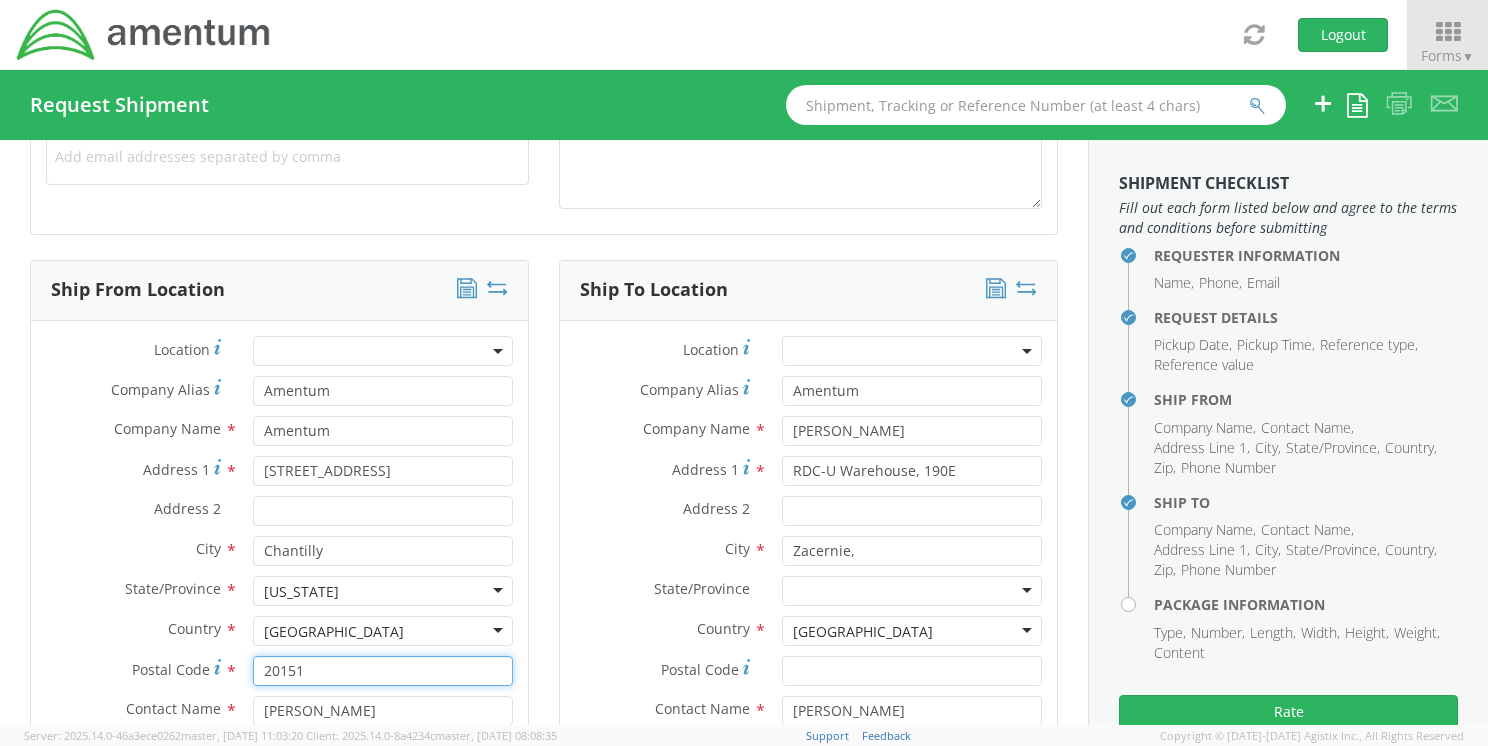 scroll, scrollTop: 704, scrollLeft: 0, axis: vertical 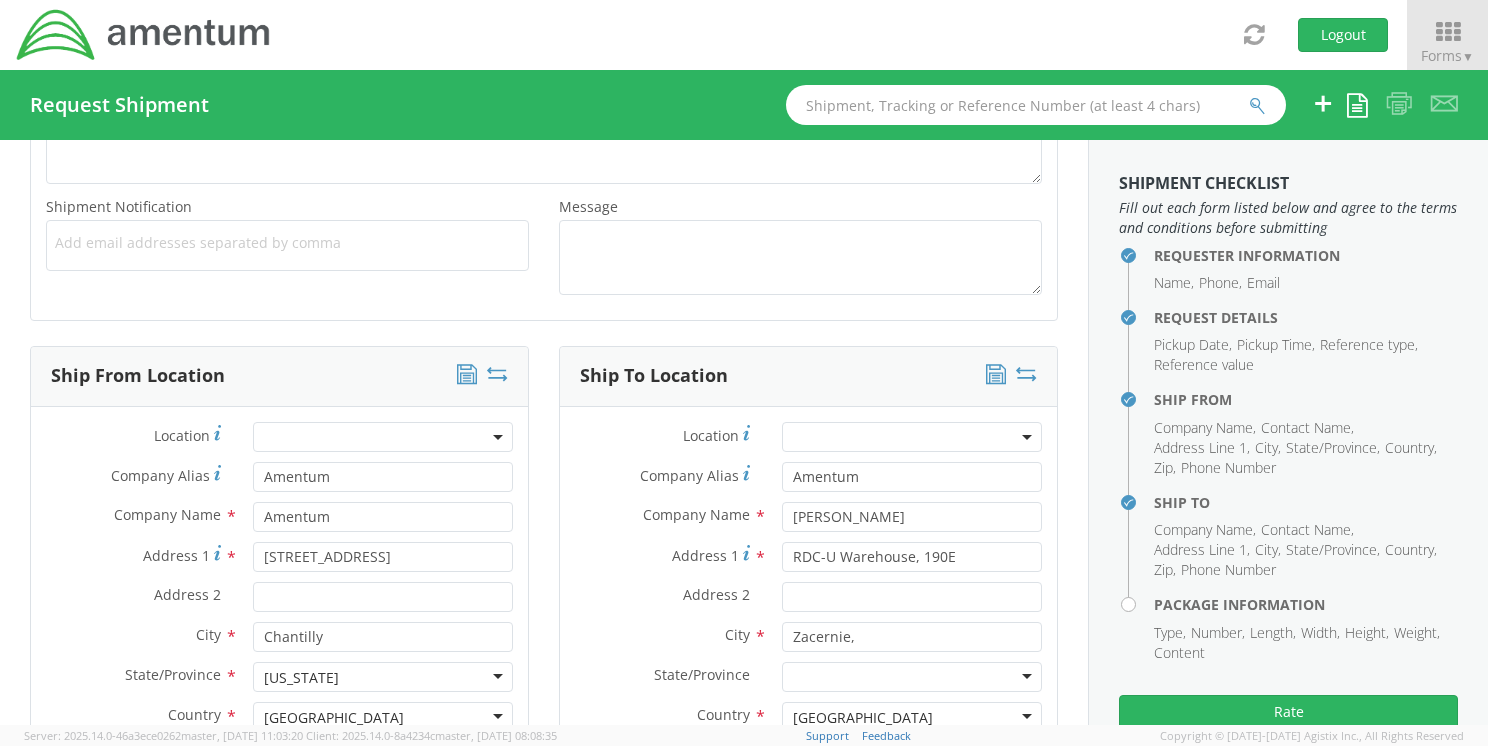type on "20151" 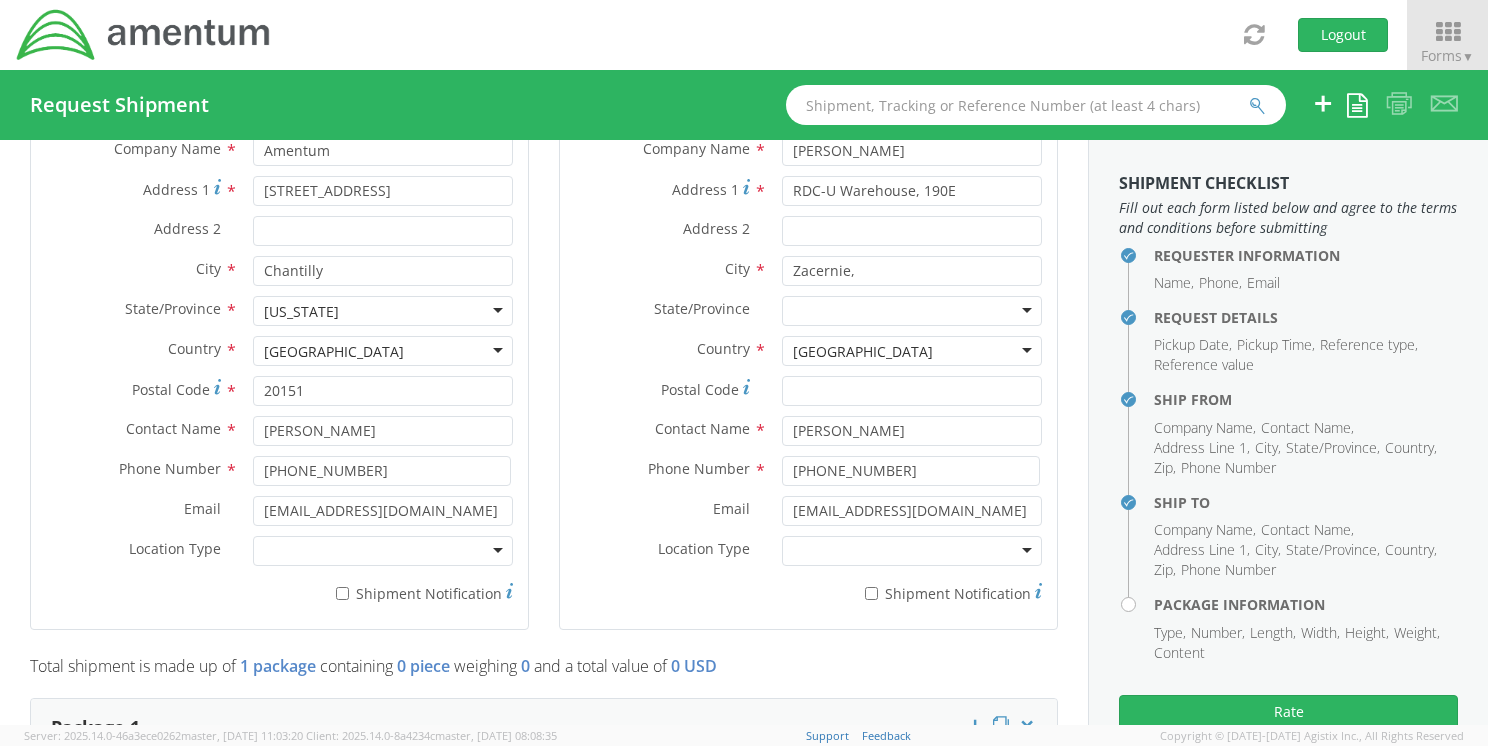 scroll, scrollTop: 1160, scrollLeft: 0, axis: vertical 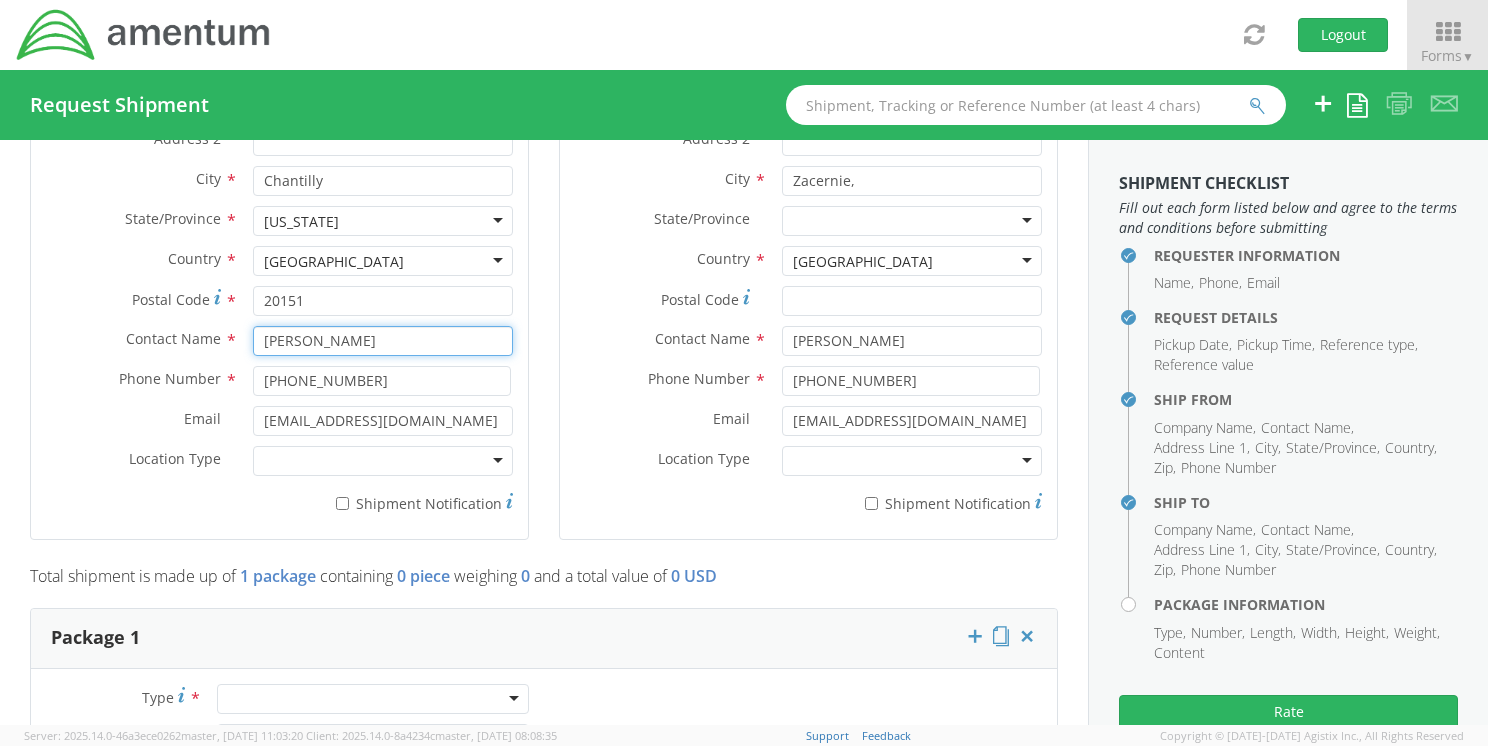 drag, startPoint x: 401, startPoint y: 349, endPoint x: 252, endPoint y: 340, distance: 149.27156 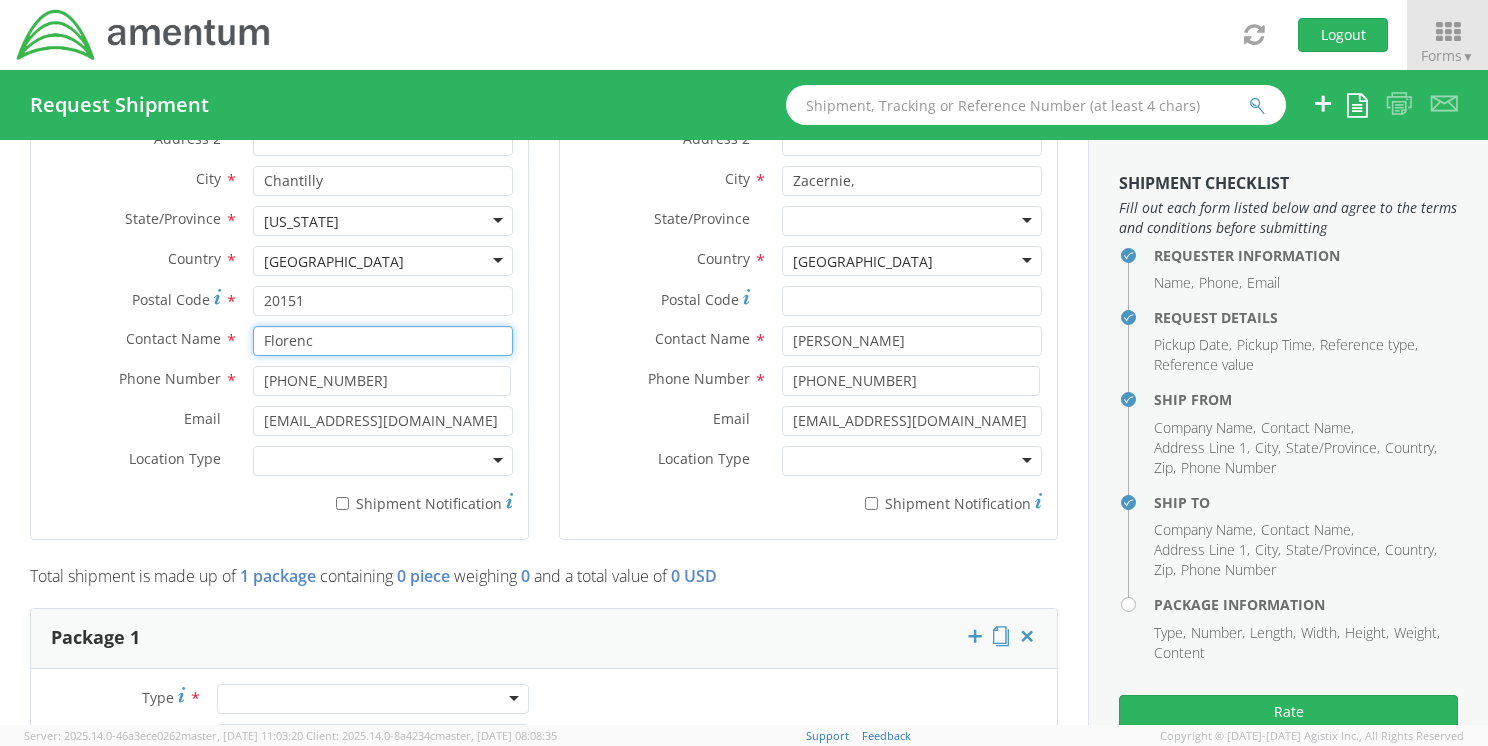 type on "[PERSON_NAME]" 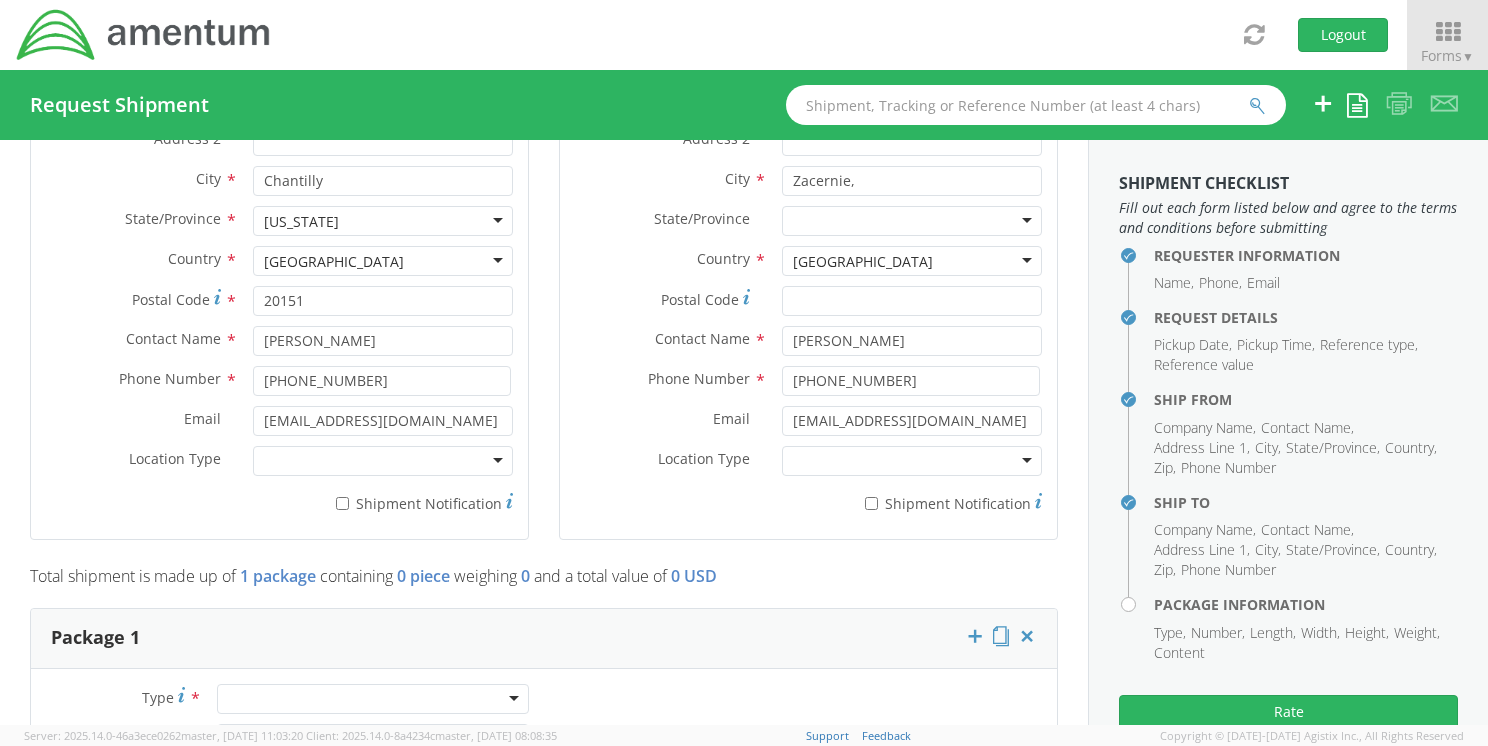 type on "Amentum" 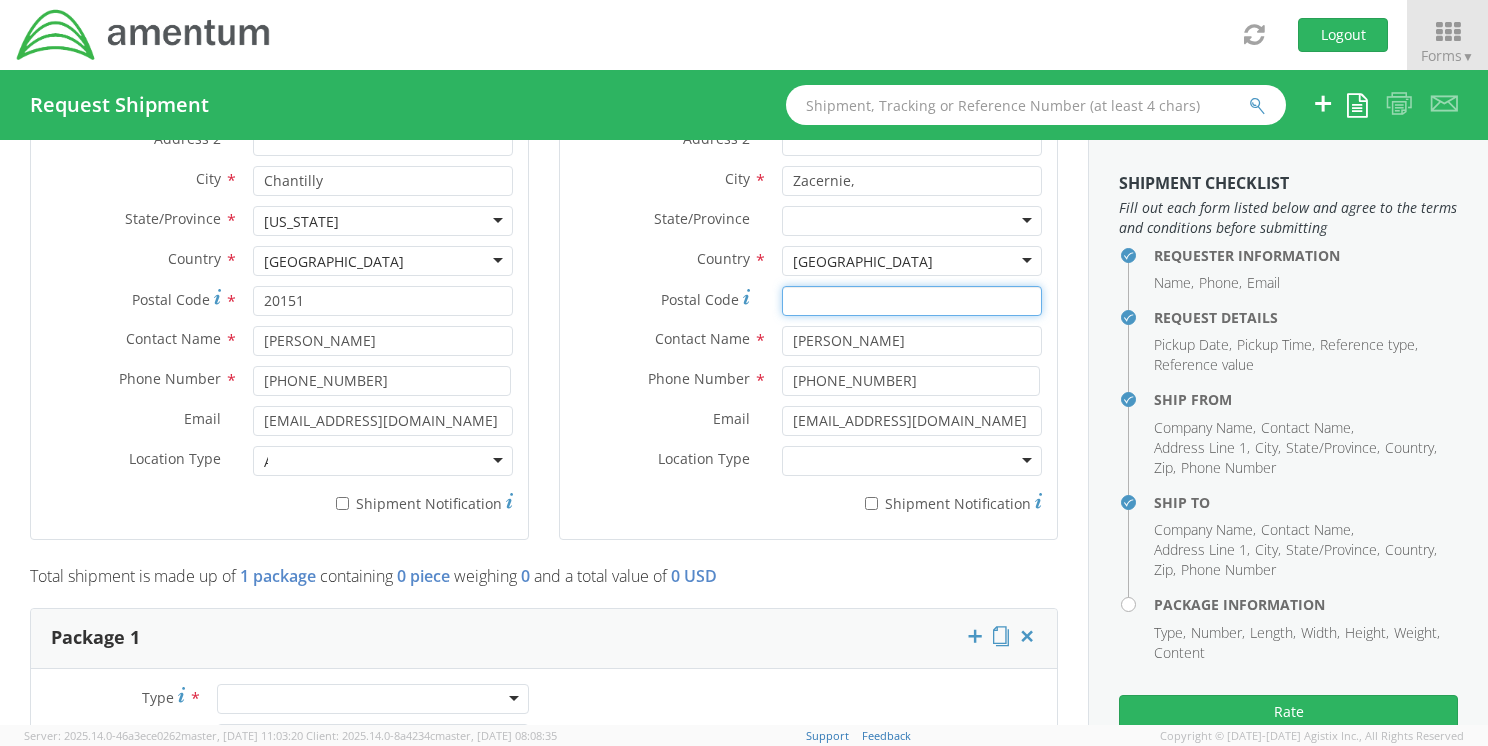 type on "49663" 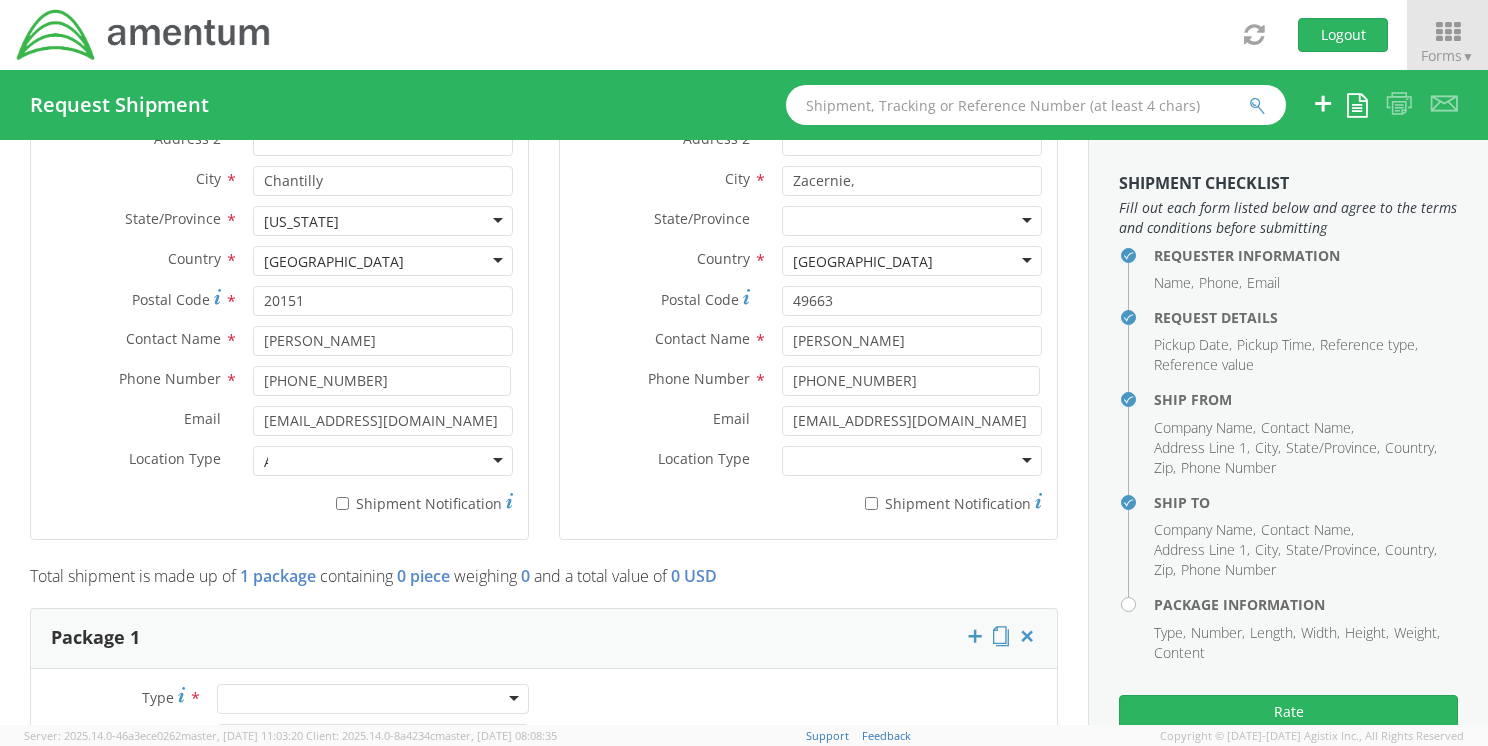 type on "Amentum" 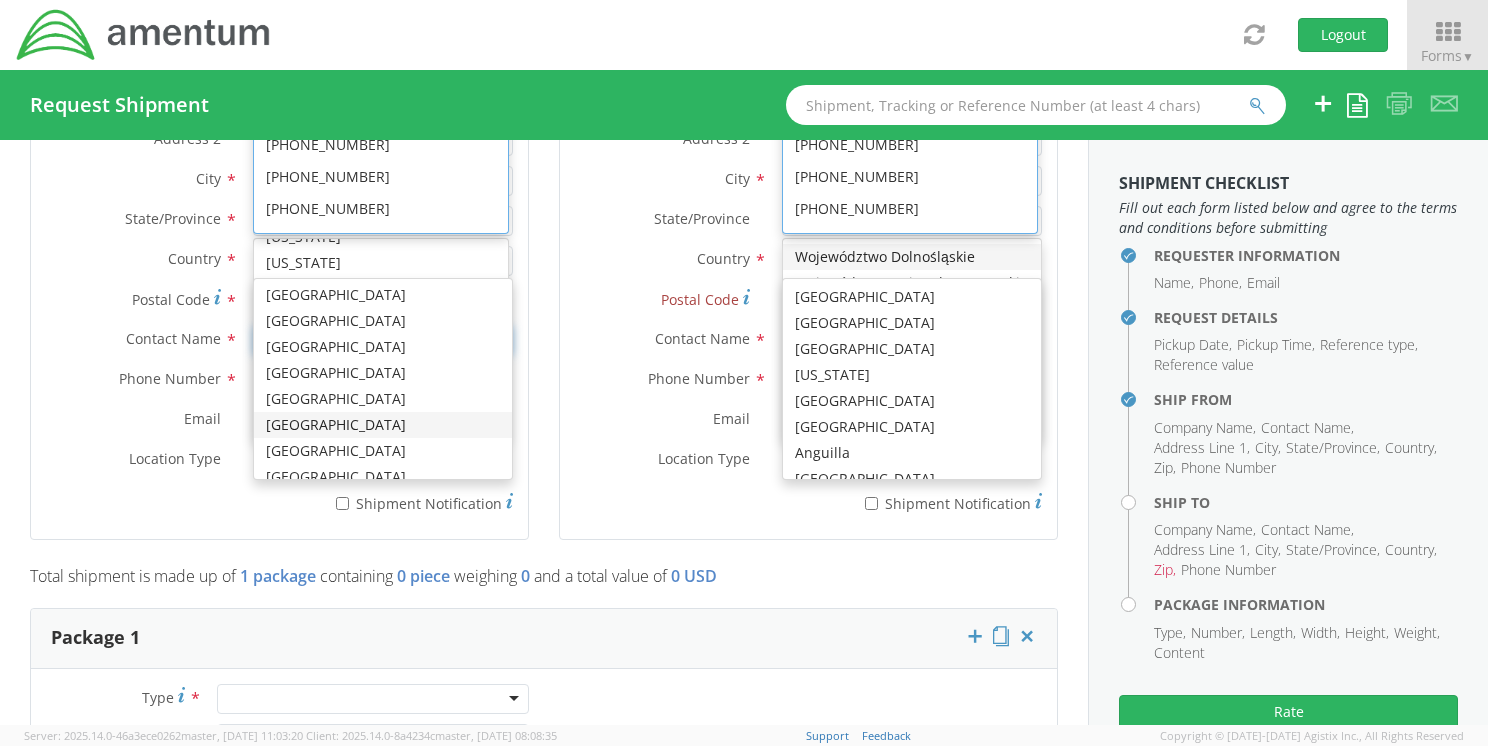 scroll, scrollTop: 705, scrollLeft: 0, axis: vertical 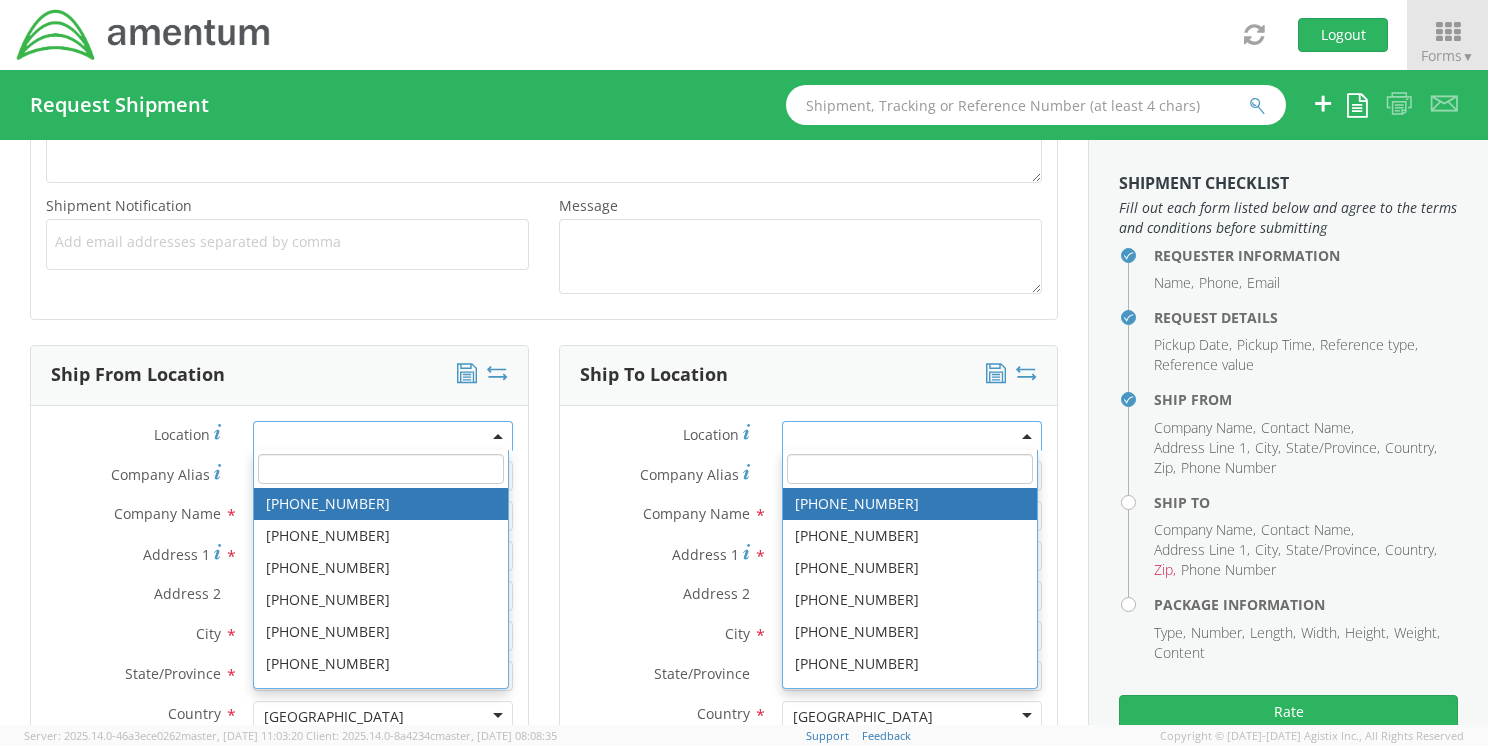 type 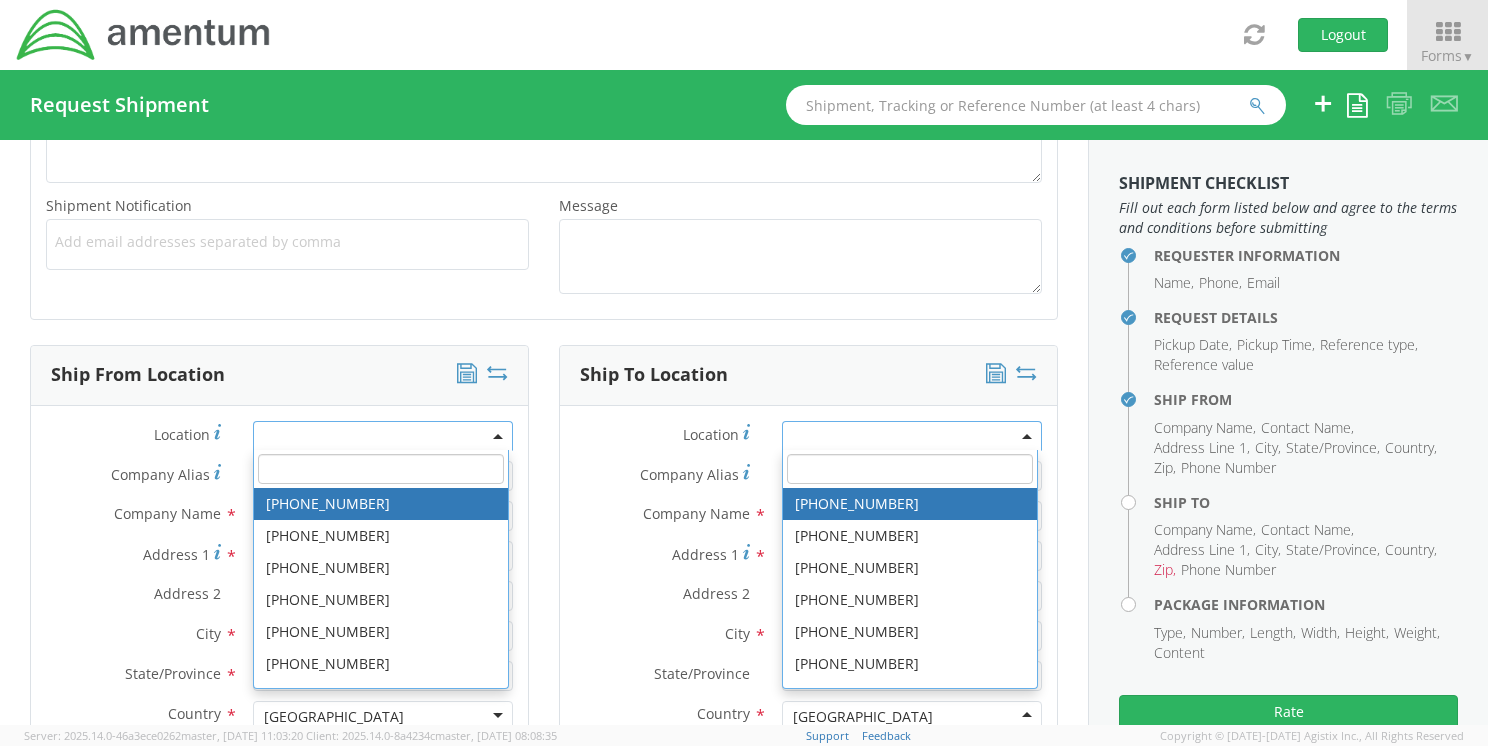type 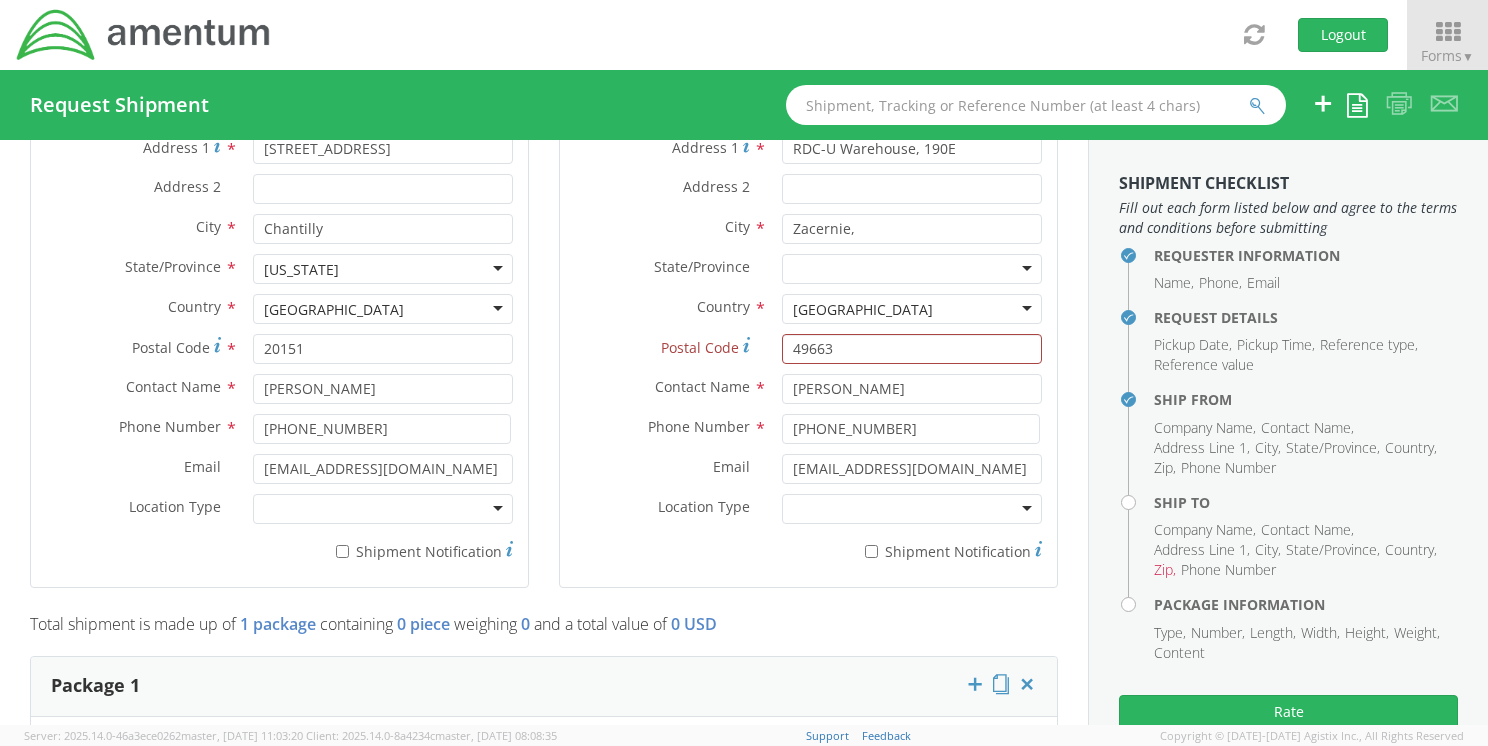 scroll, scrollTop: 1147, scrollLeft: 0, axis: vertical 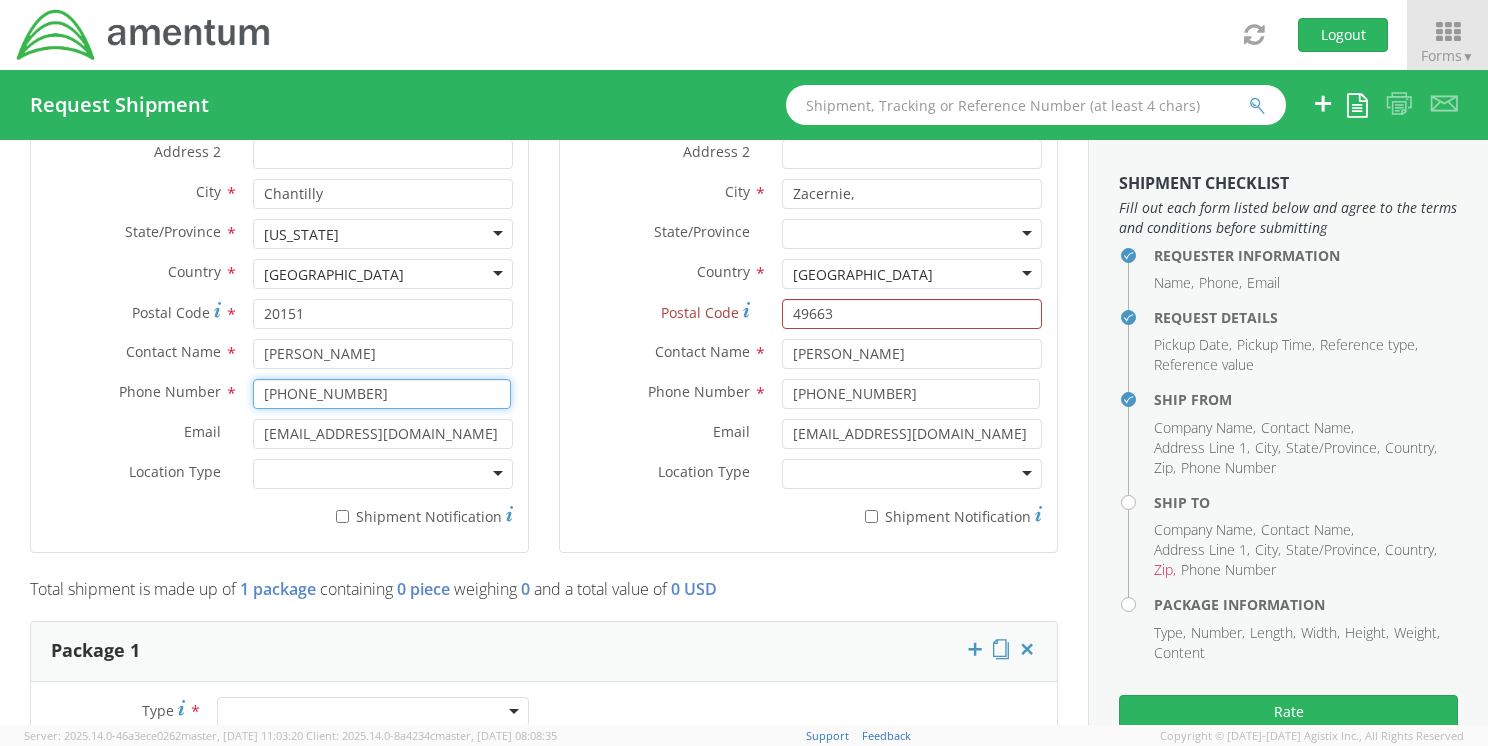 drag, startPoint x: 385, startPoint y: 394, endPoint x: 220, endPoint y: 393, distance: 165.00304 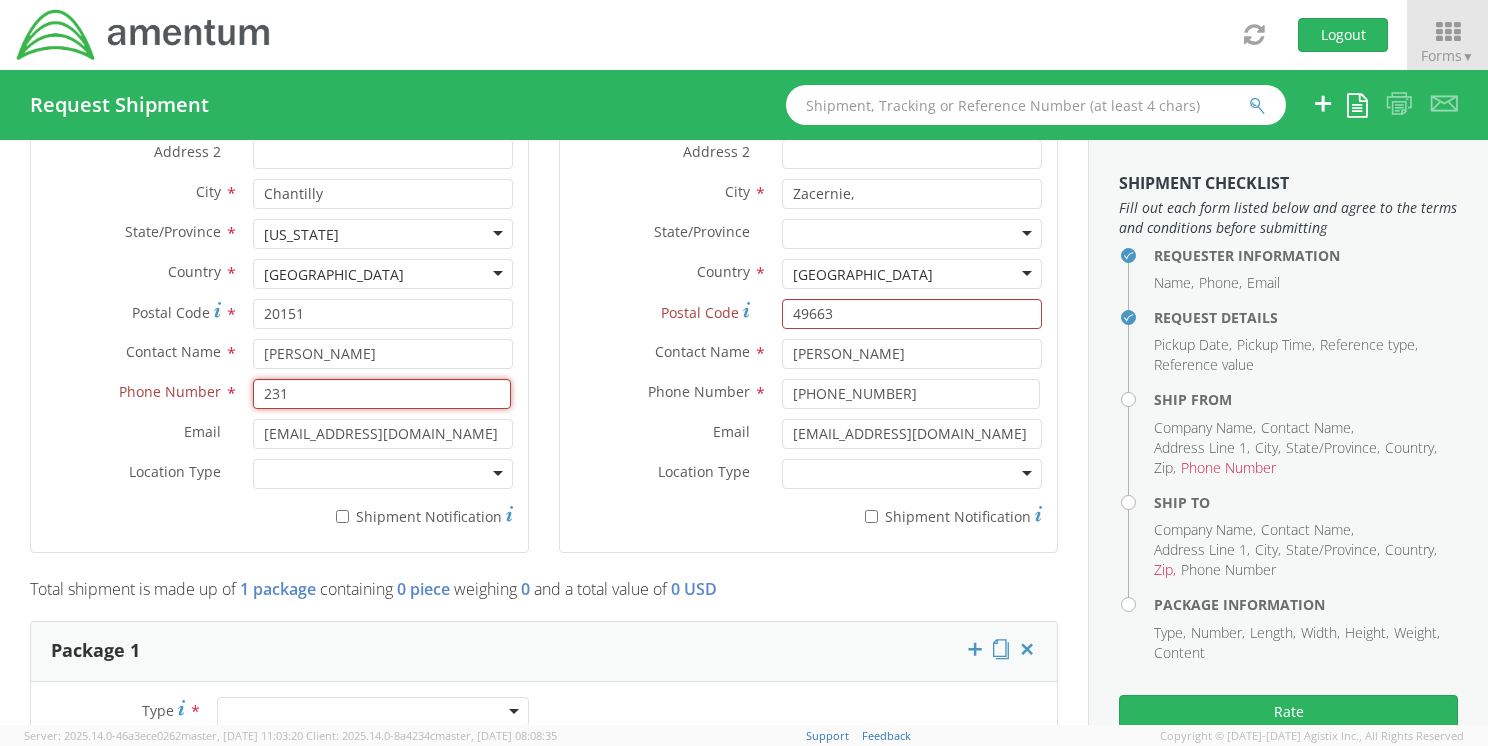 type on "2312537356" 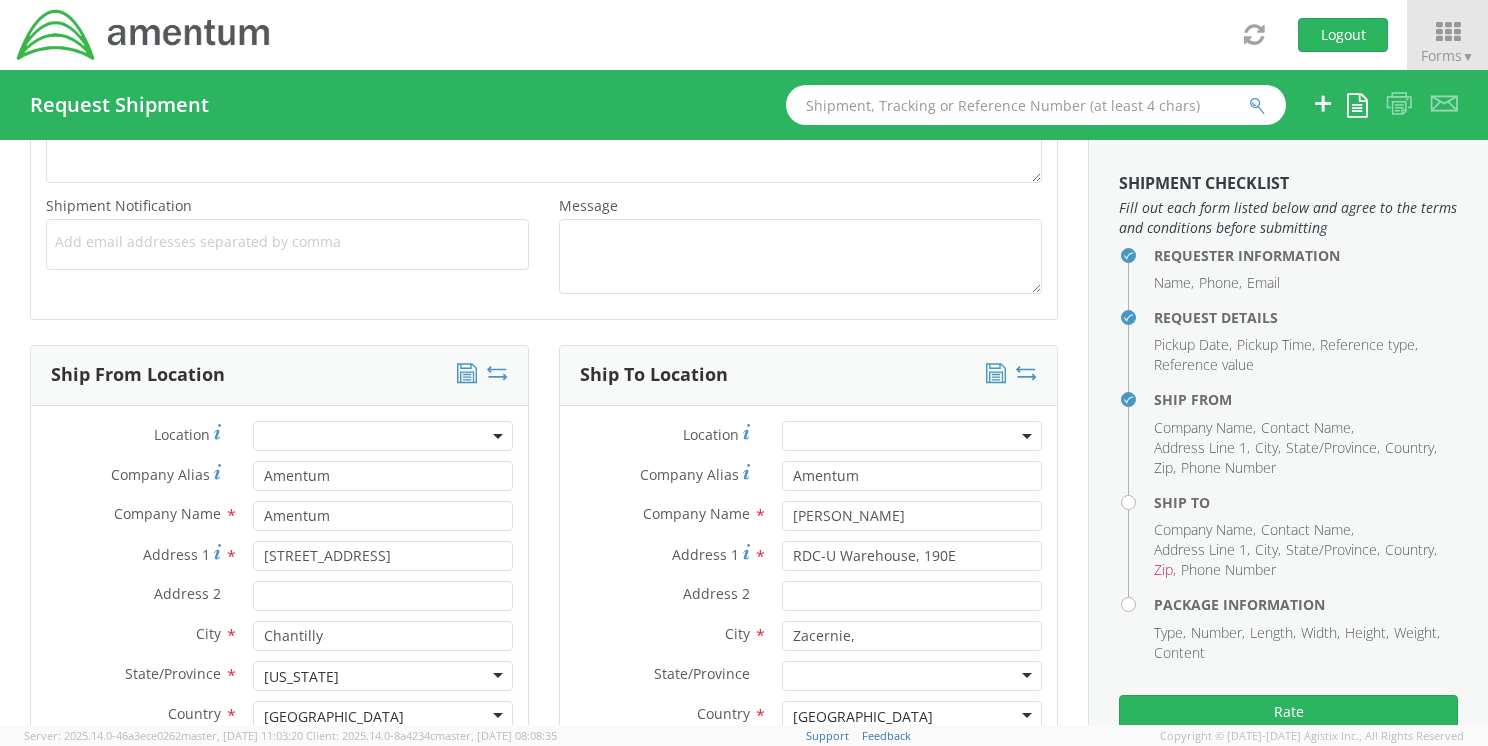 scroll, scrollTop: 1162, scrollLeft: 0, axis: vertical 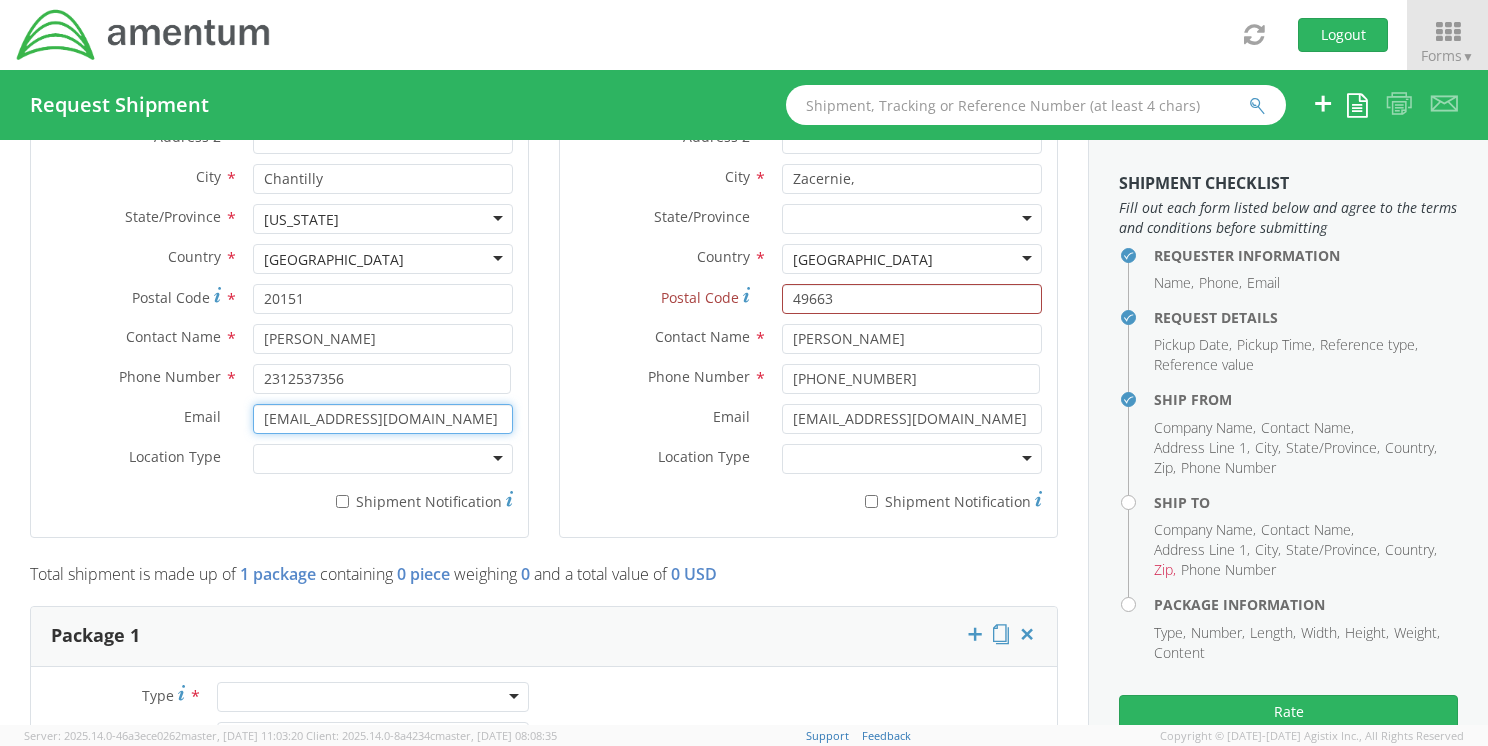 drag, startPoint x: 468, startPoint y: 410, endPoint x: 166, endPoint y: 418, distance: 302.10593 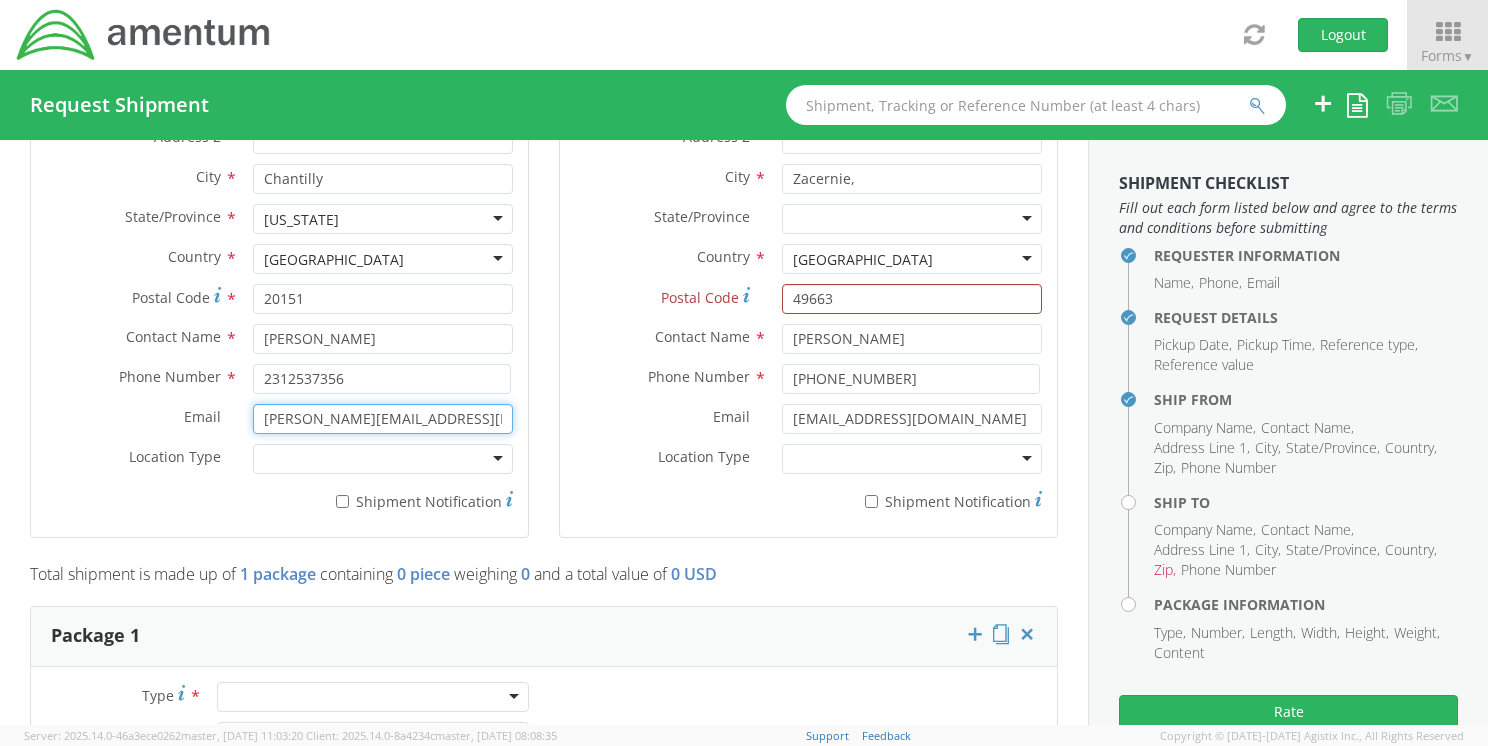 type on "[PERSON_NAME][EMAIL_ADDRESS][PERSON_NAME][DOMAIN_NAME]" 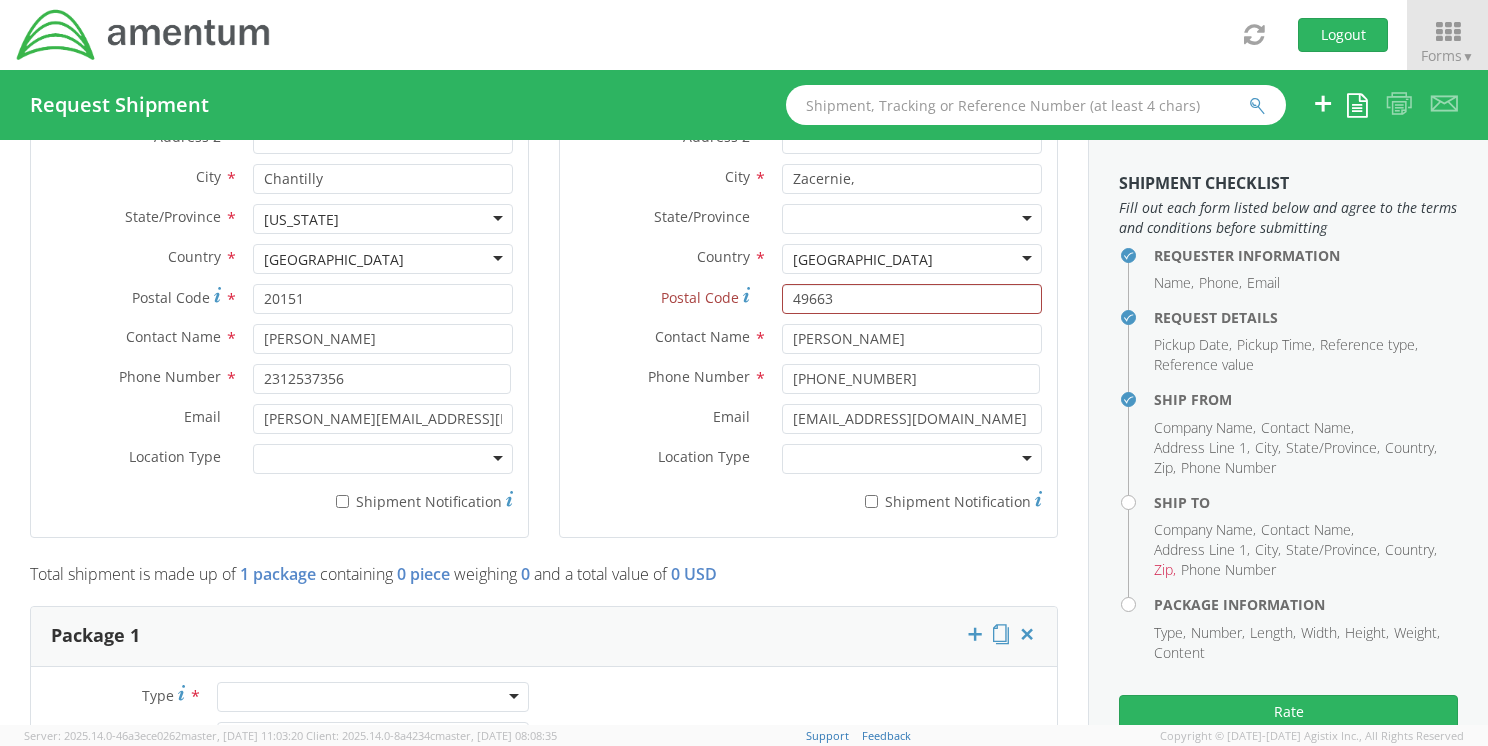 click on "Location        *                                                             Company Alias        *       Amentum                                                     Company Name        *           Amentum Amentum Amentum  - ( [PERSON_NAME] )  Bldg. 71006 [GEOGRAPHIC_DATA], [GEOGRAPHIC_DATA][PERSON_NAME], US Amentum  - ( [PERSON_NAME]/[PERSON_NAME] )  11108 CSM [PERSON_NAME][STREET_ADDRESS] CSM [PERSON_NAME][GEOGRAPHIC_DATA]. [GEOGRAPHIC_DATA], US Amentum  - ( [PERSON_NAME]/[PERSON_NAME] )  11108 CSM [PERSON_NAME][GEOGRAPHIC_DATA] 11108 CSM [PERSON_NAME] St, Ft. [GEOGRAPHIC_DATA], US Amentum  - ( [PERSON_NAME]/[PERSON_NAME] )  [STREET_ADDRESS][PERSON_NAME][PERSON_NAME] [GEOGRAPHIC_DATA], US Amentum  - ( [PERSON_NAME]/[PERSON_NAME] )  [STREET_ADDRESS][PERSON_NAME][PERSON_NAME] [GEOGRAPHIC_DATA], TX, 79918, US Amentum  - ( [PERSON_NAME]/[PERSON_NAME] )  BLDG 11108 CSM [PERSON_NAME] St, Ft. [GEOGRAPHIC_DATA], [GEOGRAPHIC_DATA], 79918, US Amentum  - ( [PERSON_NAME]/[PERSON_NAME] )  Amentum  - ( [PERSON_NAME]/[PERSON_NAME] )  Amentum  - ( )  Amentum" at bounding box center [279, 243] 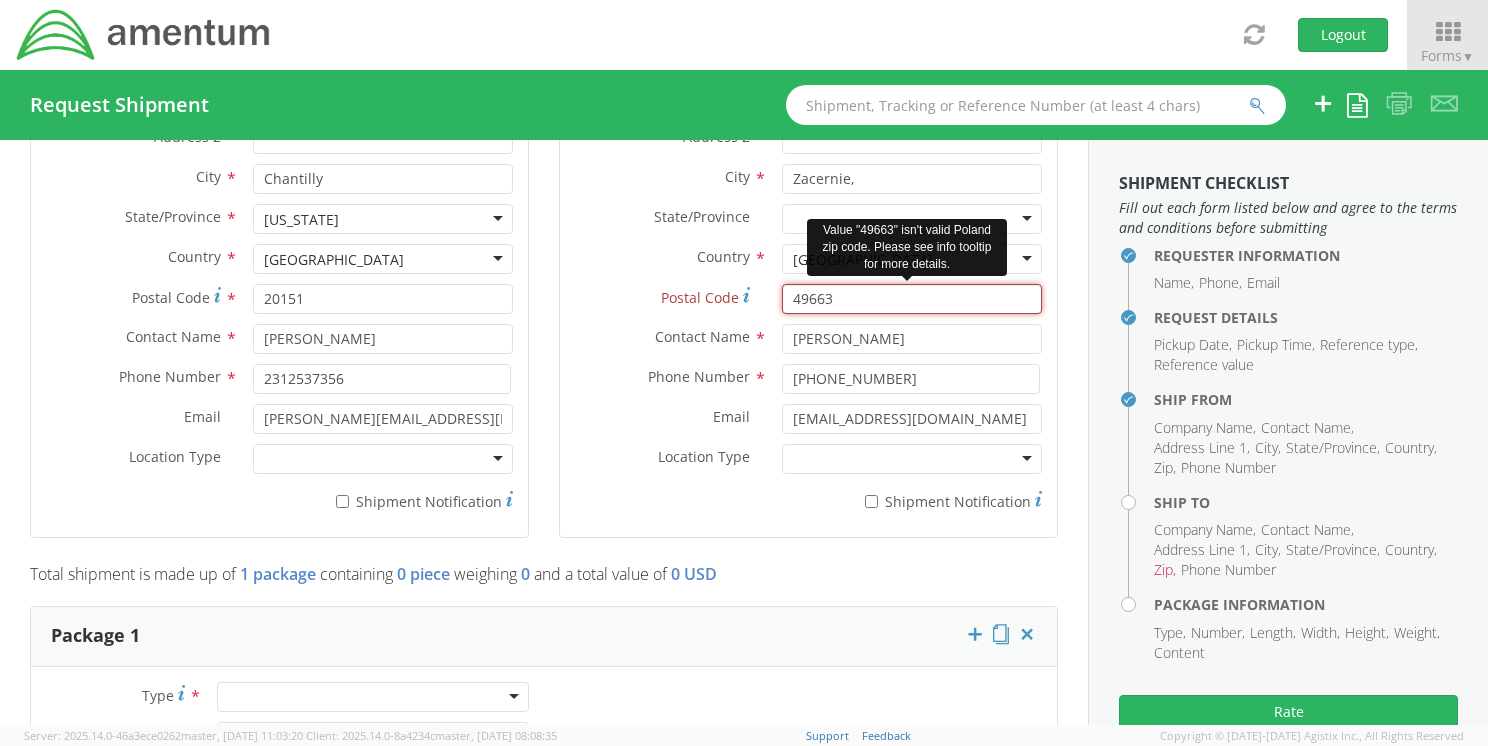 click on "49663" at bounding box center [912, 299] 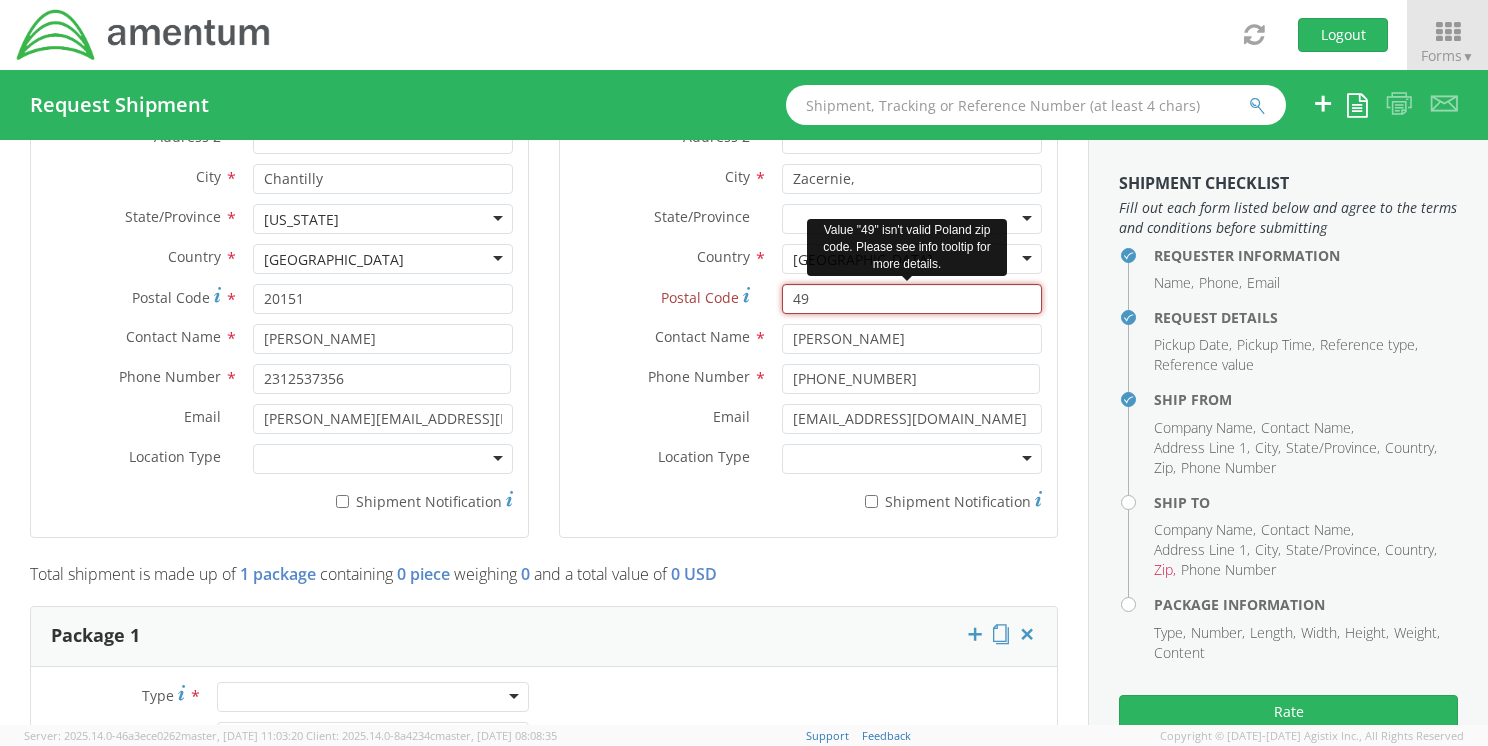 type on "4" 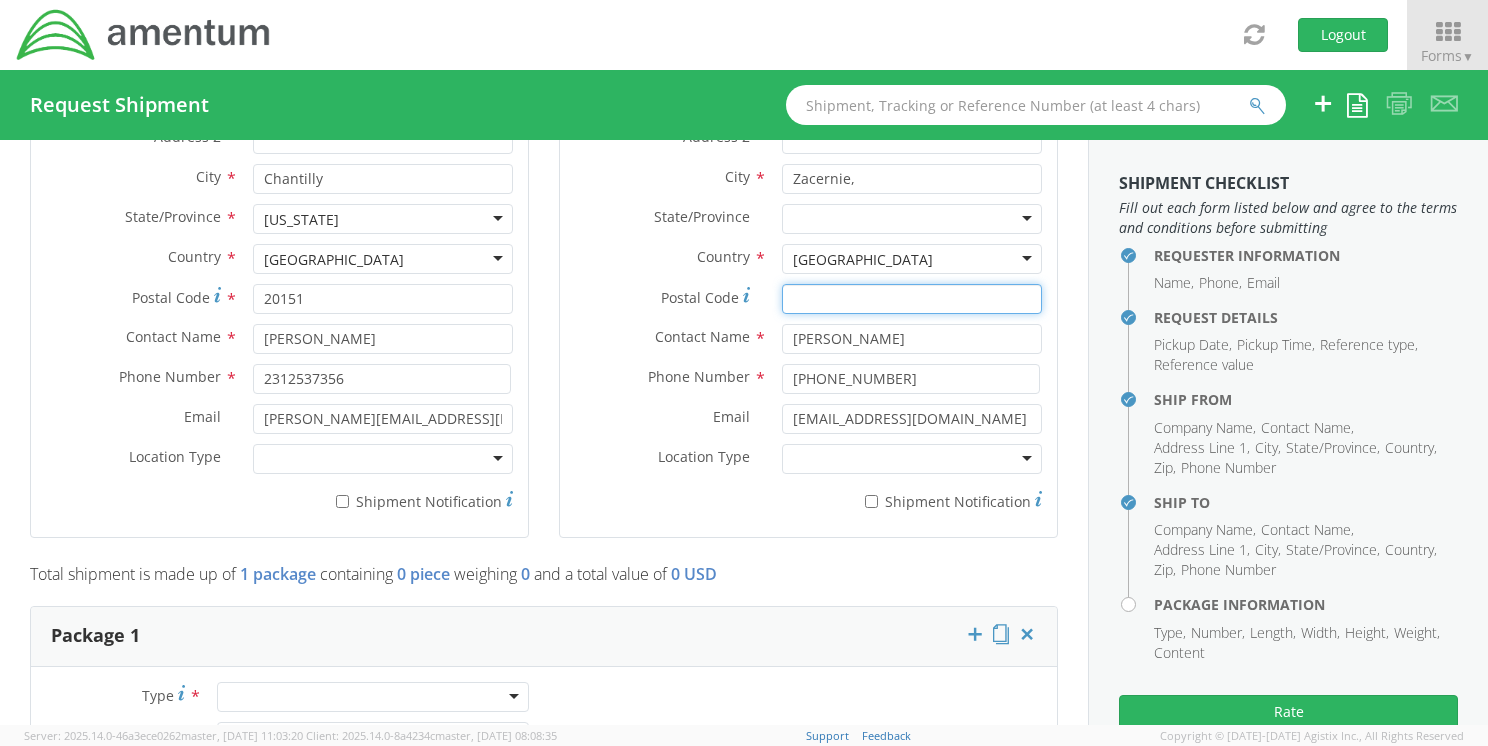 type 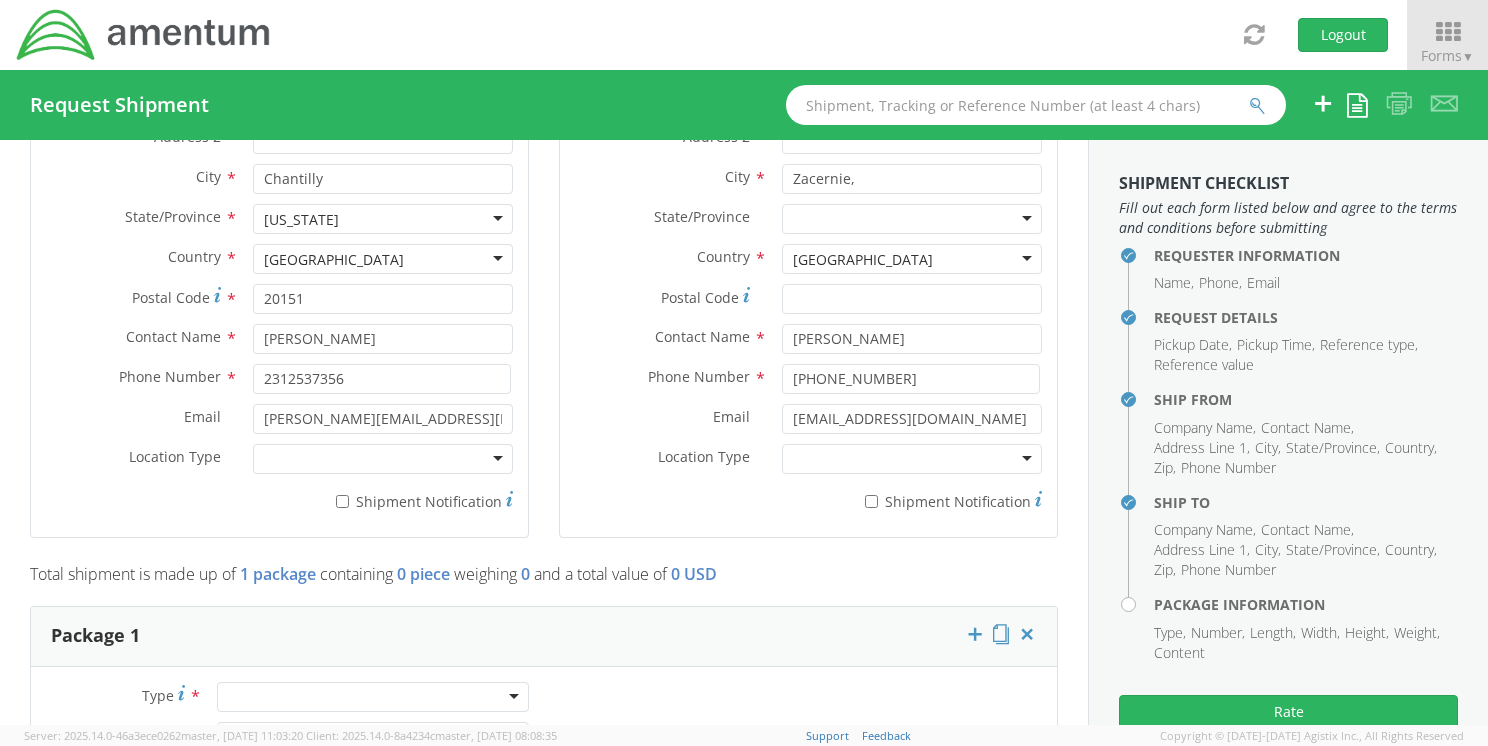 click on "* Shipment Notification" at bounding box center [808, 498] 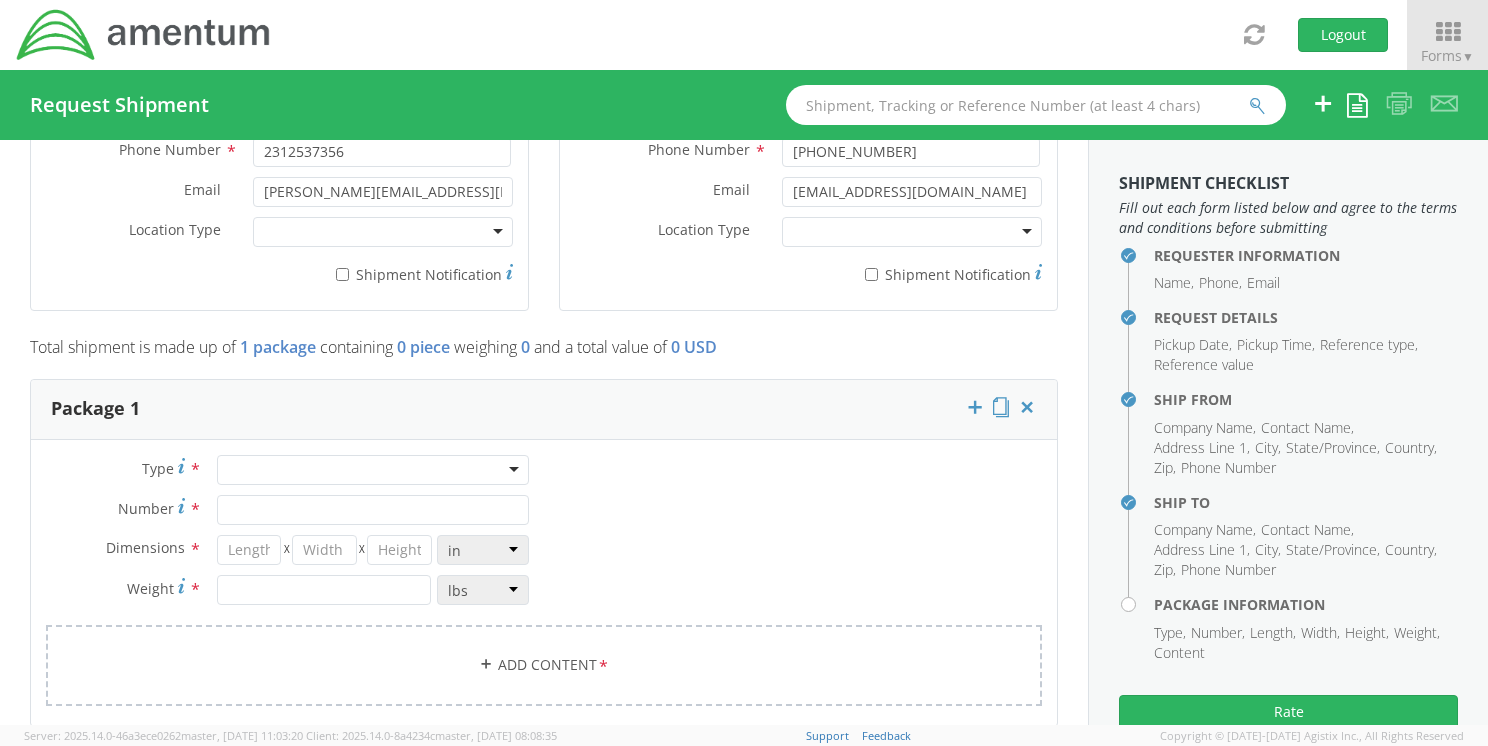 scroll, scrollTop: 1480, scrollLeft: 0, axis: vertical 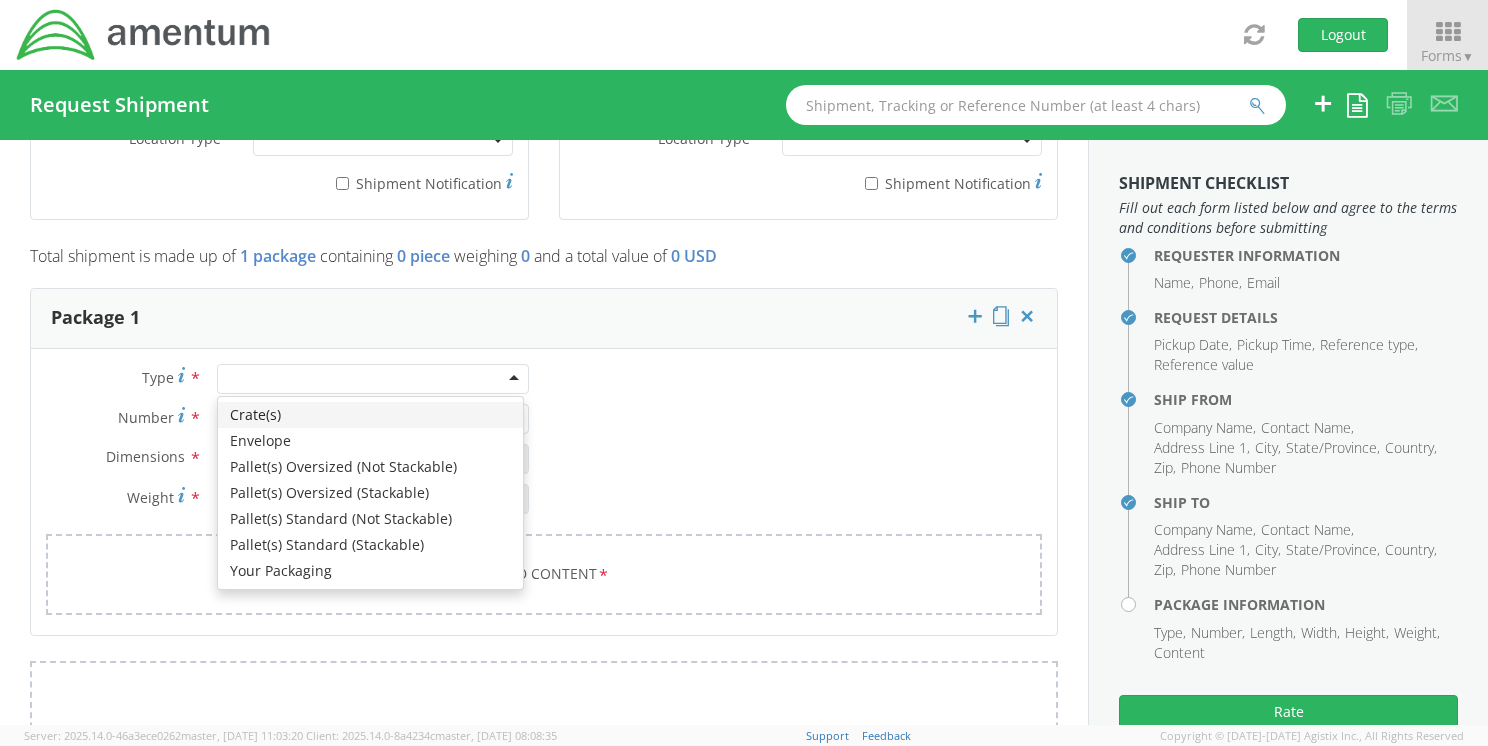 click at bounding box center [373, 379] 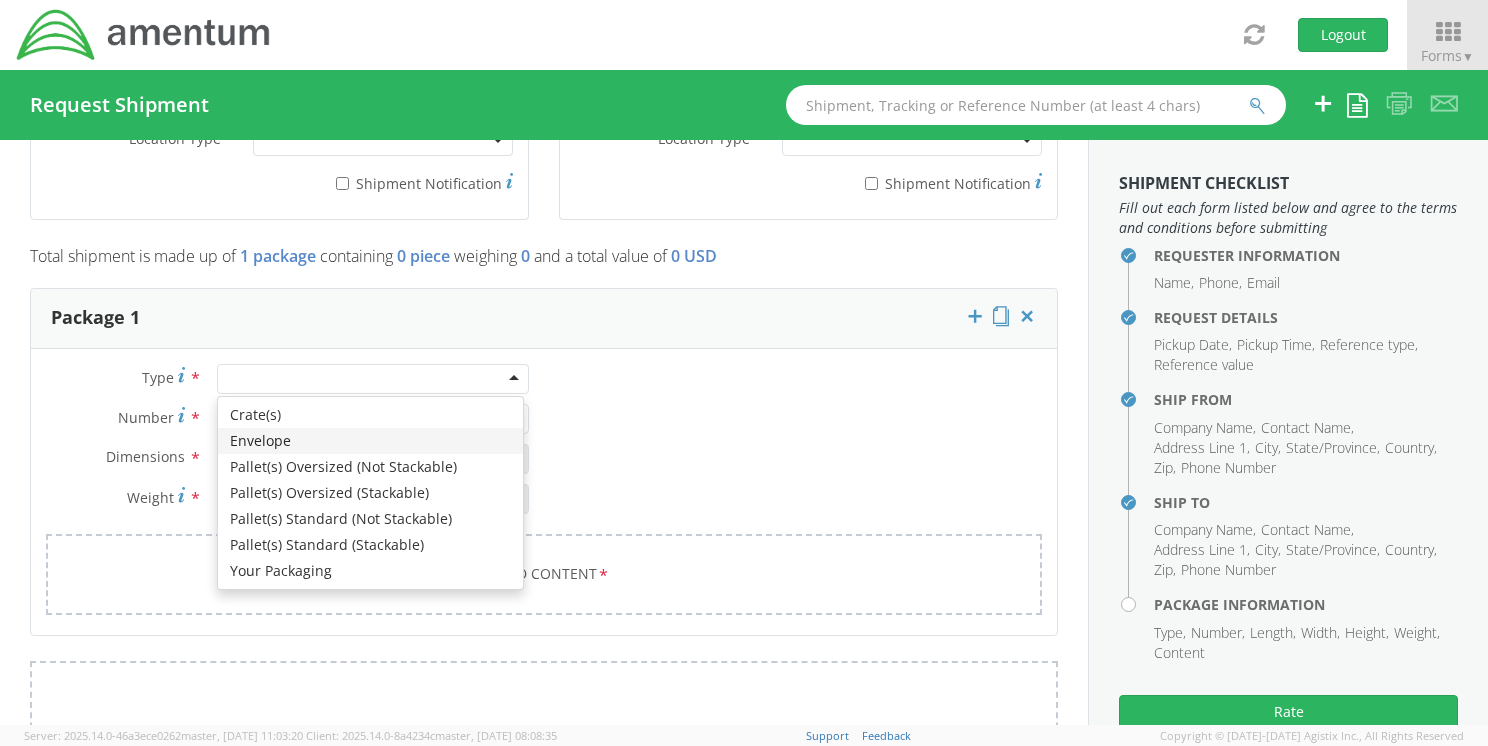 type on "1" 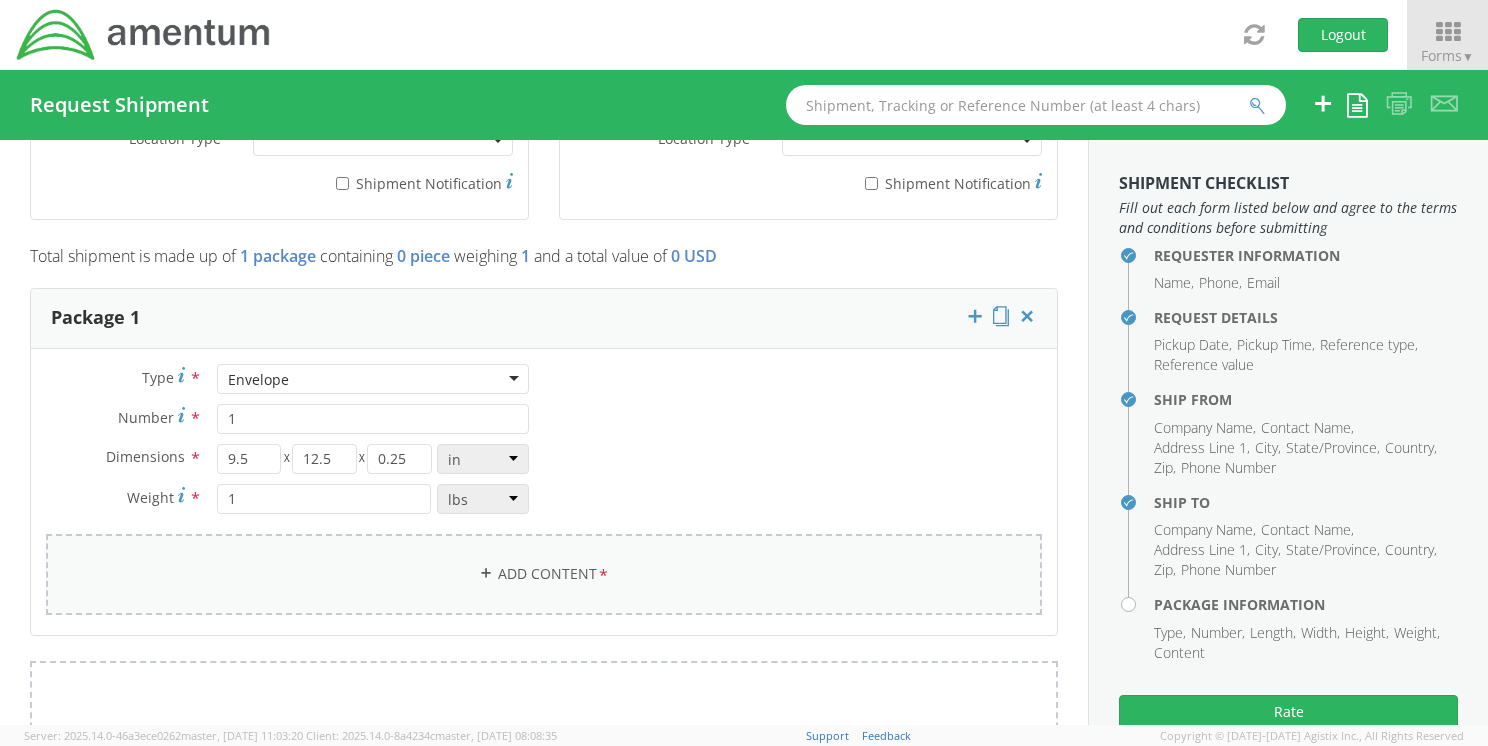click on "Add Content  *" at bounding box center (544, 574) 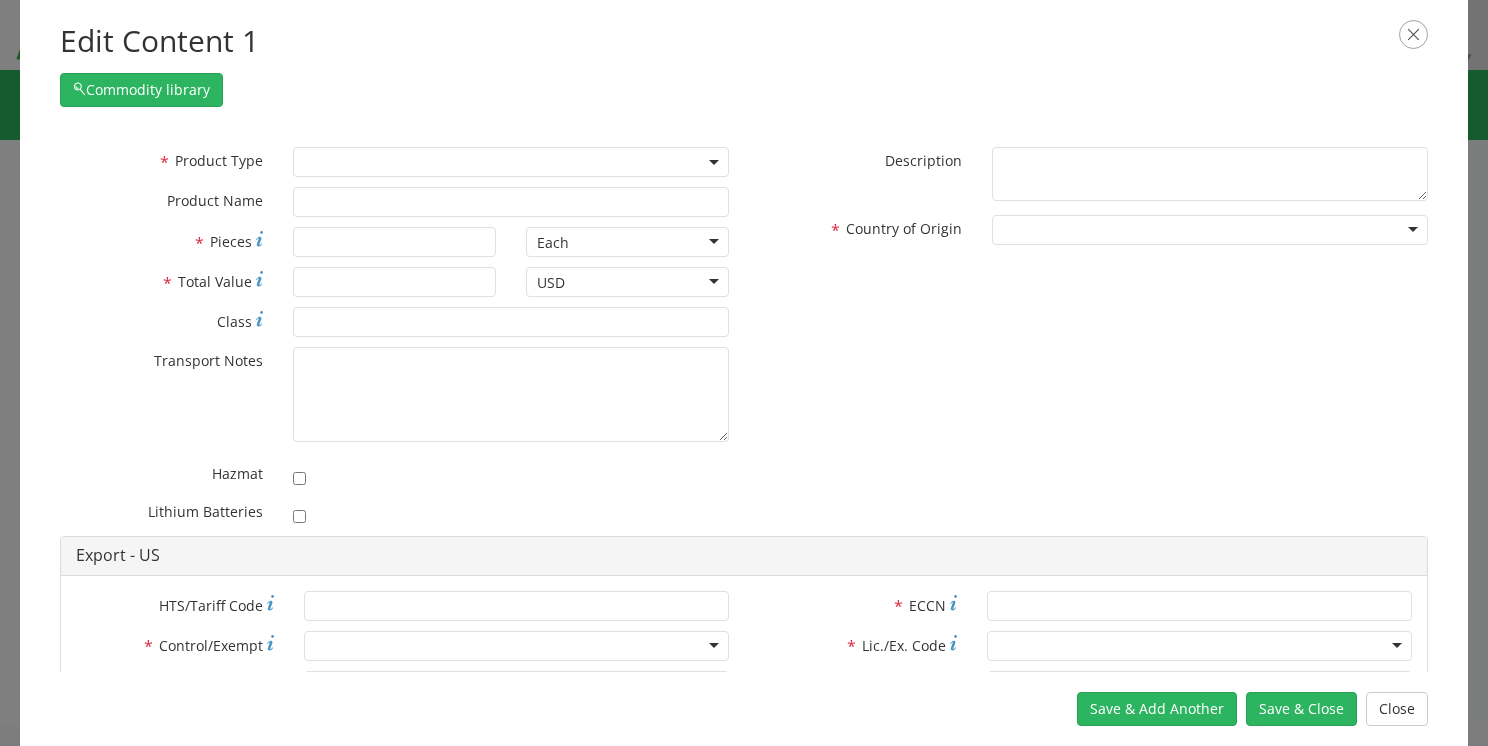 click at bounding box center [511, 162] 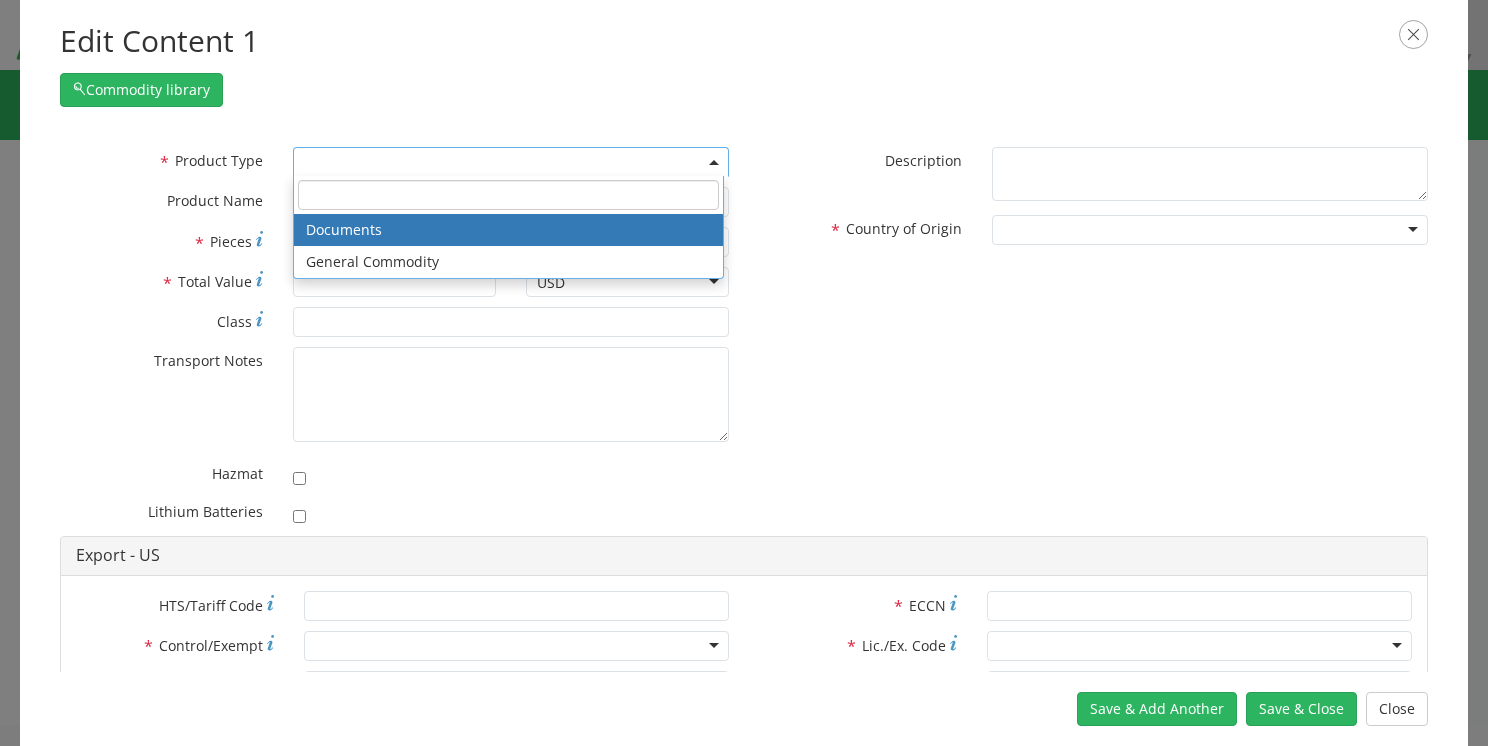 select on "DOCUMENT" 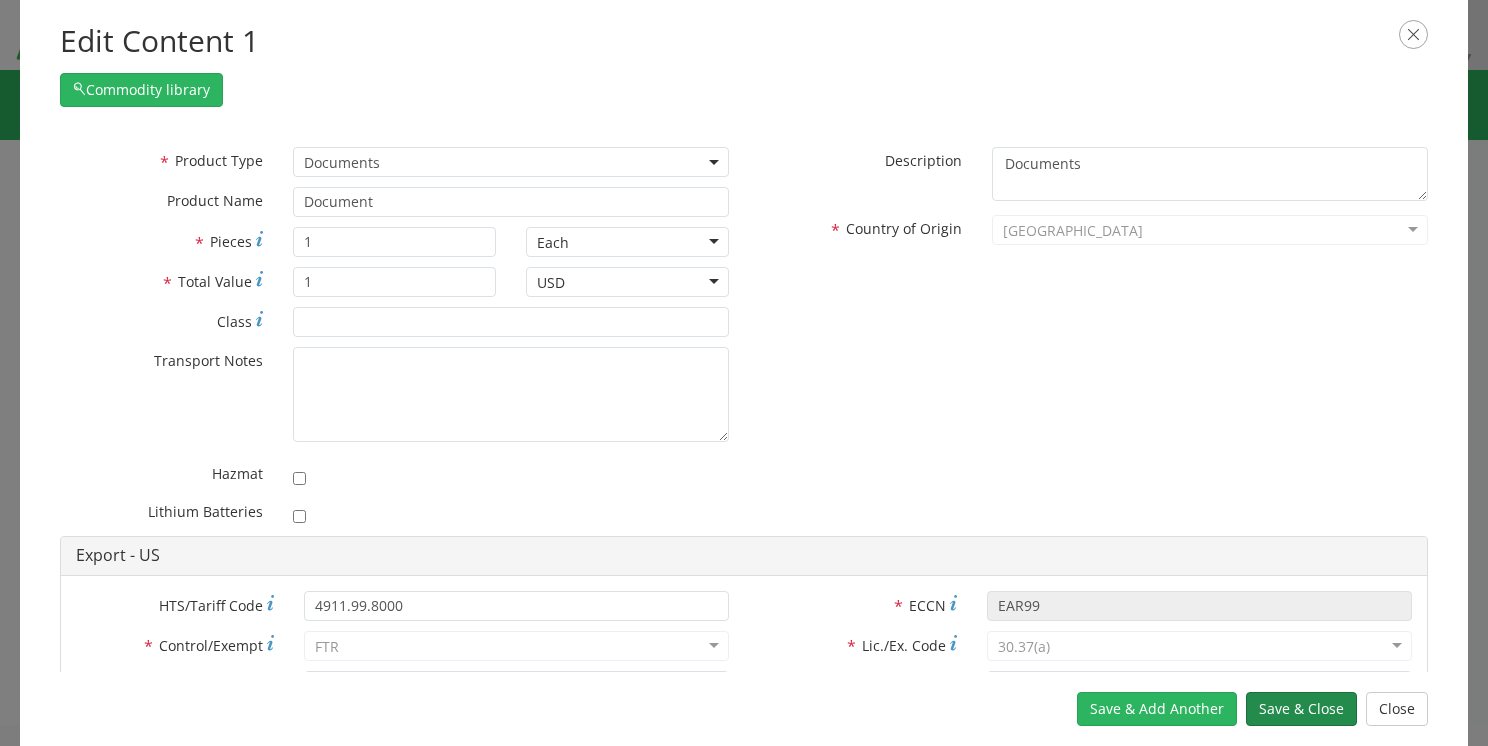 click on "Save & Close" at bounding box center [1301, 709] 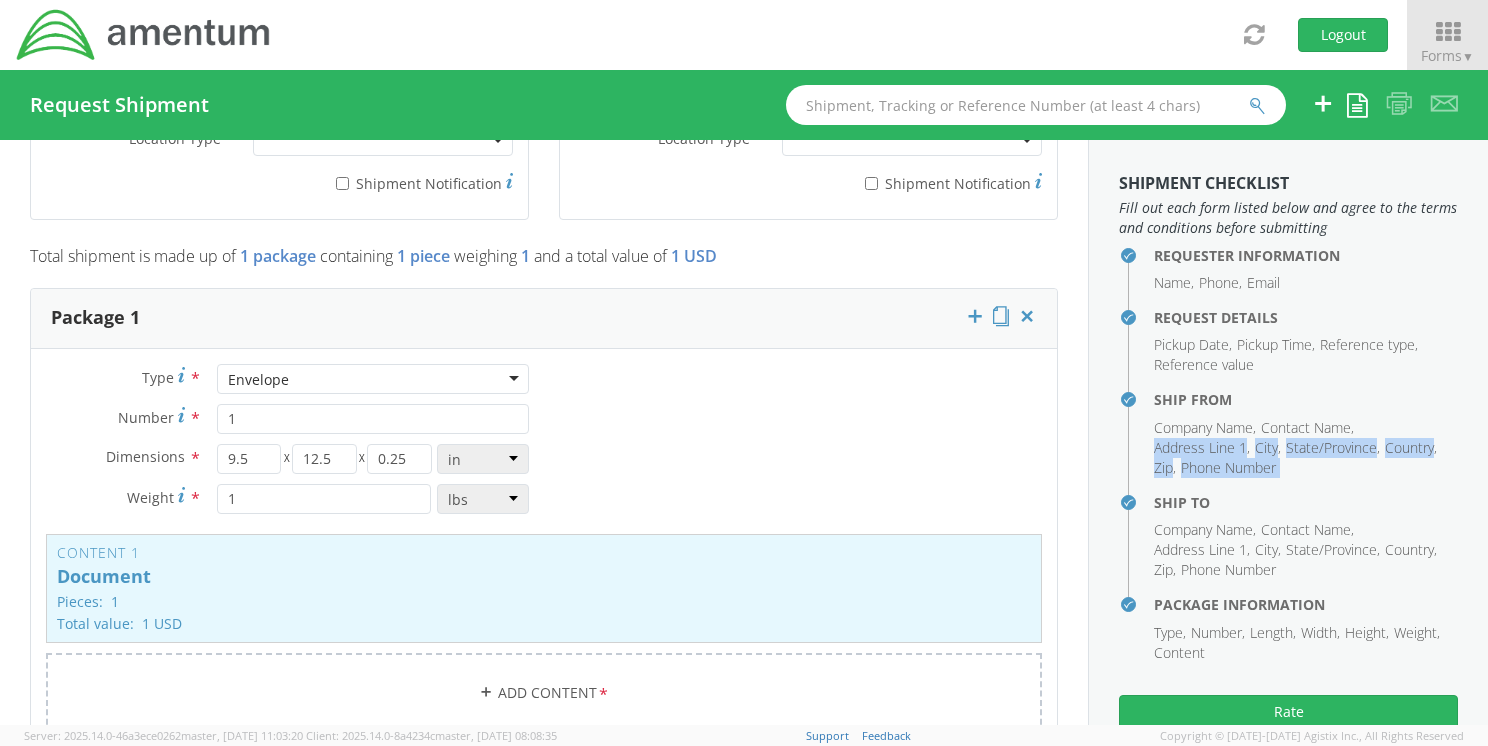 drag, startPoint x: 1092, startPoint y: 456, endPoint x: 1089, endPoint y: 489, distance: 33.13608 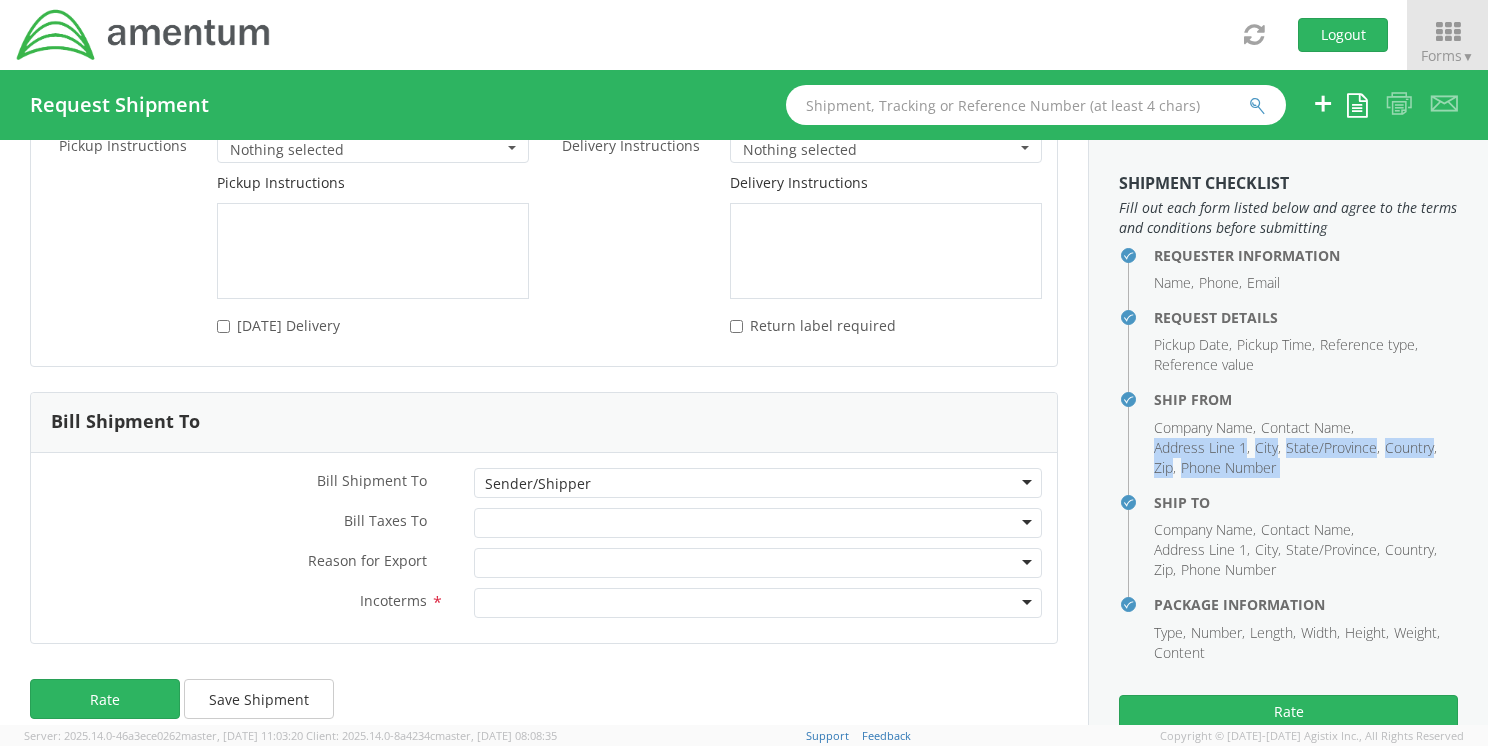 scroll, scrollTop: 2900, scrollLeft: 0, axis: vertical 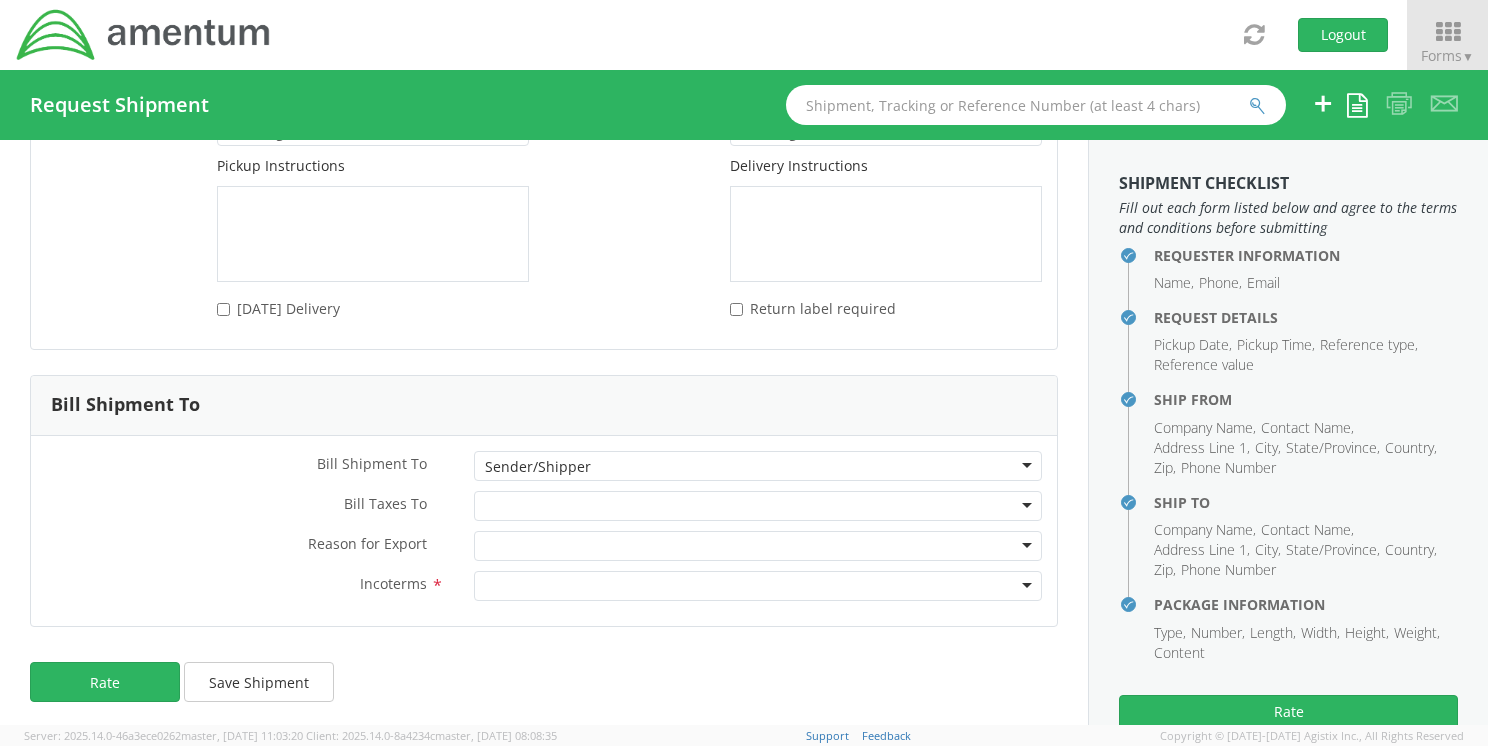 click at bounding box center [758, 586] 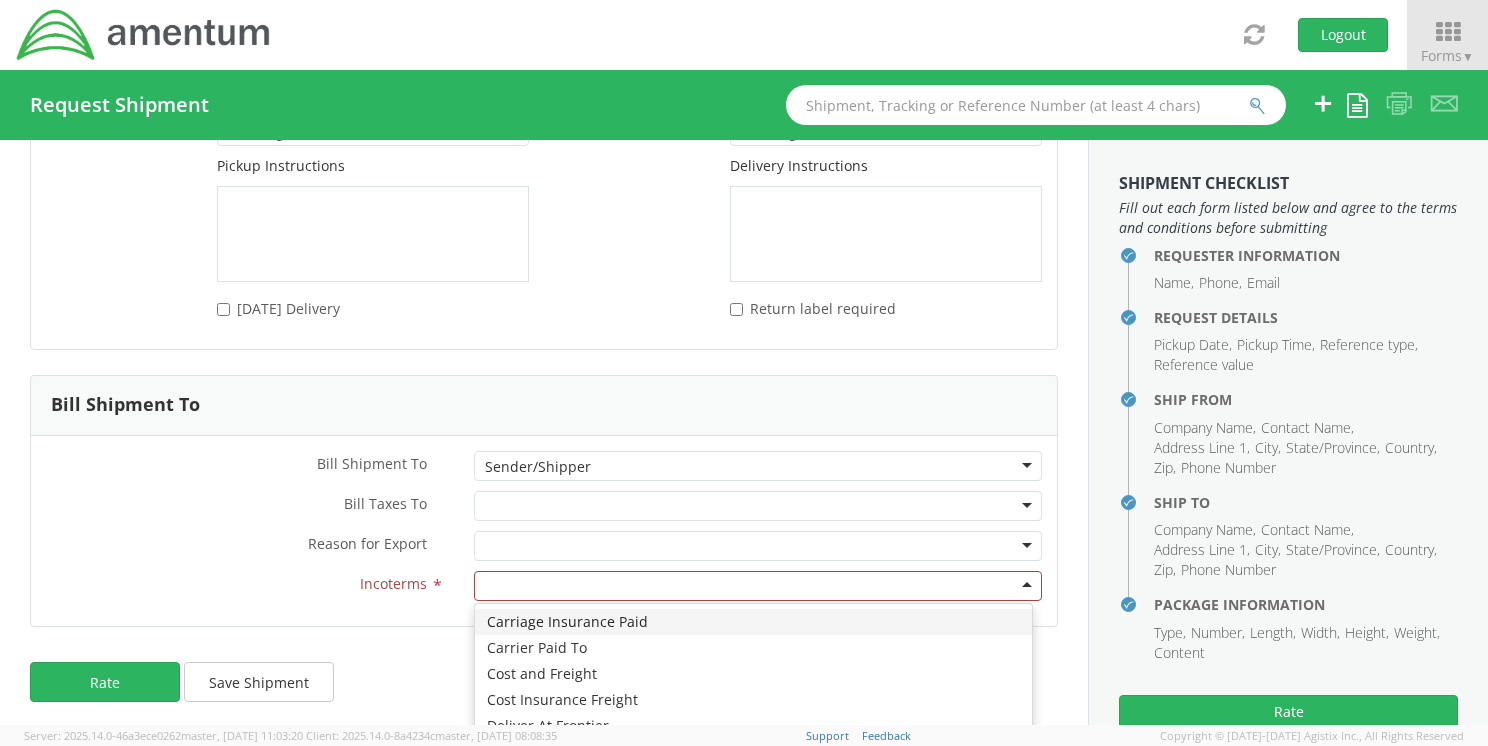 click at bounding box center (758, 586) 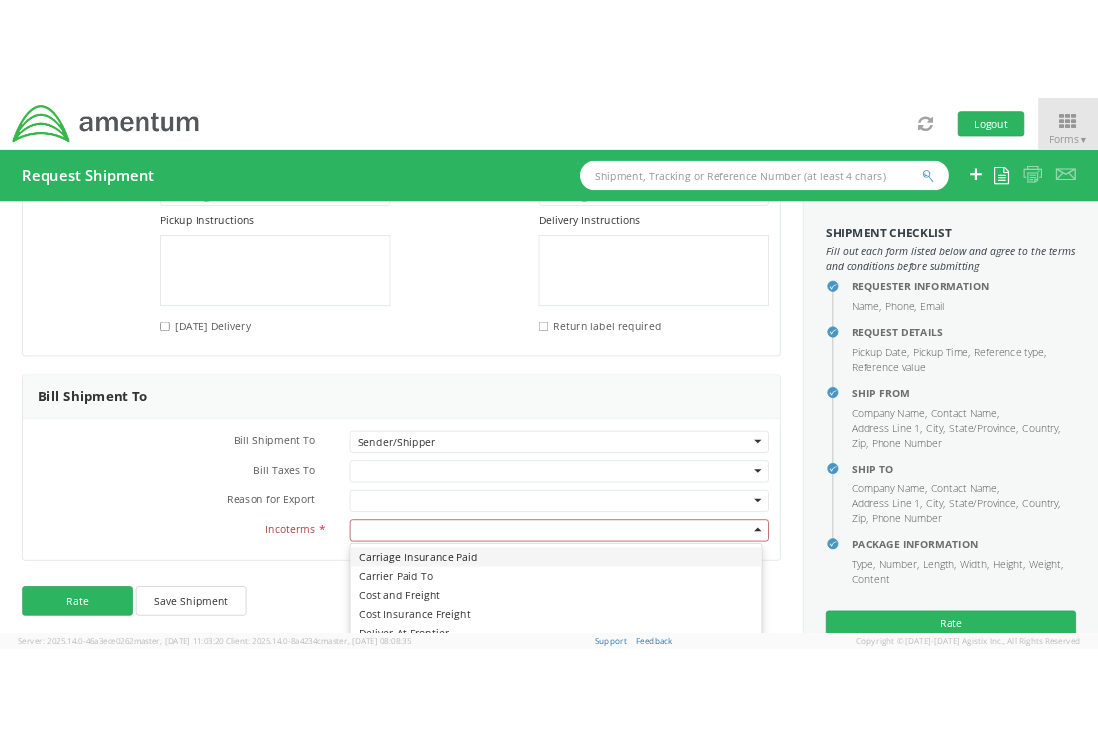 scroll, scrollTop: 144, scrollLeft: 0, axis: vertical 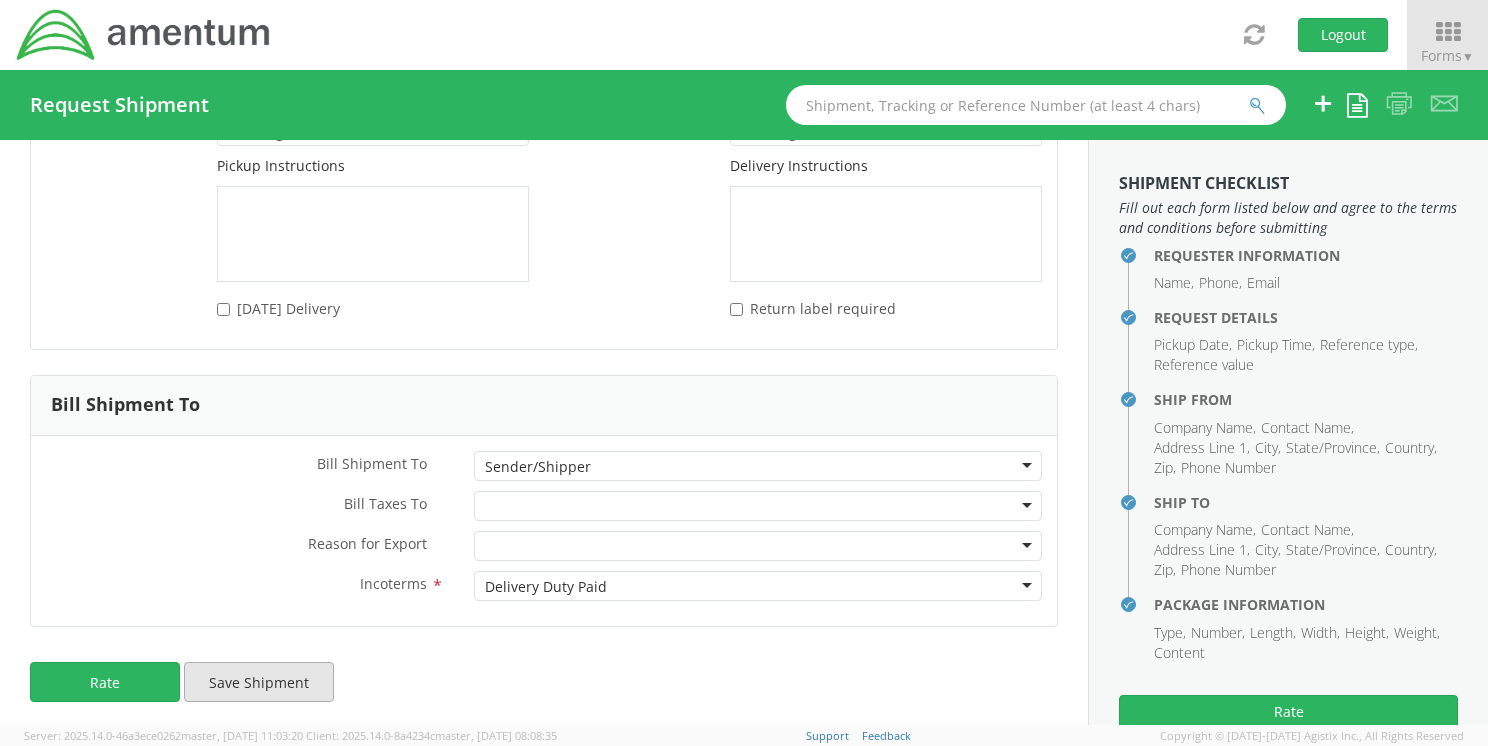 click on "Save Shipment" at bounding box center (259, 682) 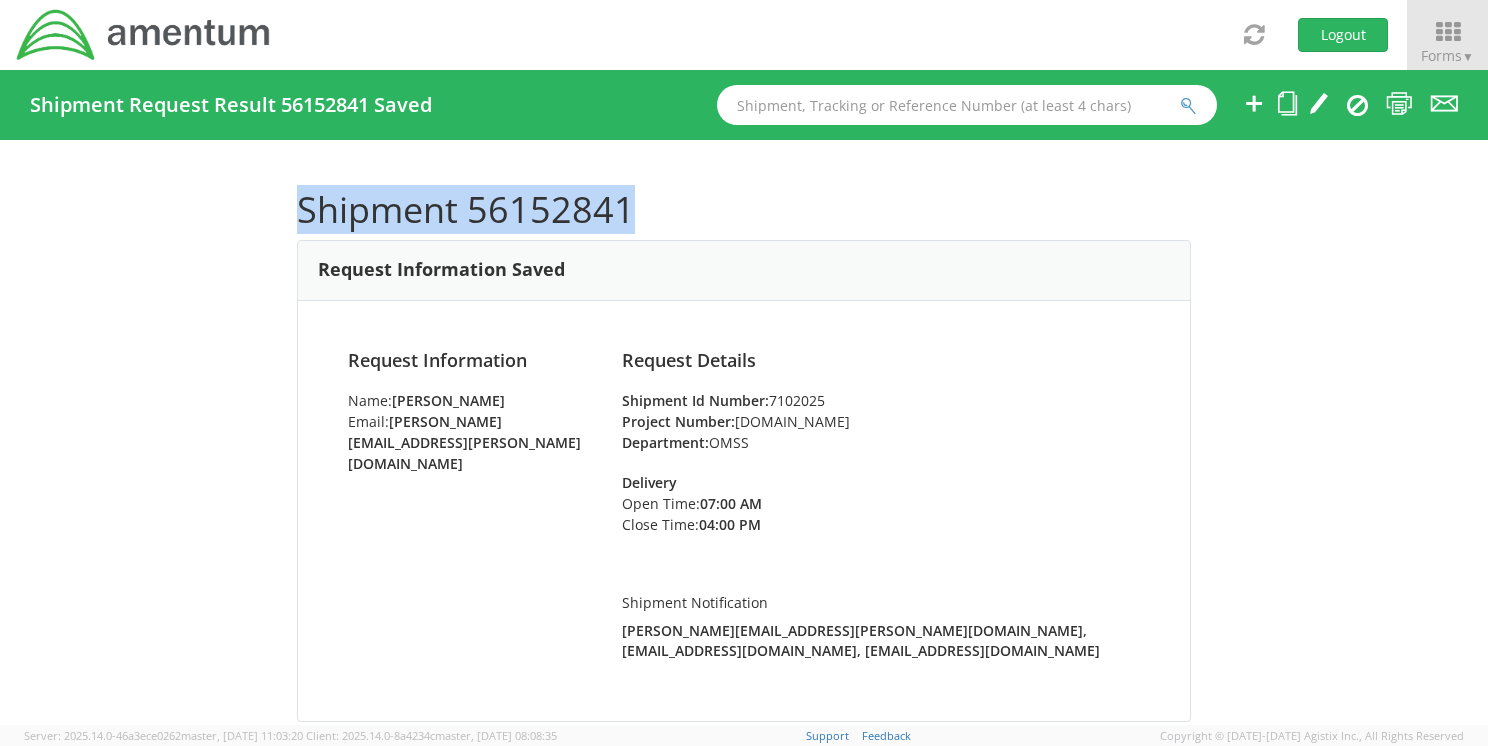 drag, startPoint x: 622, startPoint y: 211, endPoint x: 269, endPoint y: 209, distance: 353.00568 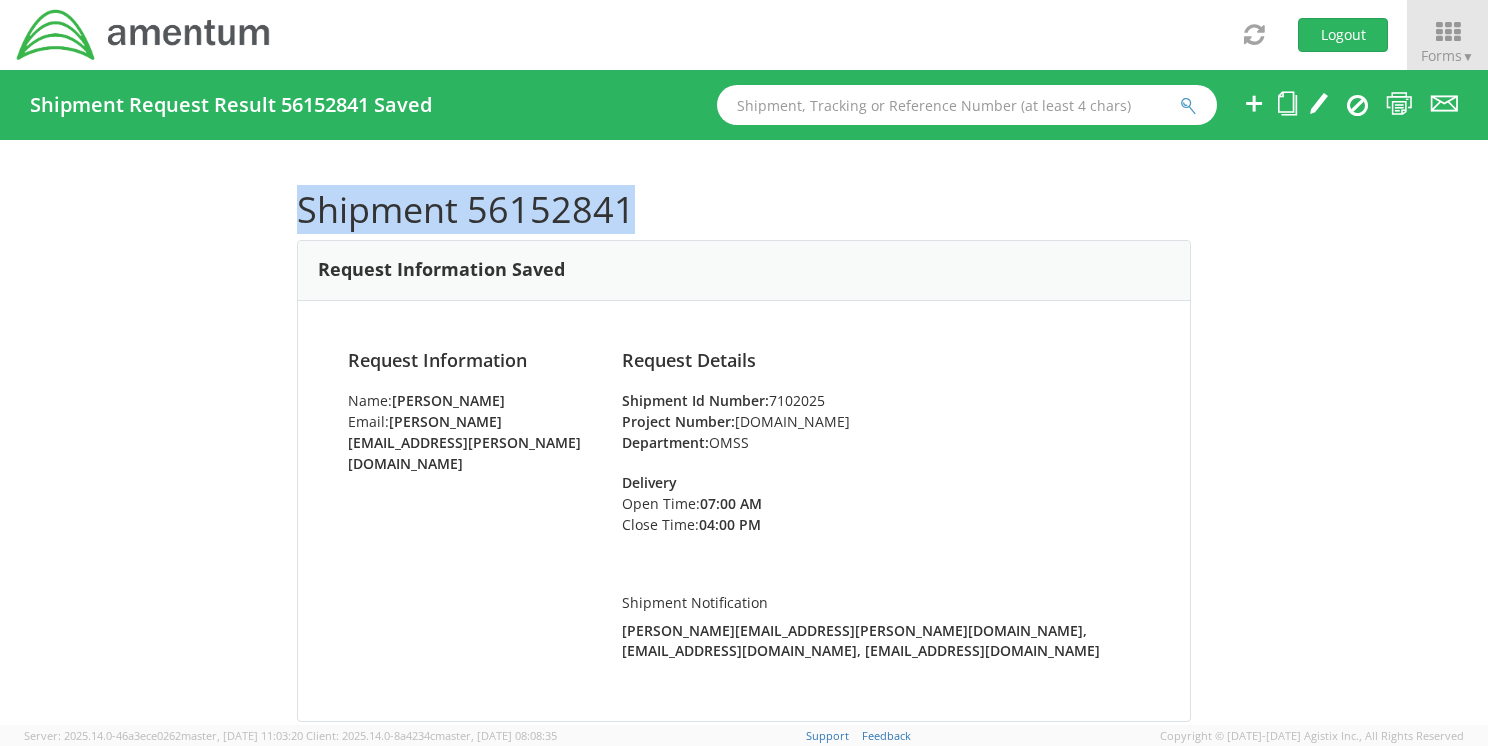 drag, startPoint x: 269, startPoint y: 209, endPoint x: 363, endPoint y: 219, distance: 94.53042 